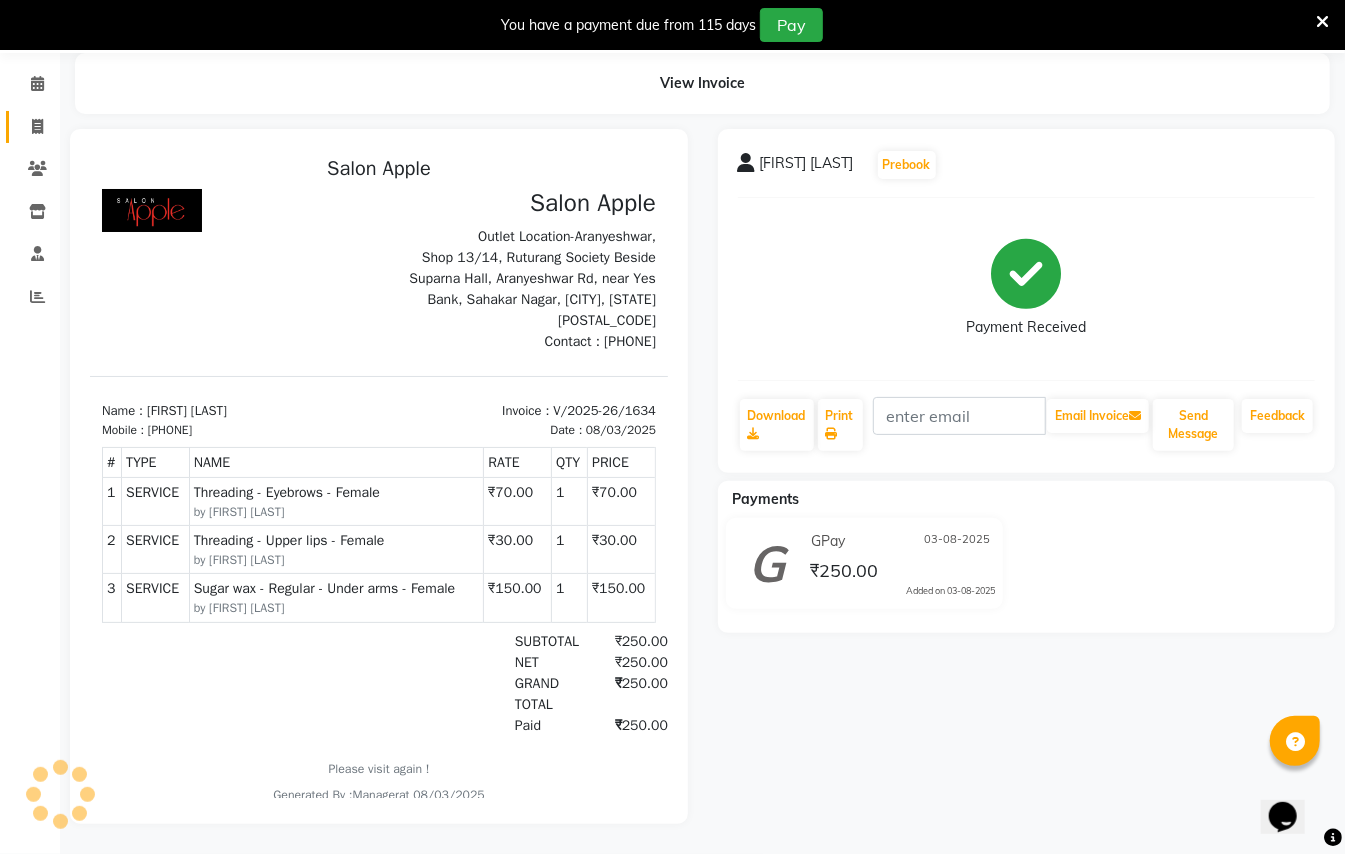 scroll, scrollTop: 0, scrollLeft: 0, axis: both 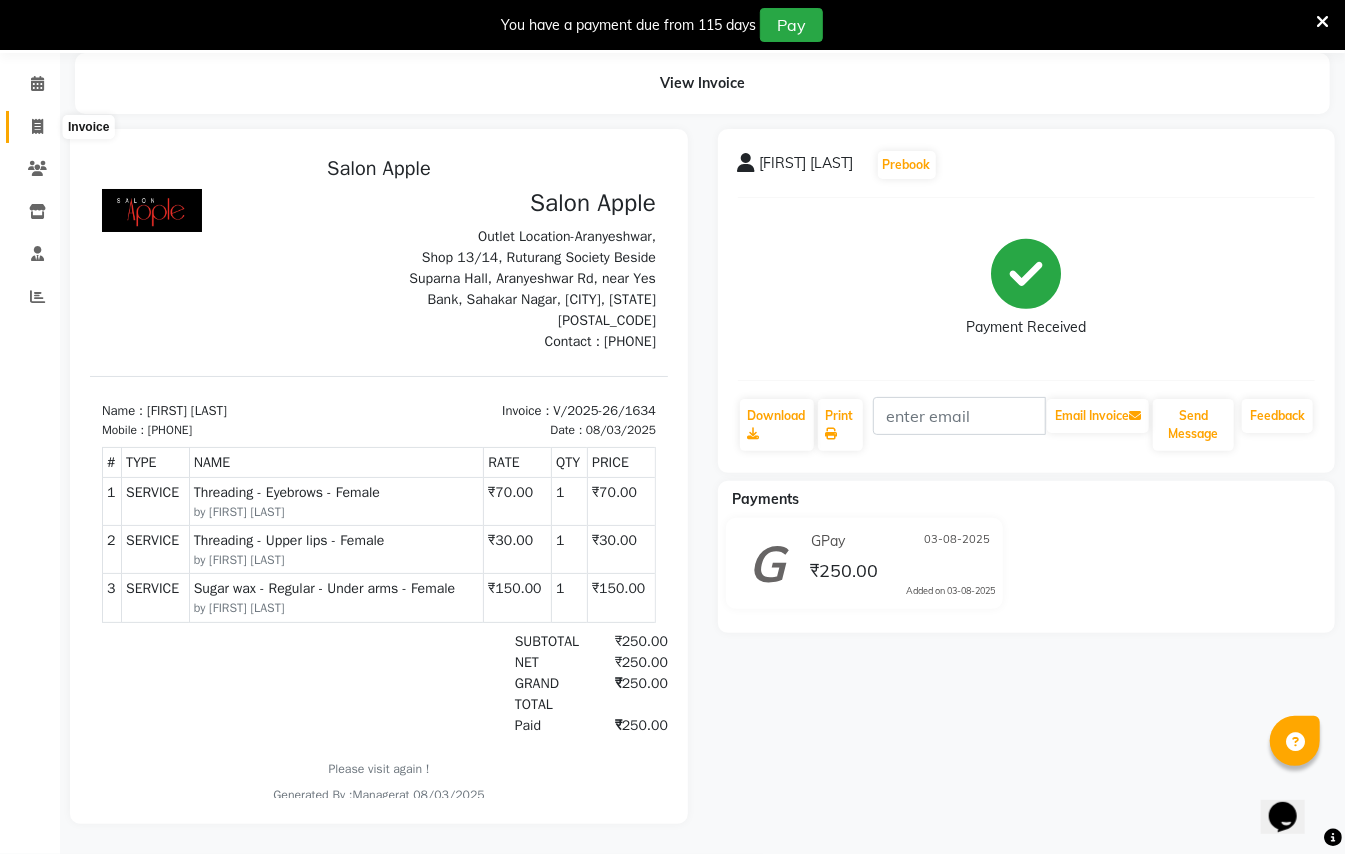 click 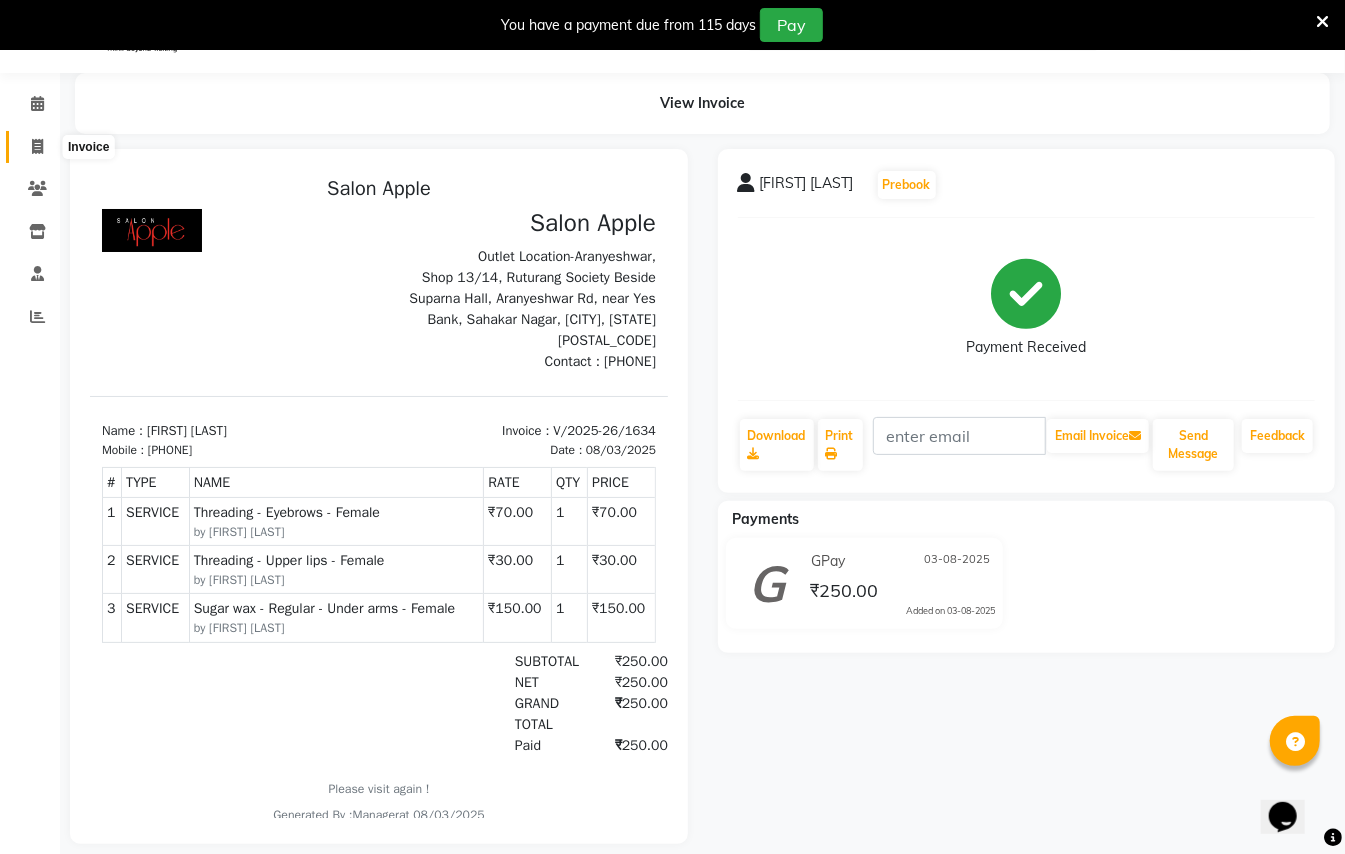 select on "service" 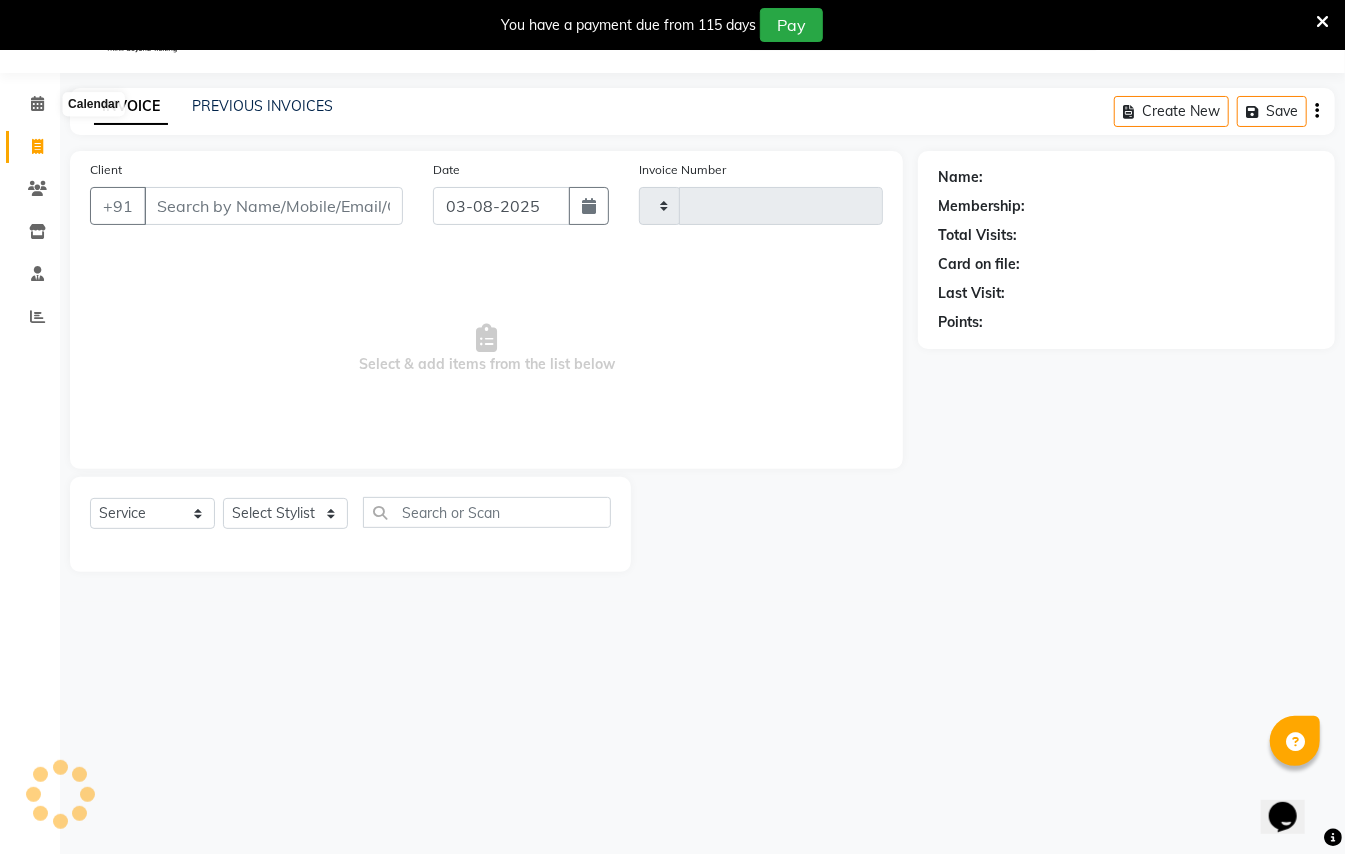 type on "1635" 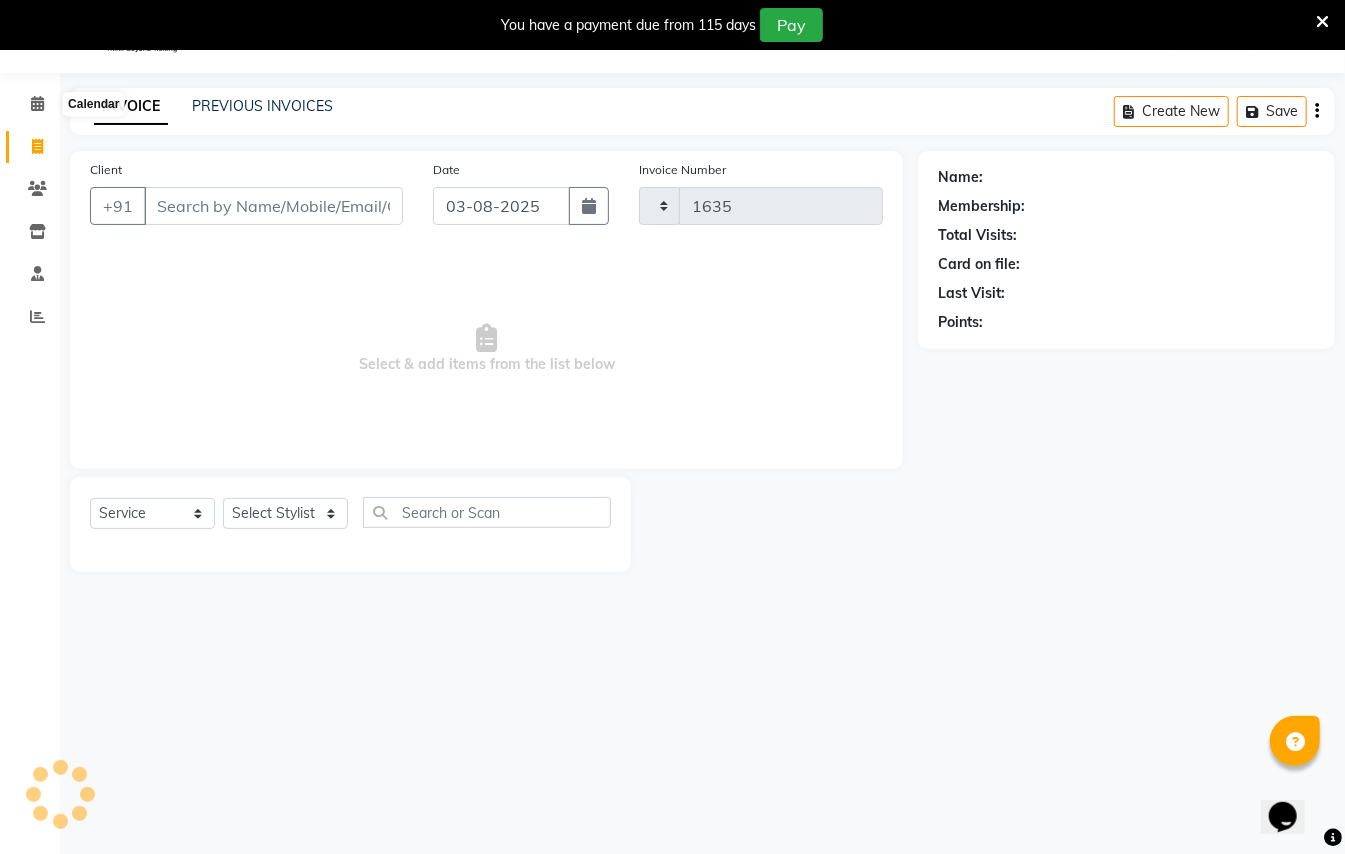select on "123" 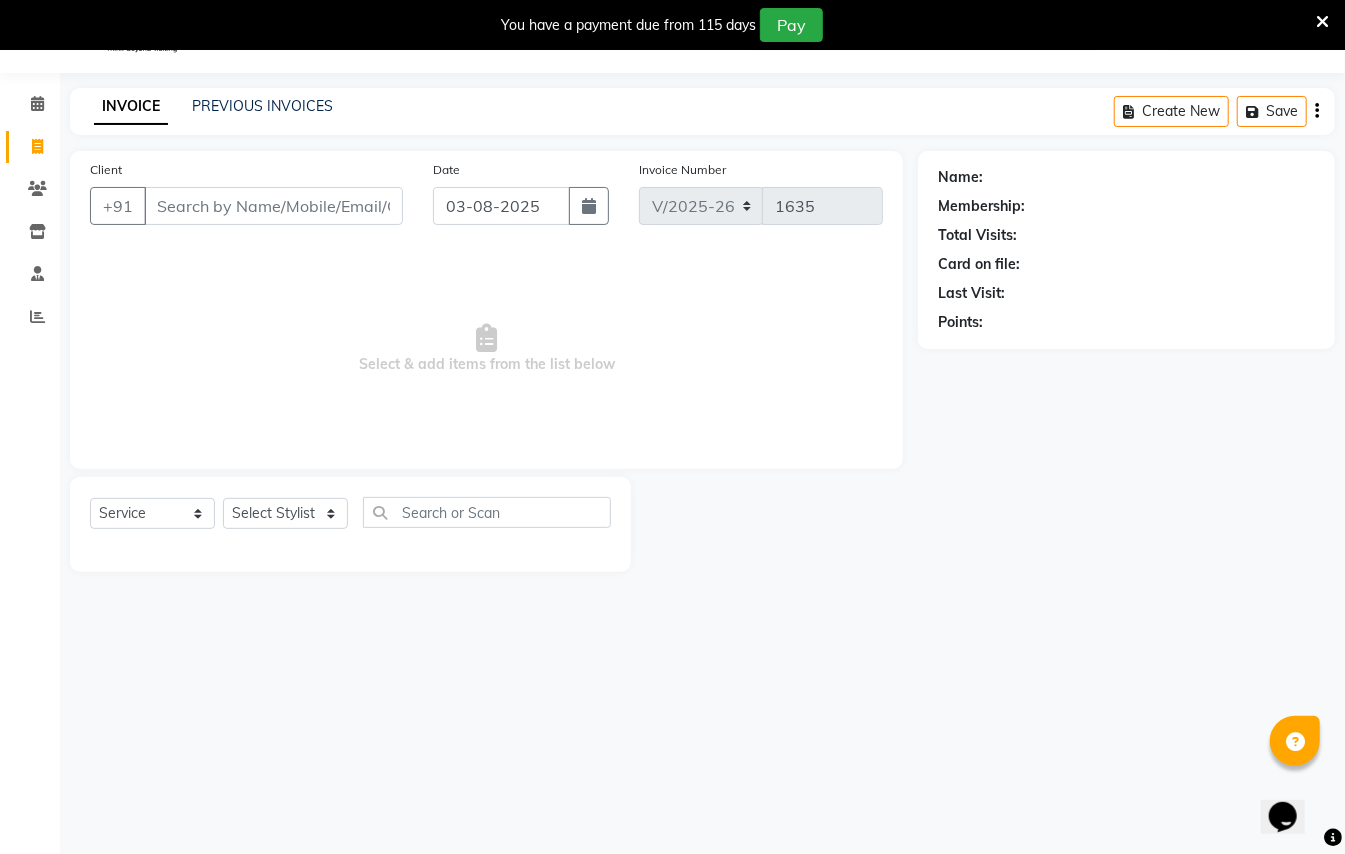 click on "Client" at bounding box center (273, 206) 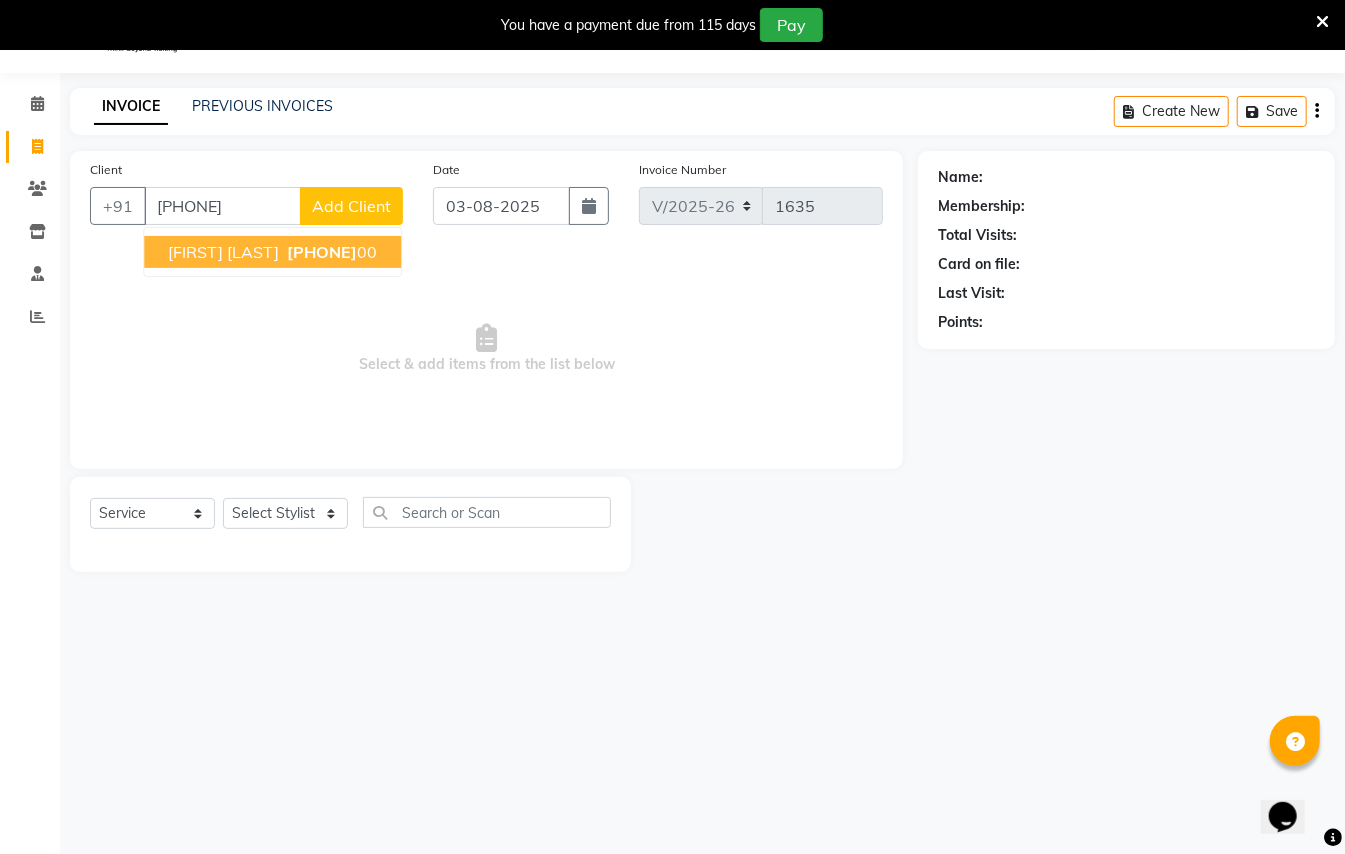 click on "[PHONE]" at bounding box center [322, 252] 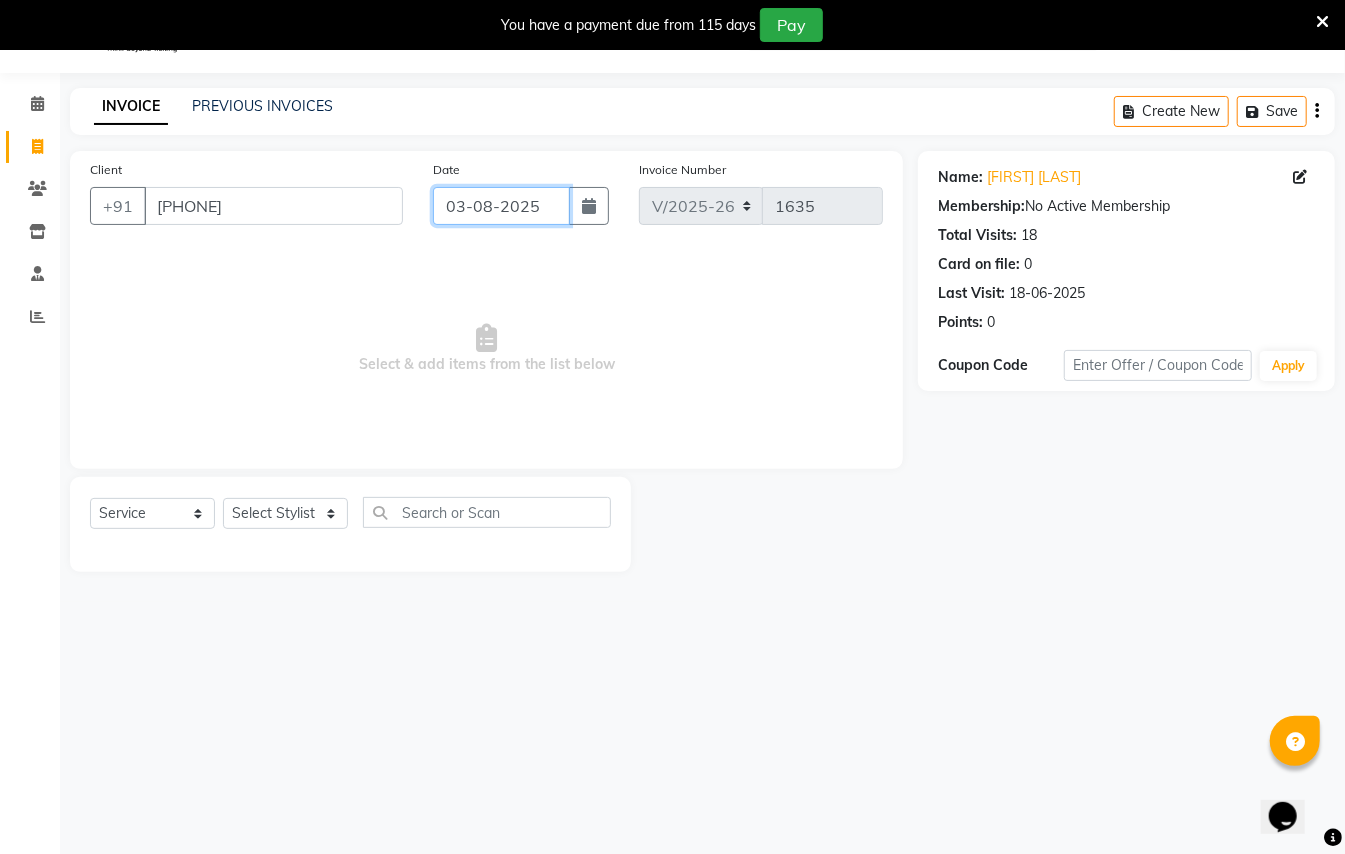 click on "03-08-2025" 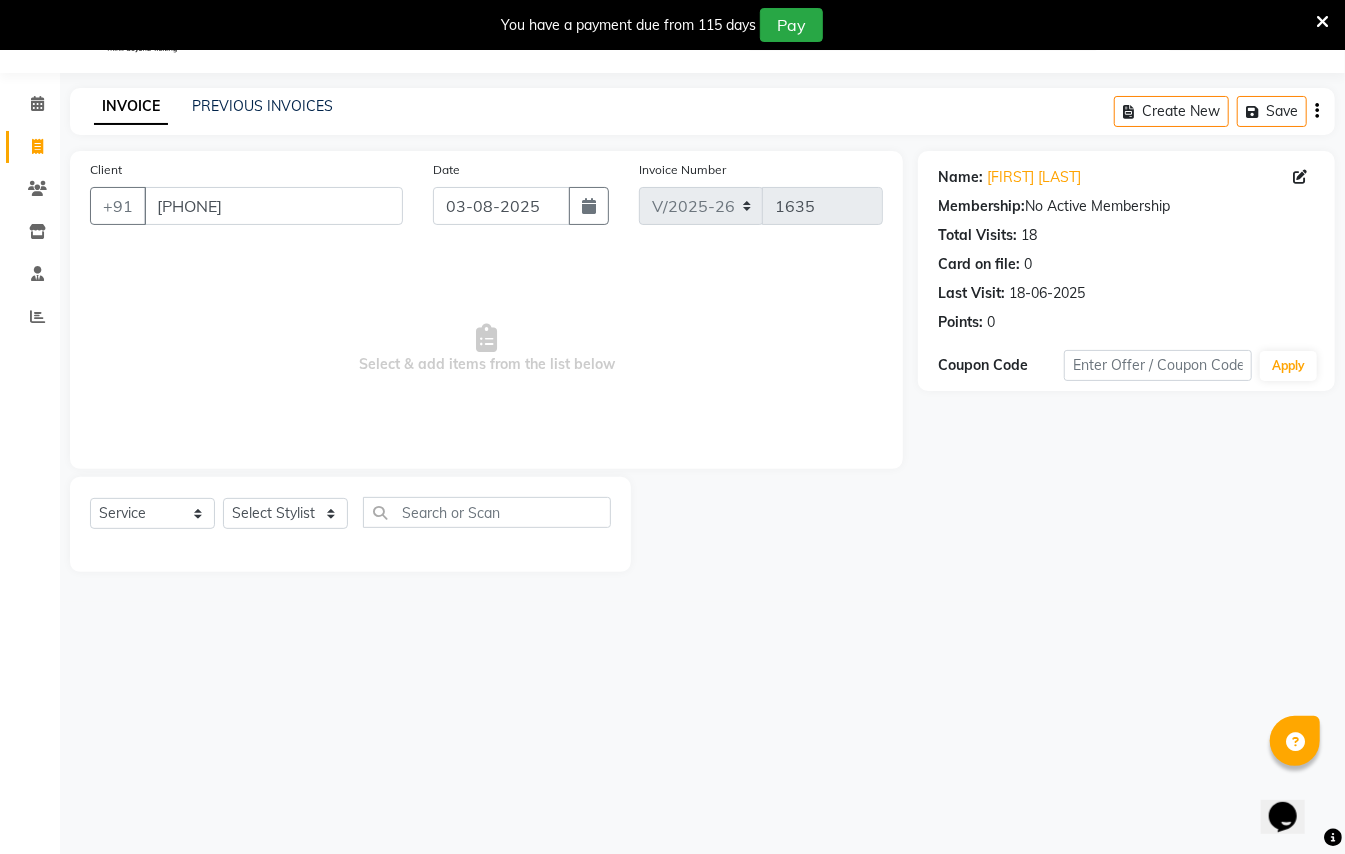 select on "8" 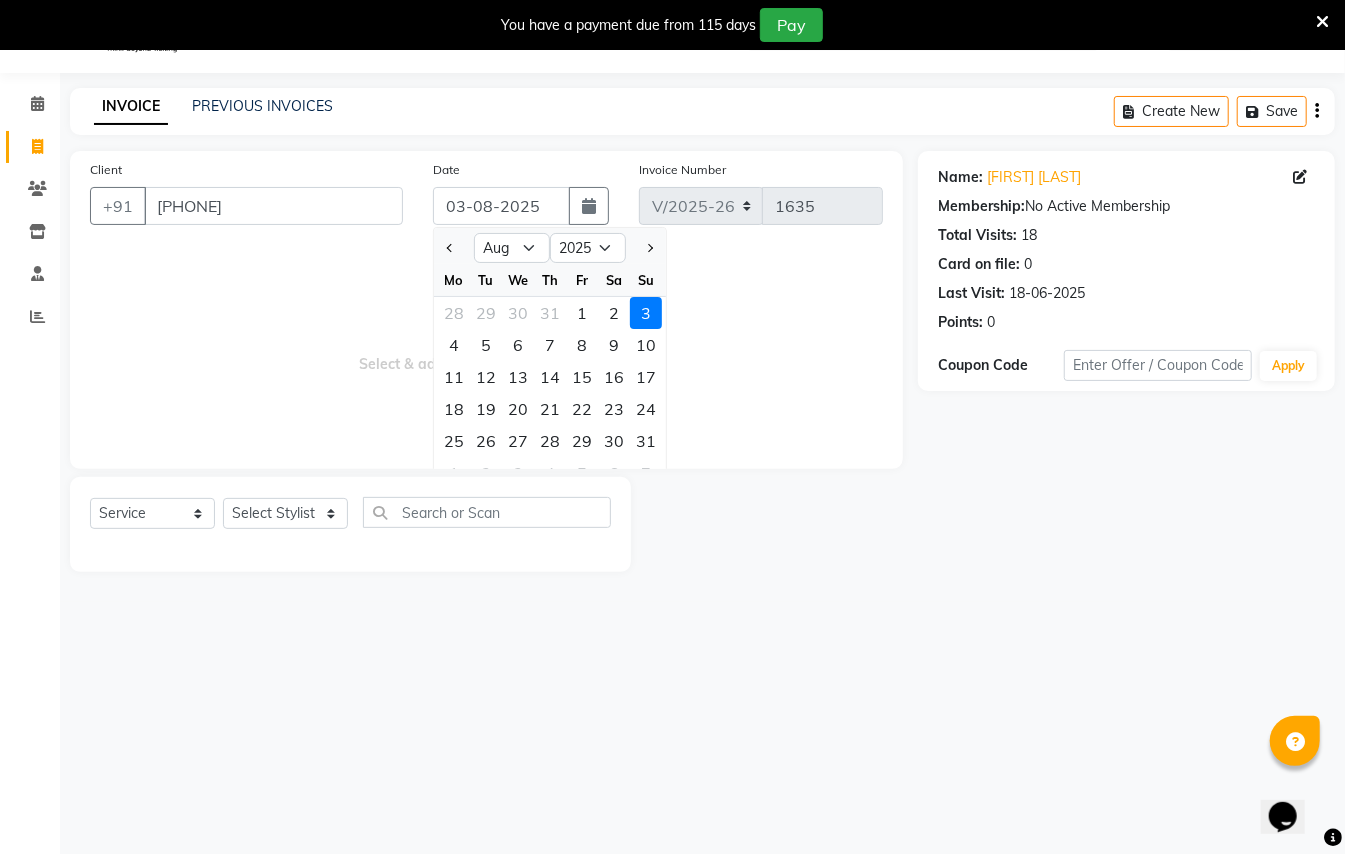 click on "Select & add items from the list below" at bounding box center [486, 349] 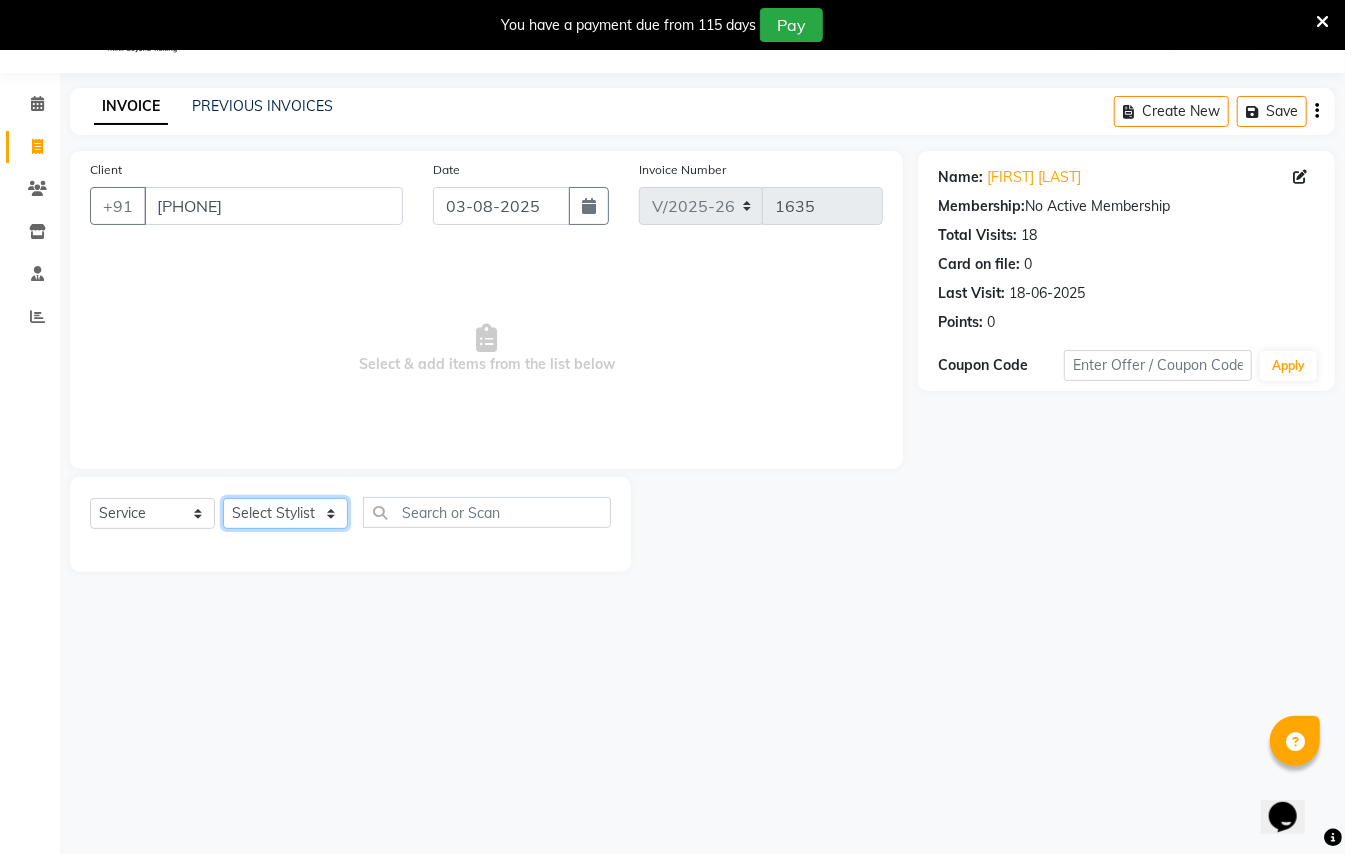 click on "Select Stylist [FIRST] [LAST] [FIRST] [LAST] [FIRST] [LAST] [FIRST] [FIRST] [FIRST] [LAST] Manager [FIRST] [FIRST] Owner [FIRST] [LAST] [LAST]" 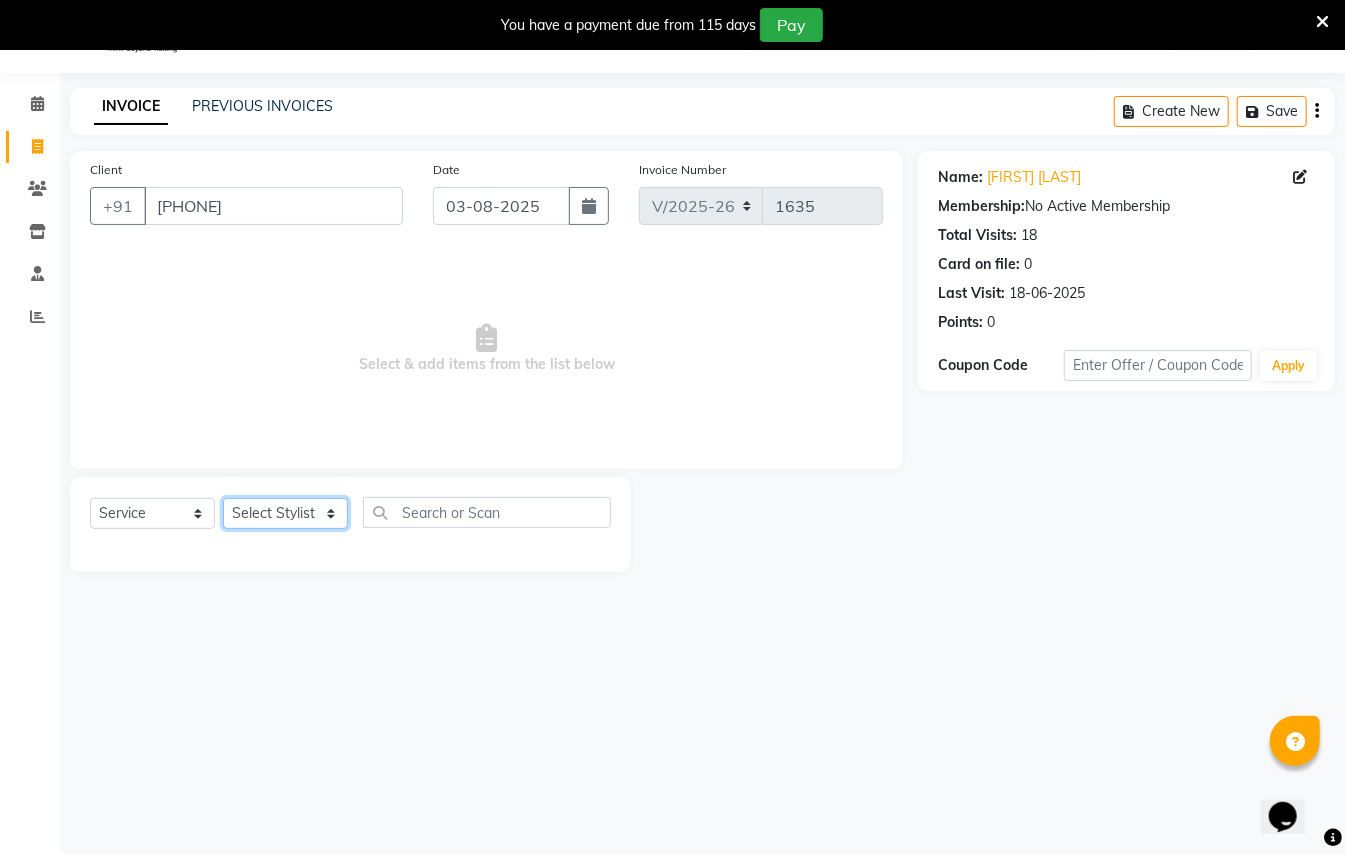 select on "7322" 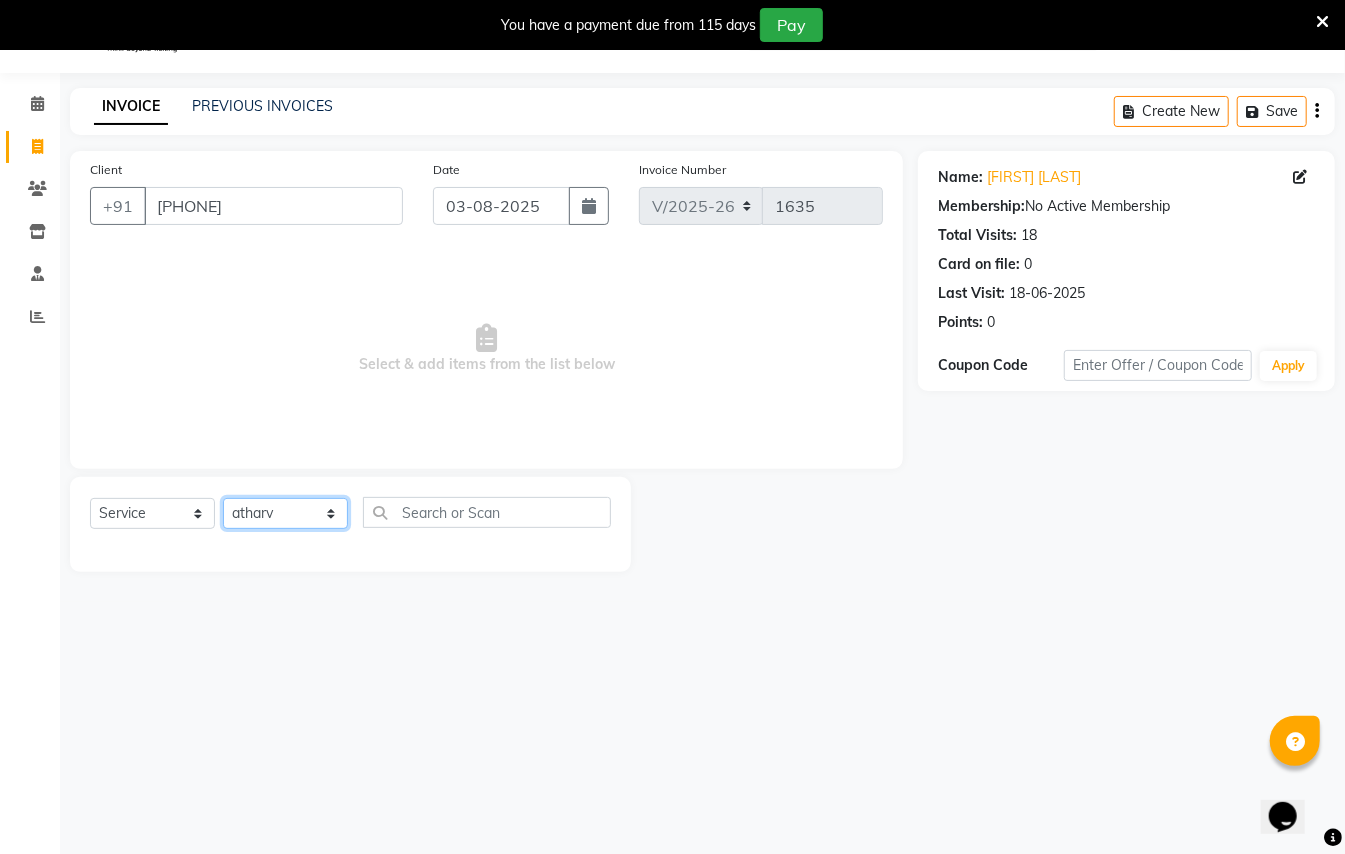 click on "Select Stylist [FIRST] [LAST] [FIRST] [LAST] [FIRST] [LAST] [FIRST] [FIRST] [FIRST] [LAST] Manager [FIRST] [FIRST] Owner [FIRST] [LAST] [LAST]" 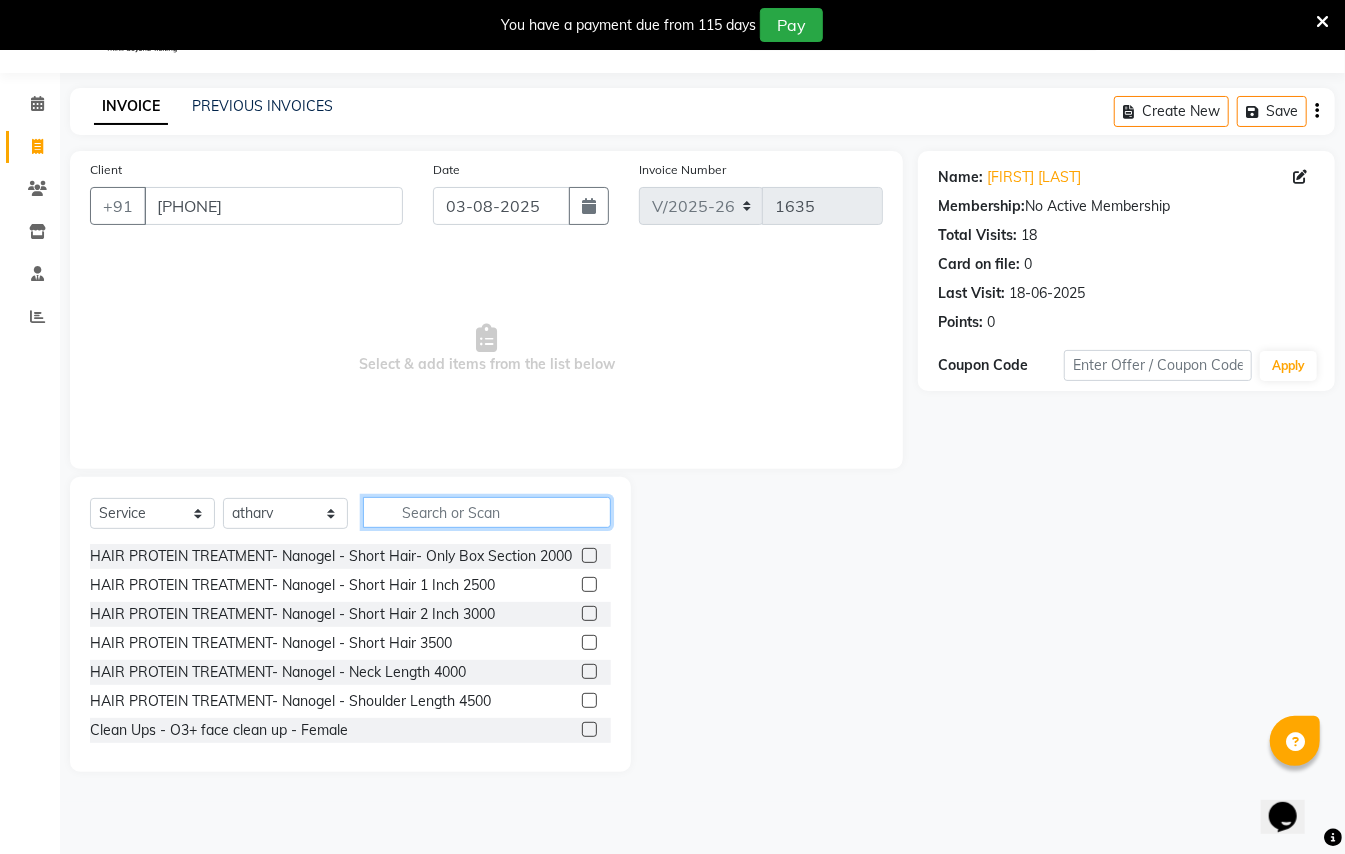 click 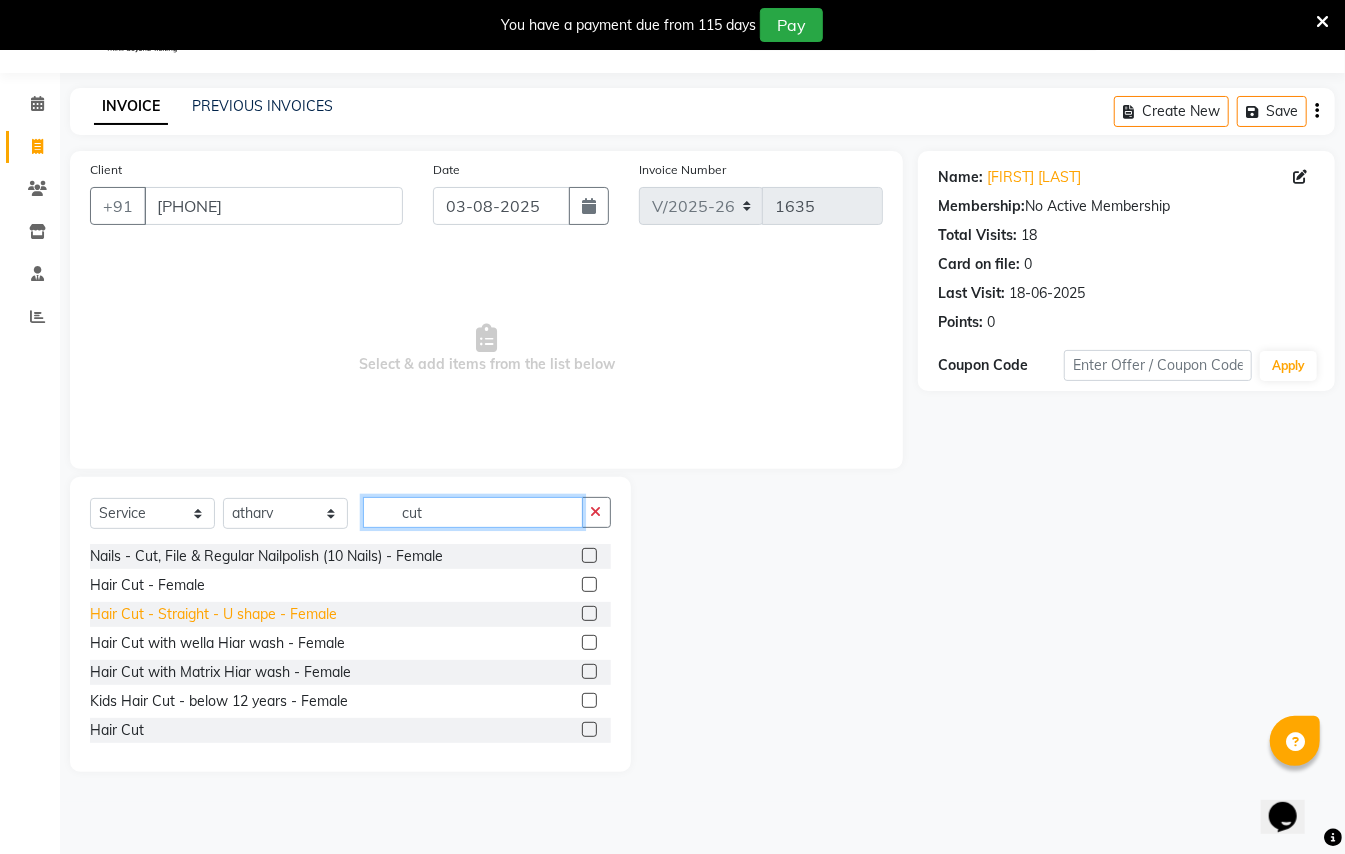 type on "cut" 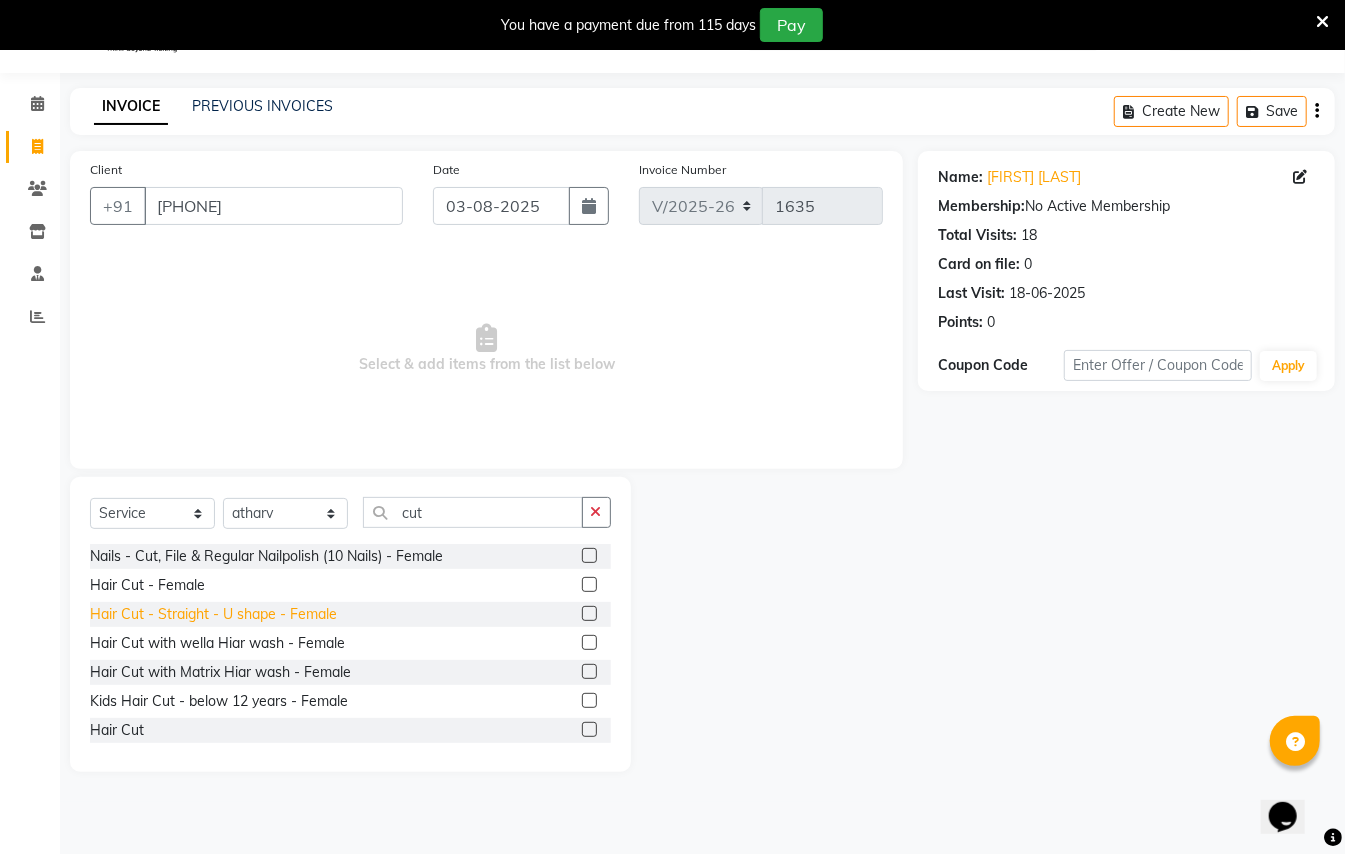 click on "Hair Cut - Straight - U shape - Female" 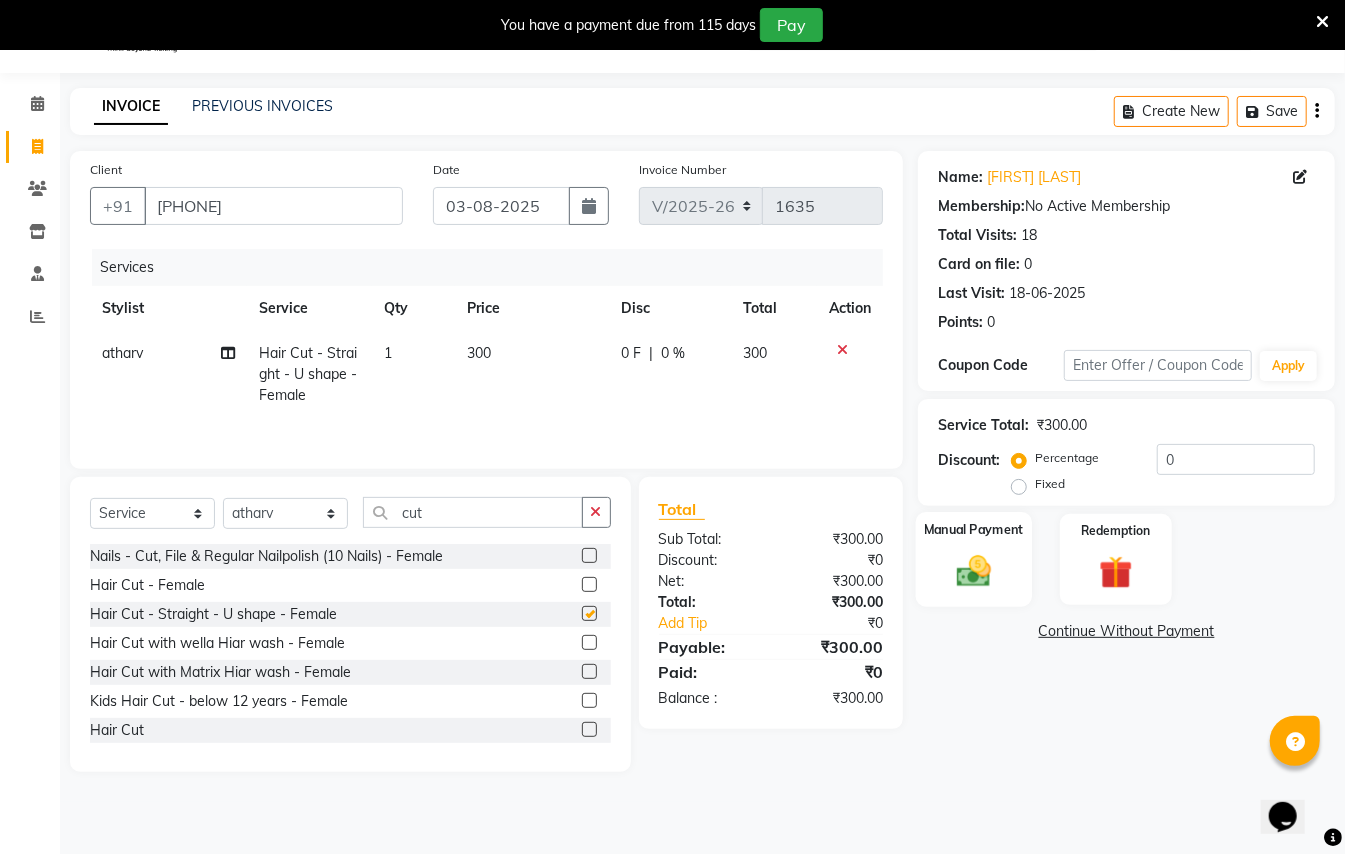 checkbox on "false" 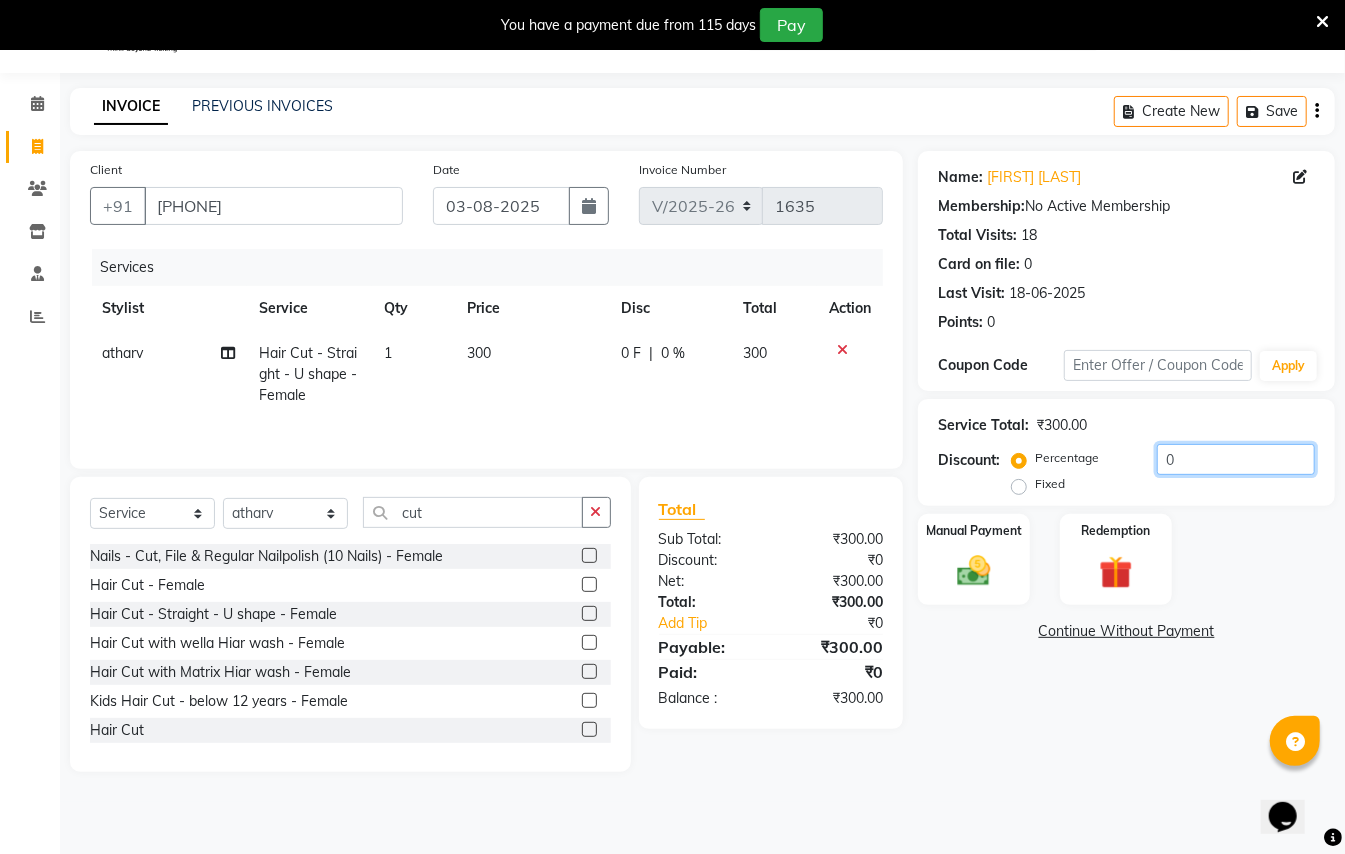 click on "0" 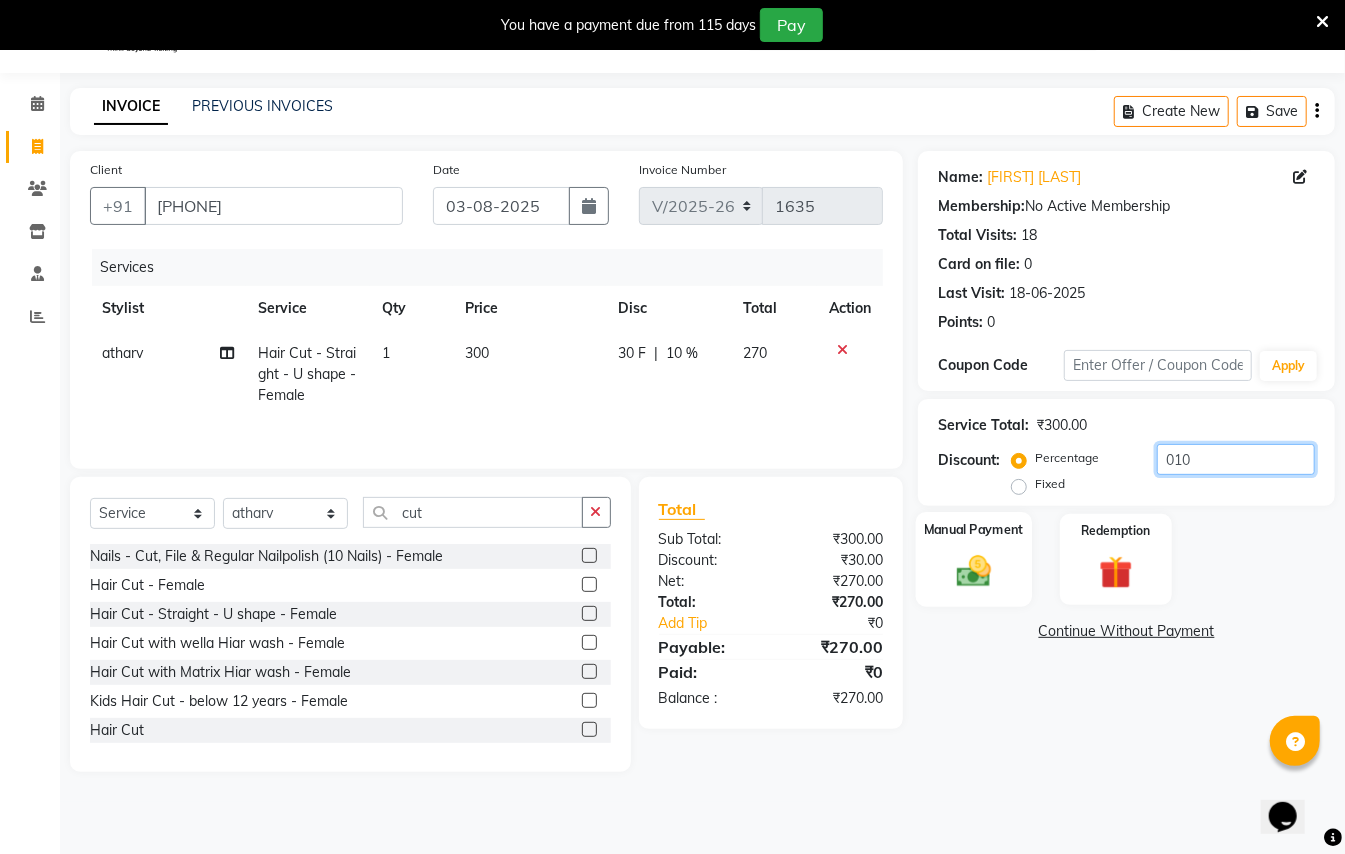 type on "010" 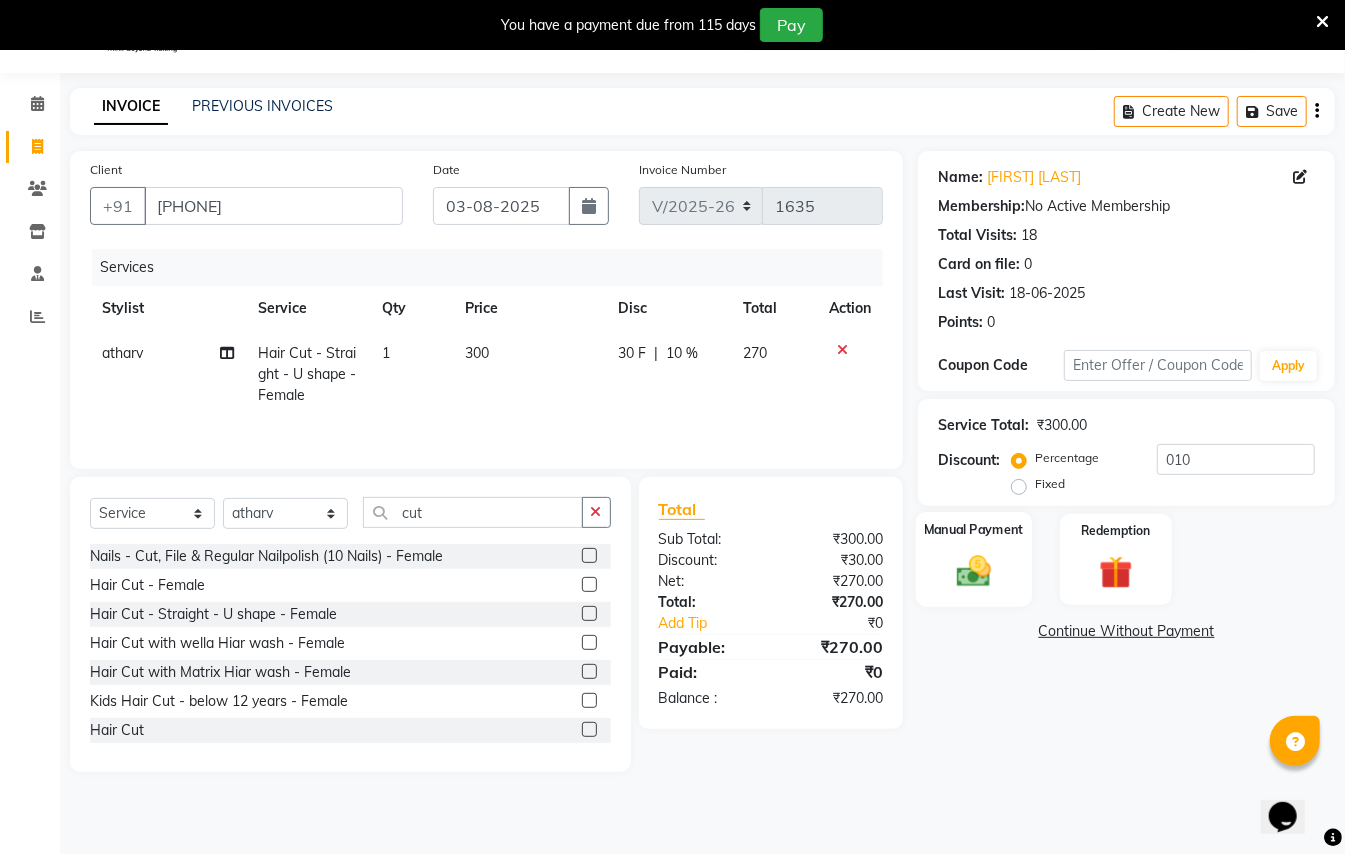 click 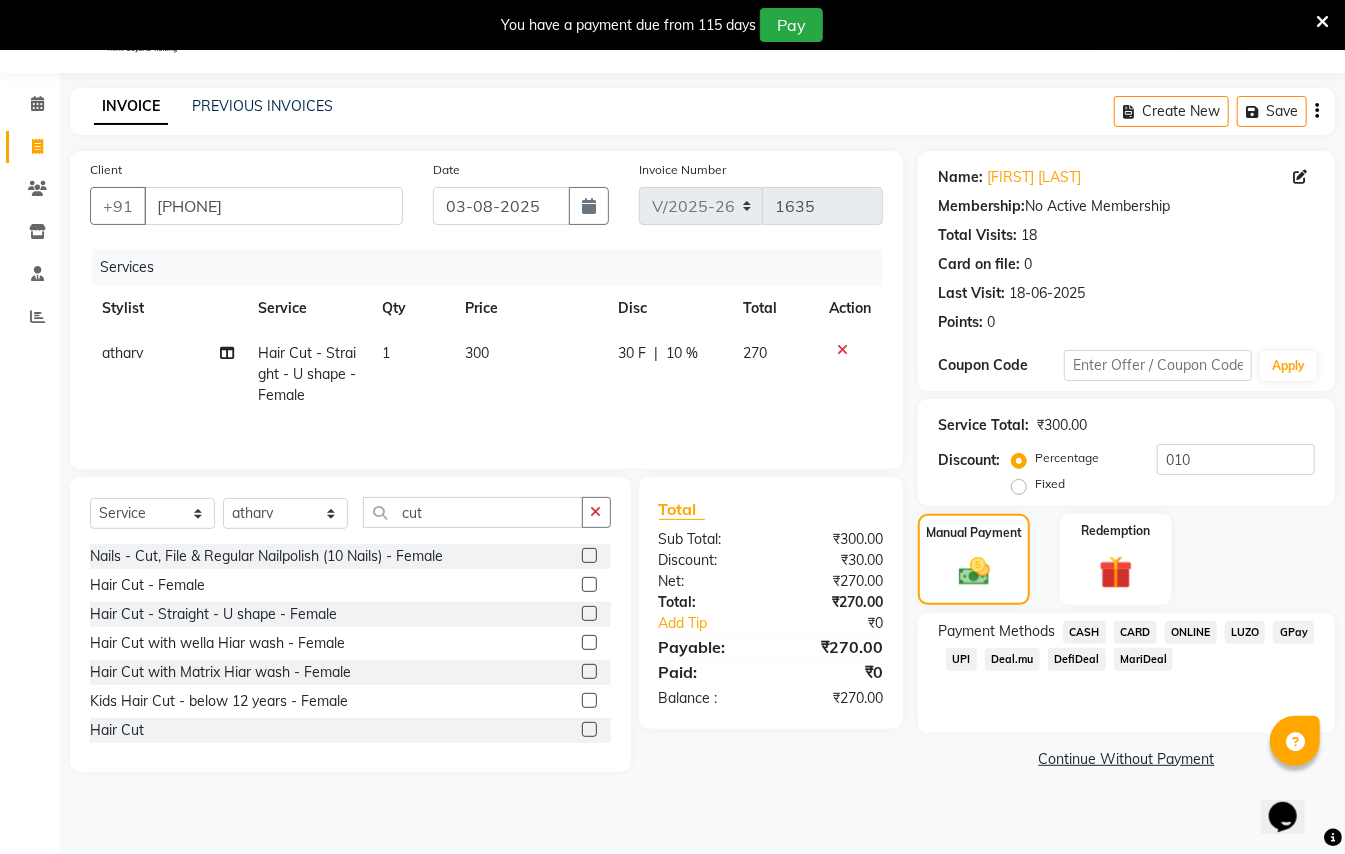 click on "GPay" 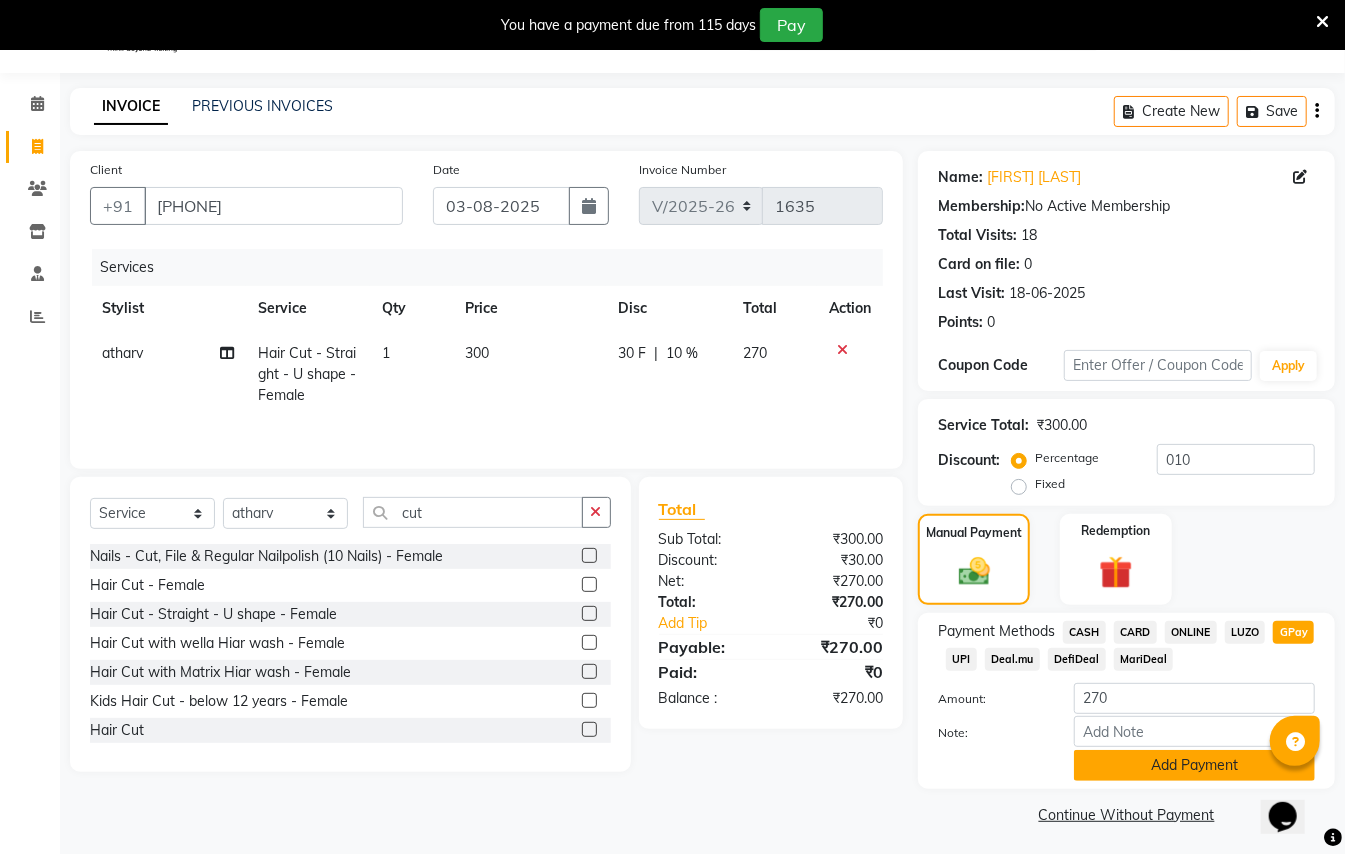 click on "Add Payment" 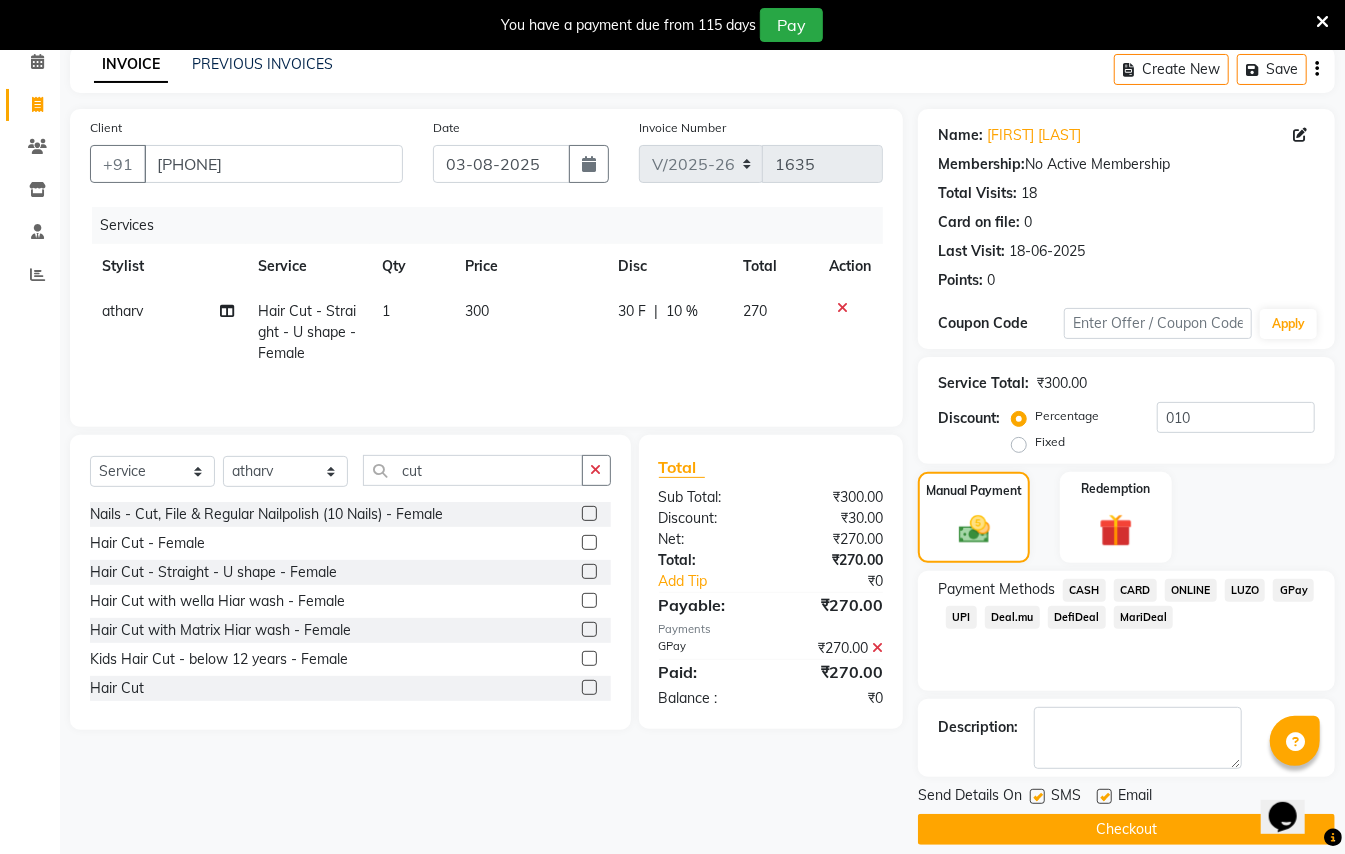 scroll, scrollTop: 114, scrollLeft: 0, axis: vertical 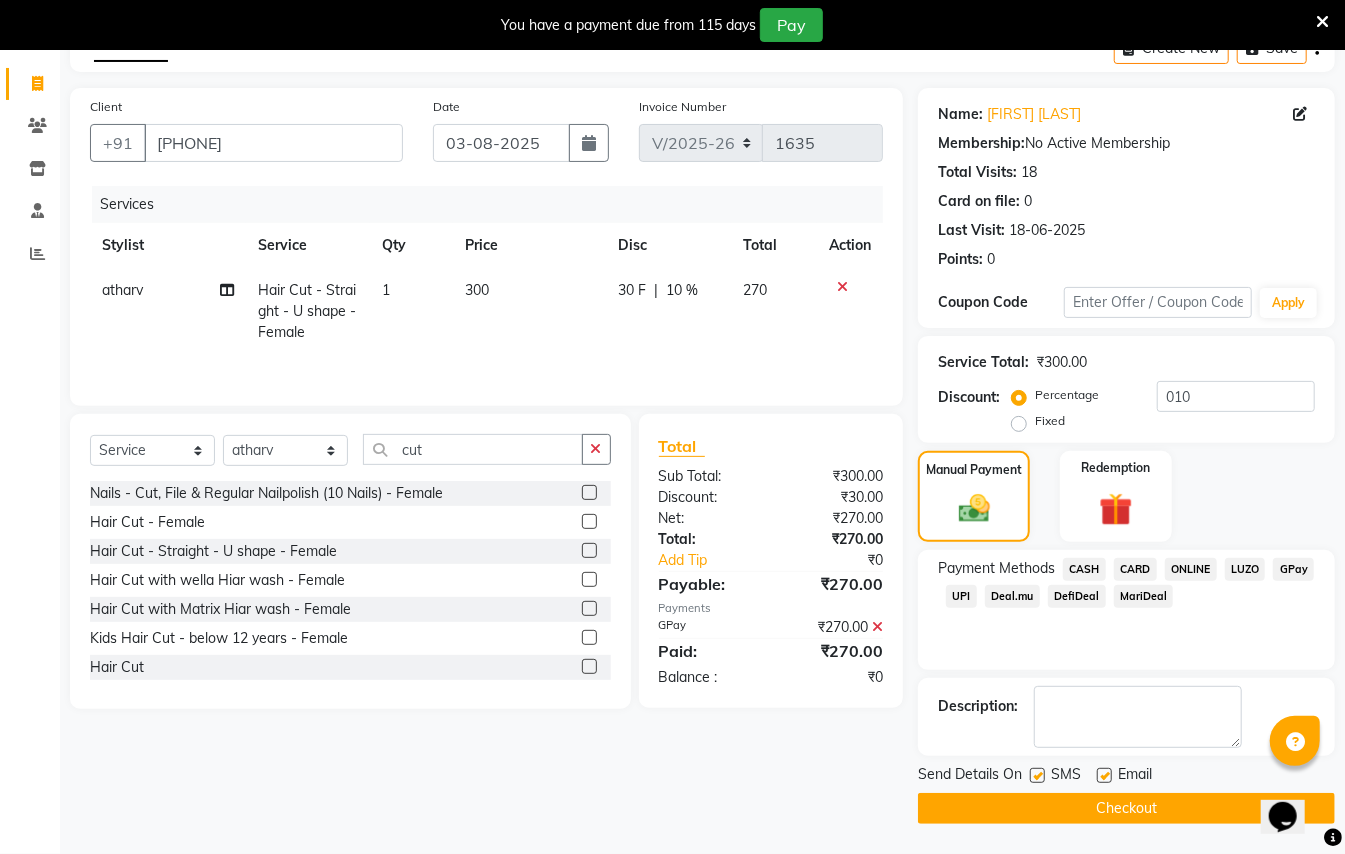 drag, startPoint x: 1138, startPoint y: 802, endPoint x: 1124, endPoint y: 808, distance: 15.231546 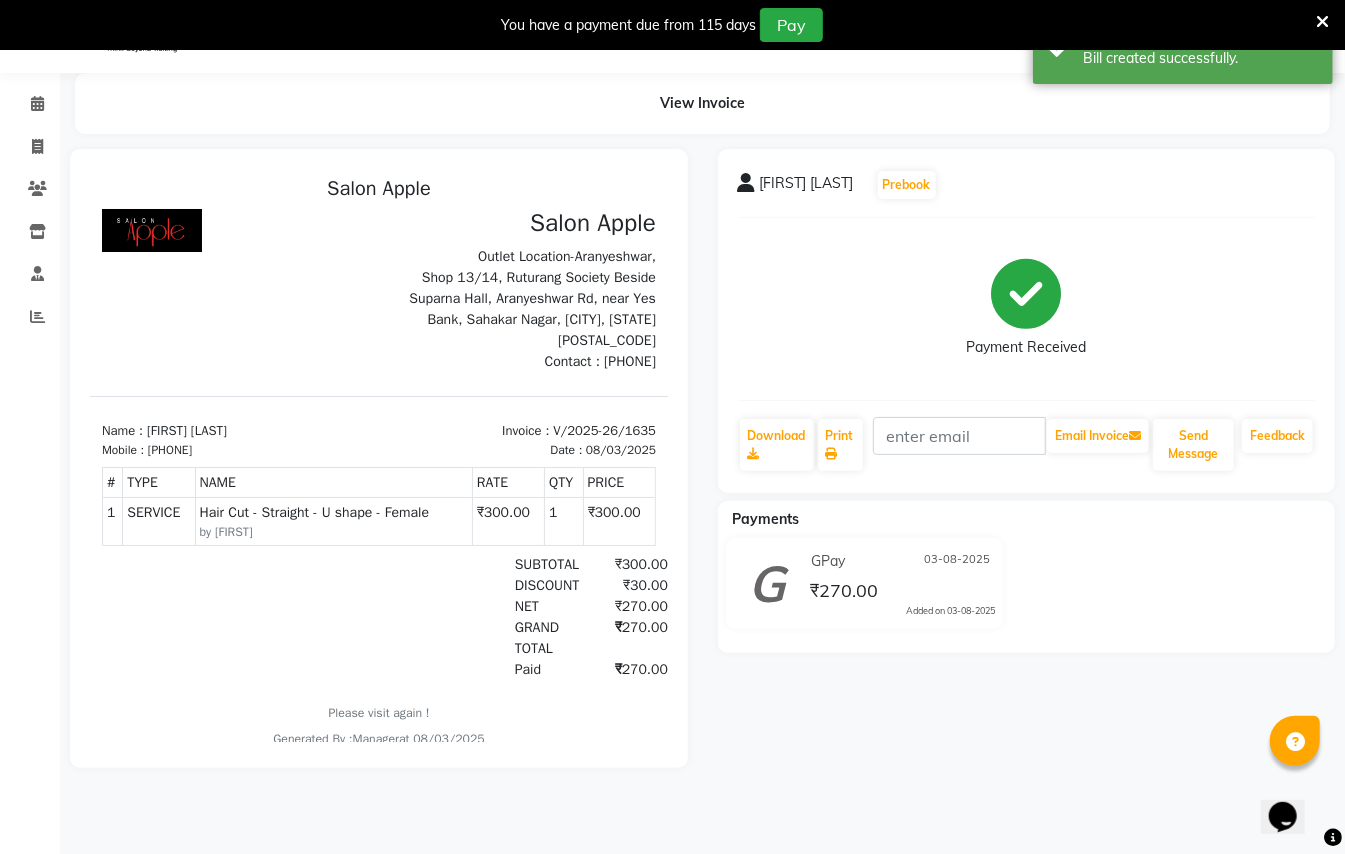 scroll, scrollTop: 0, scrollLeft: 0, axis: both 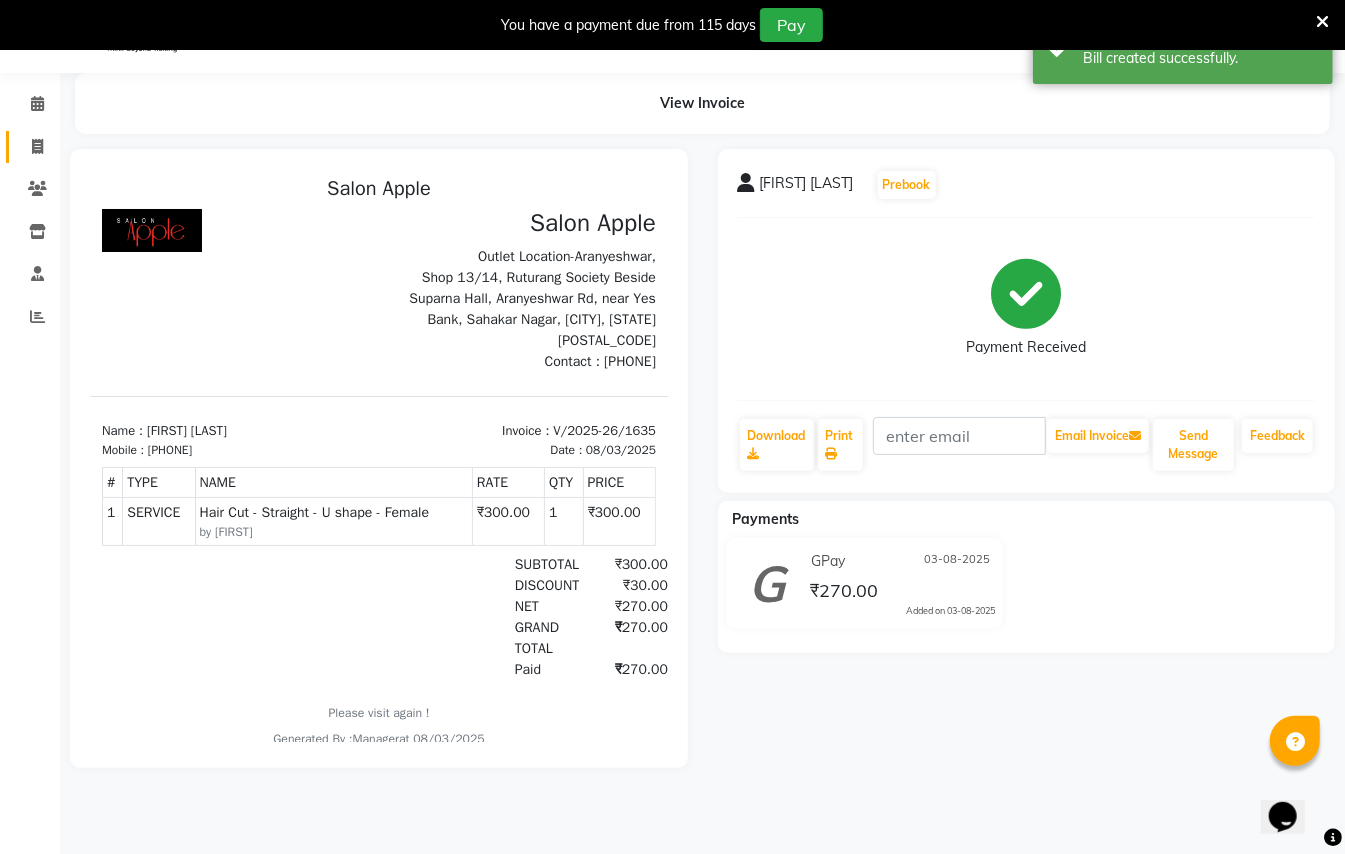 click 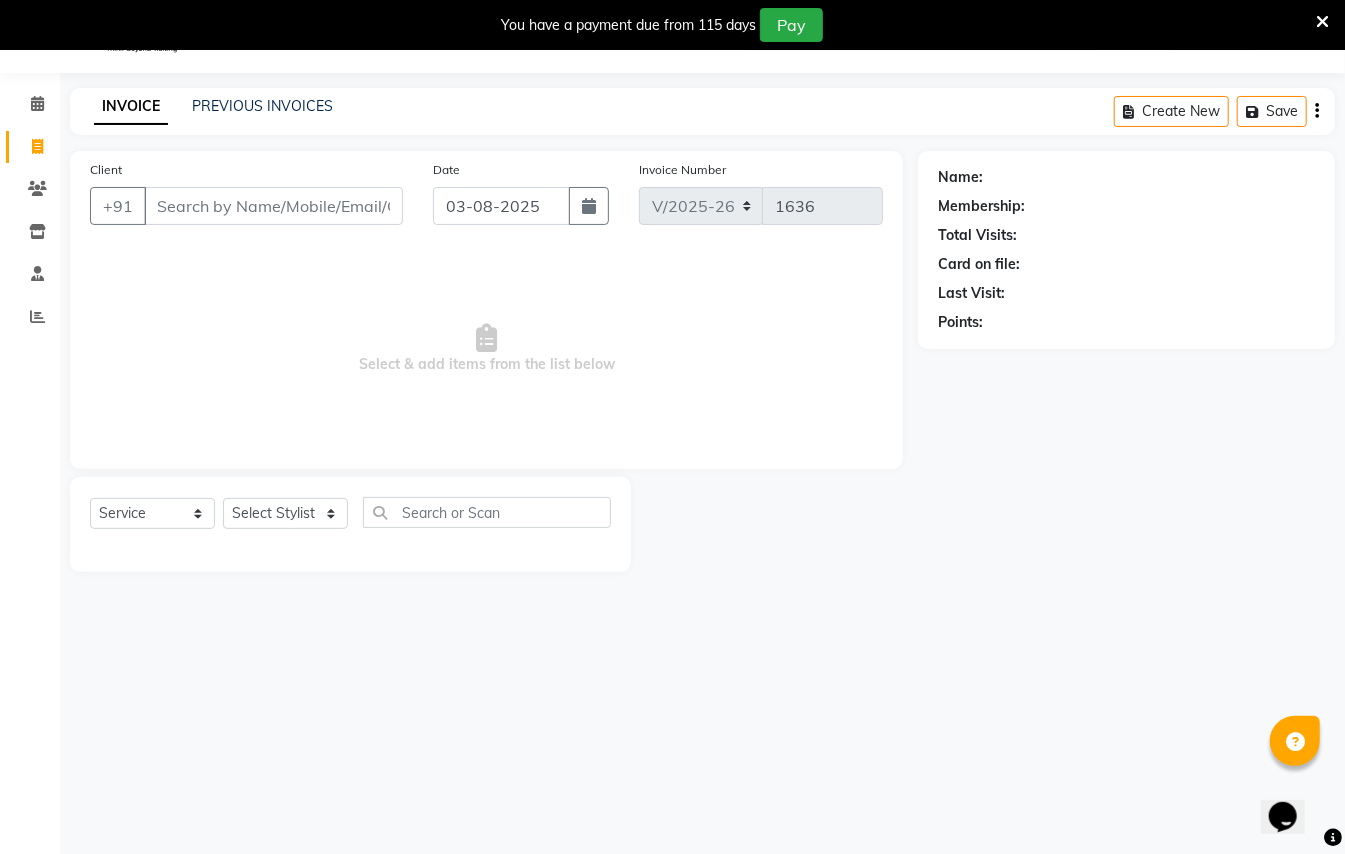 click on "Client" at bounding box center (273, 206) 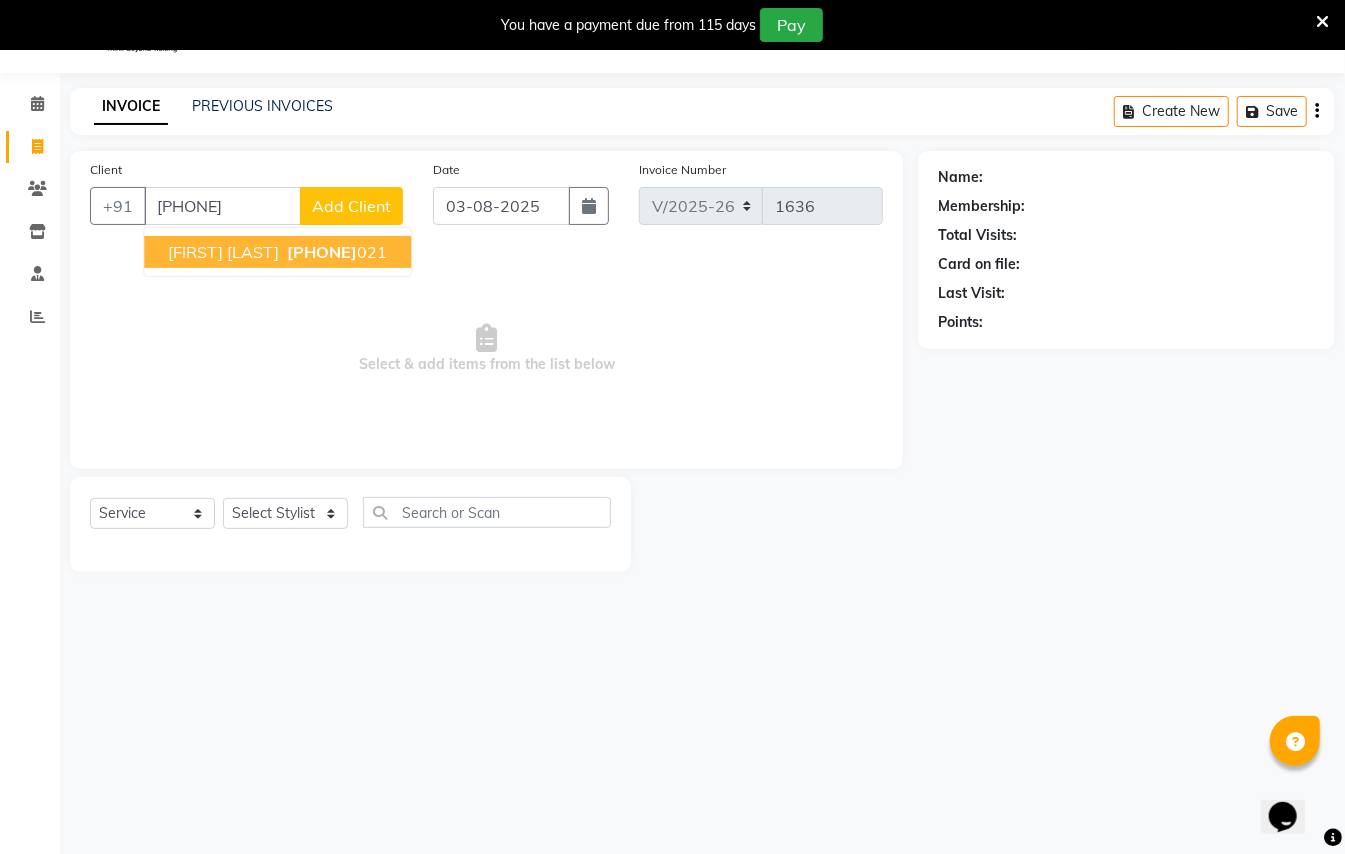 click on "[FIRST] [LAST] [PHONE]" at bounding box center (277, 252) 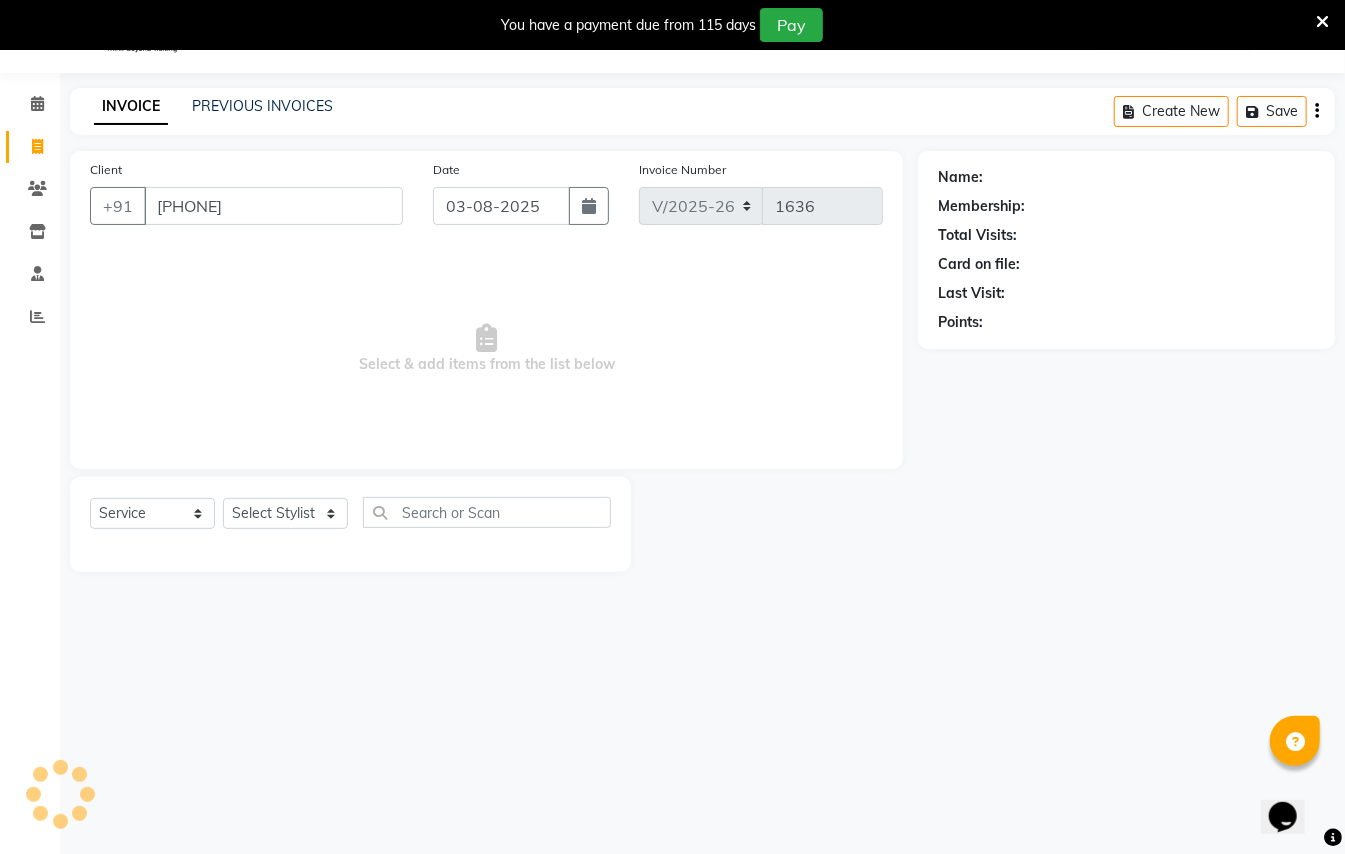 type on "[PHONE]" 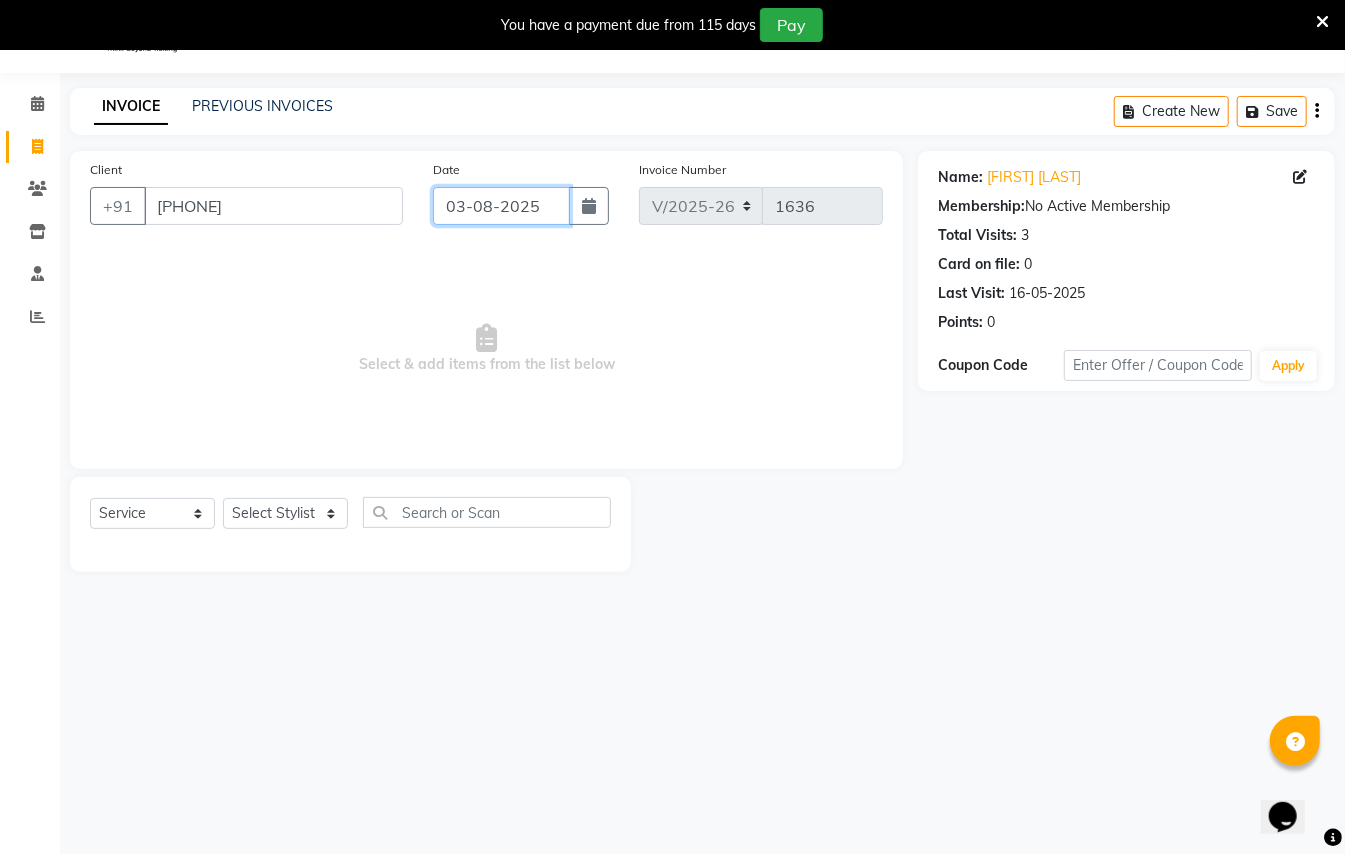 click on "03-08-2025" 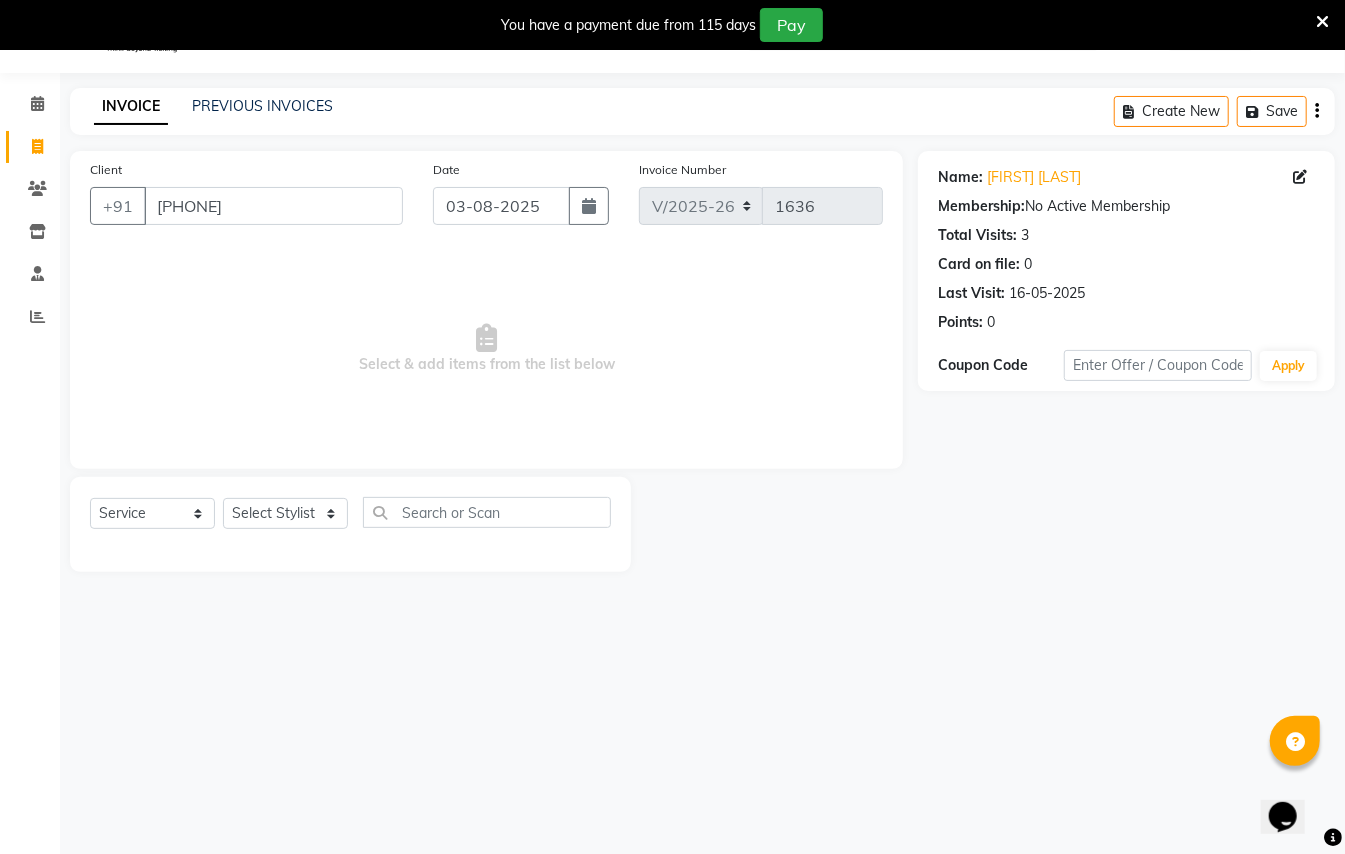 select on "8" 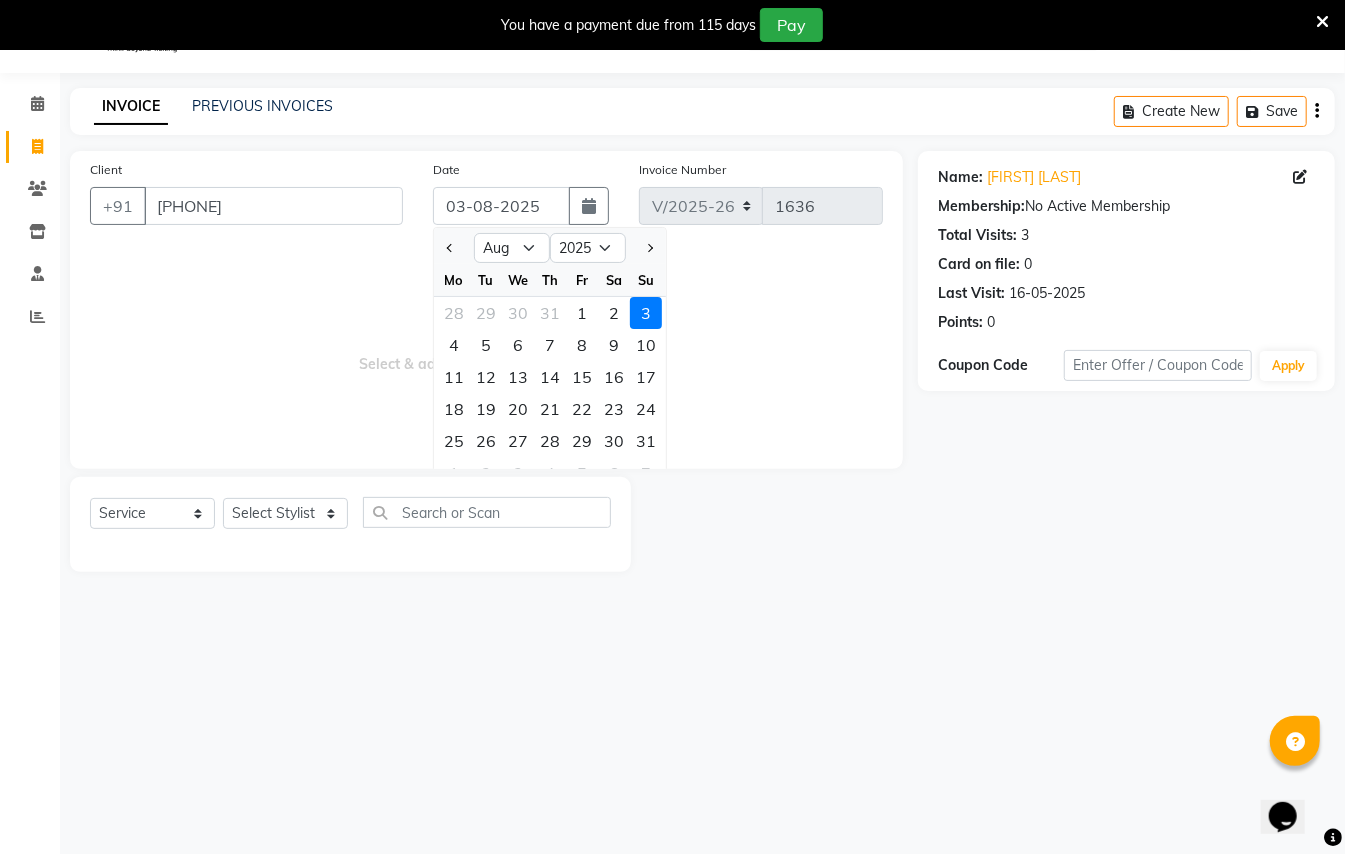 click on "Select & add items from the list below" at bounding box center (486, 349) 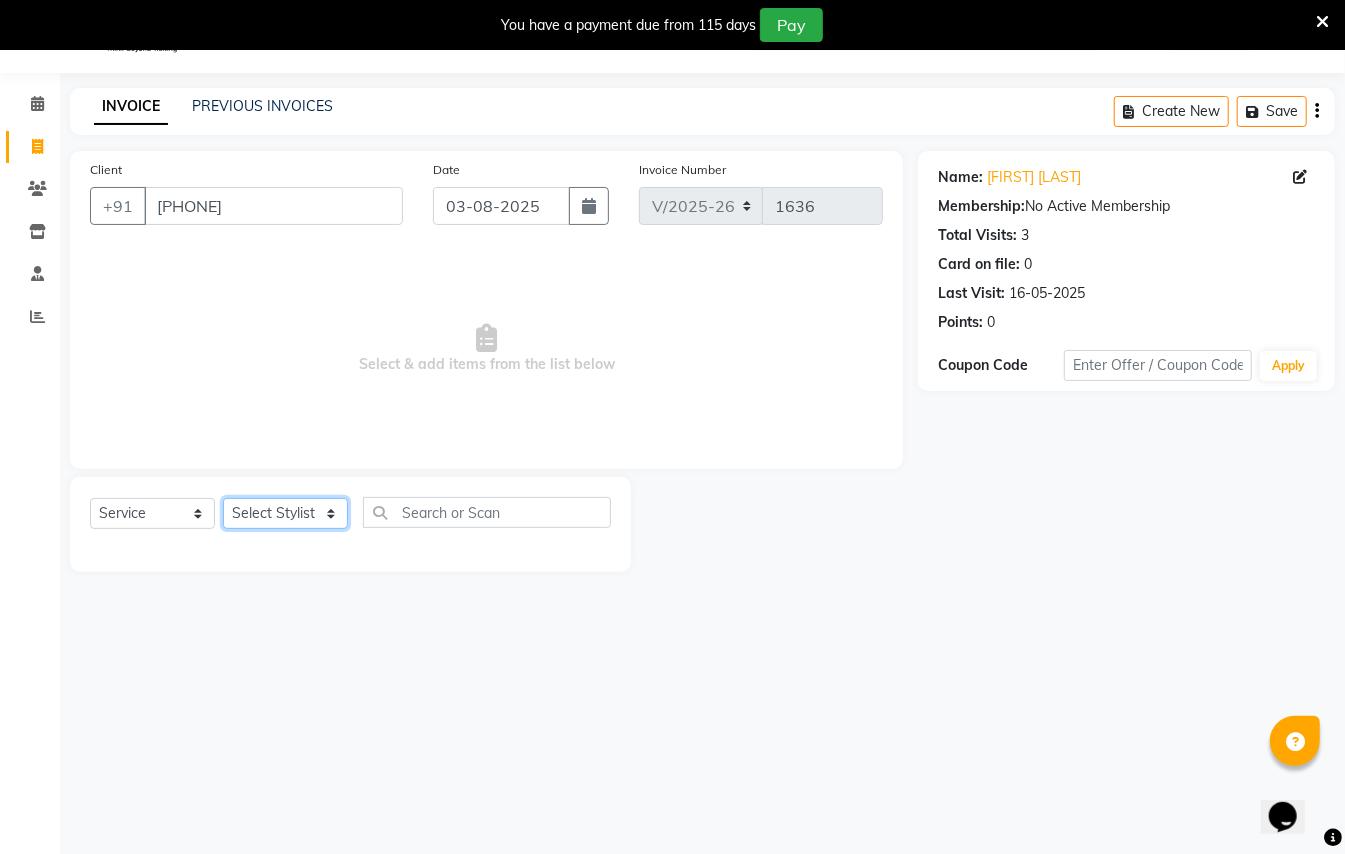 click on "Select Stylist [FIRST] [LAST] [FIRST] [LAST] [FIRST] [LAST] [FIRST] [FIRST] [FIRST] [LAST] Manager [FIRST] [FIRST] Owner [FIRST] [LAST] [LAST]" 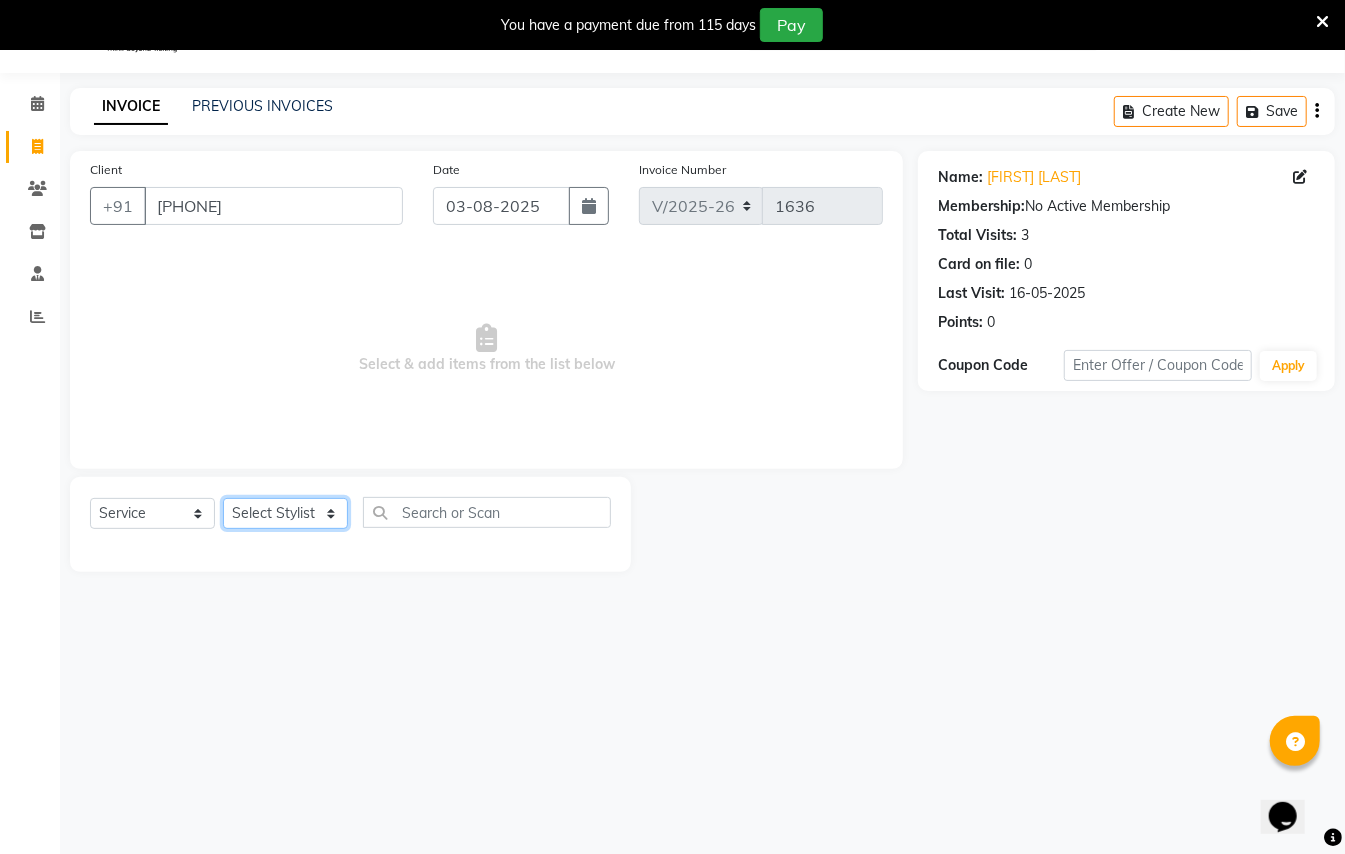 select on "79398" 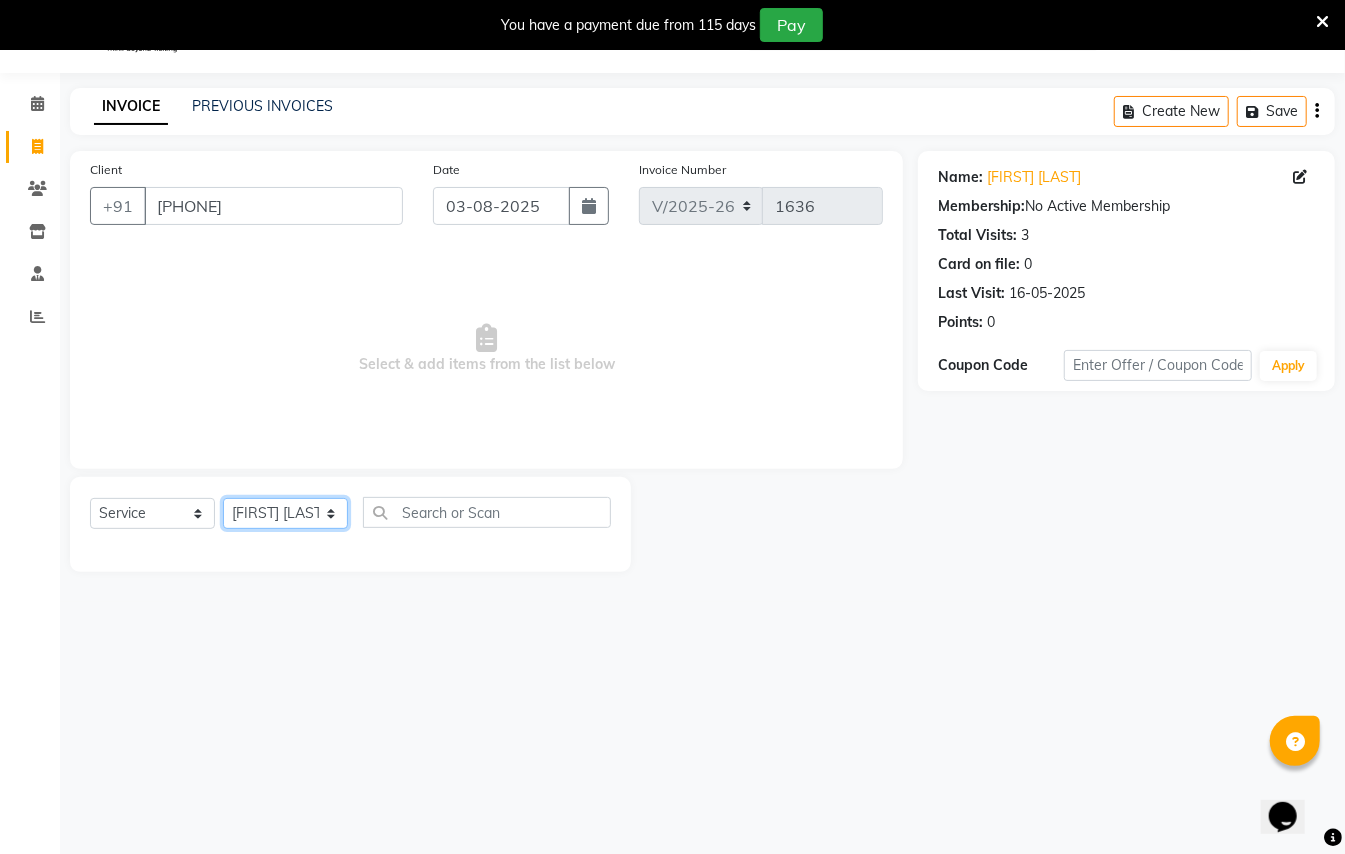 click on "Select Stylist [FIRST] [LAST] [FIRST] [LAST] [FIRST] [LAST] [FIRST] [FIRST] [FIRST] [LAST] Manager [FIRST] [FIRST] Owner [FIRST] [LAST] [LAST]" 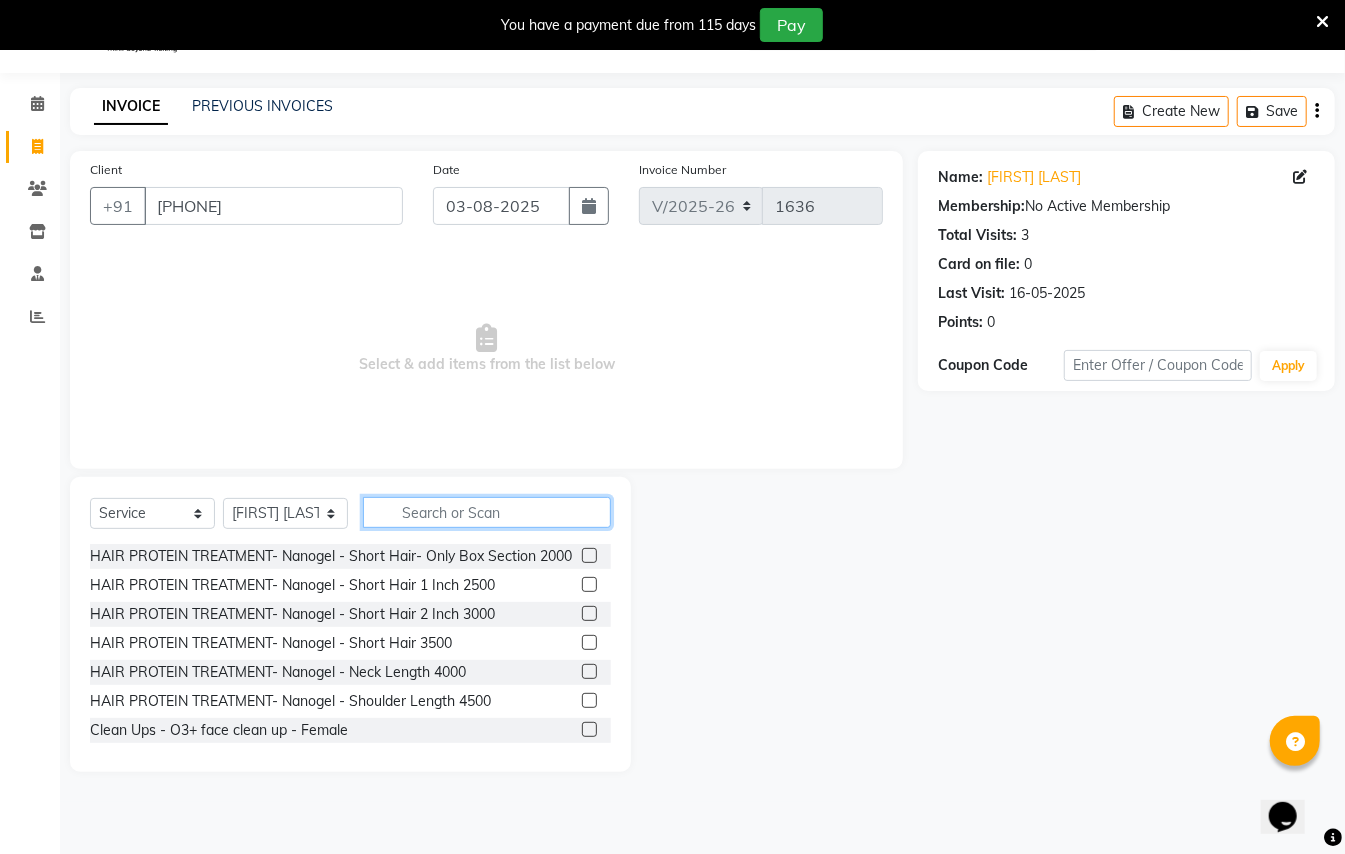 click 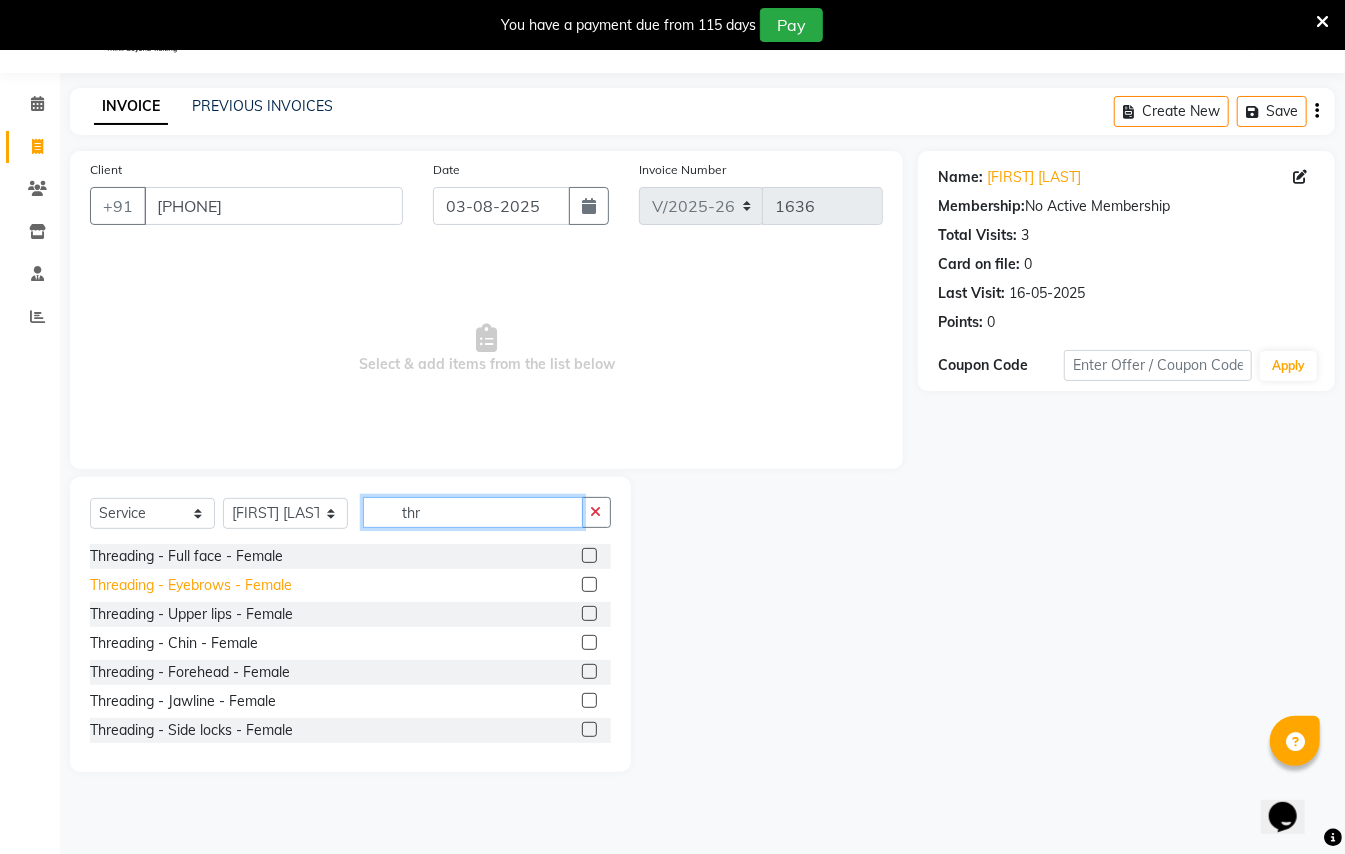 type on "thr" 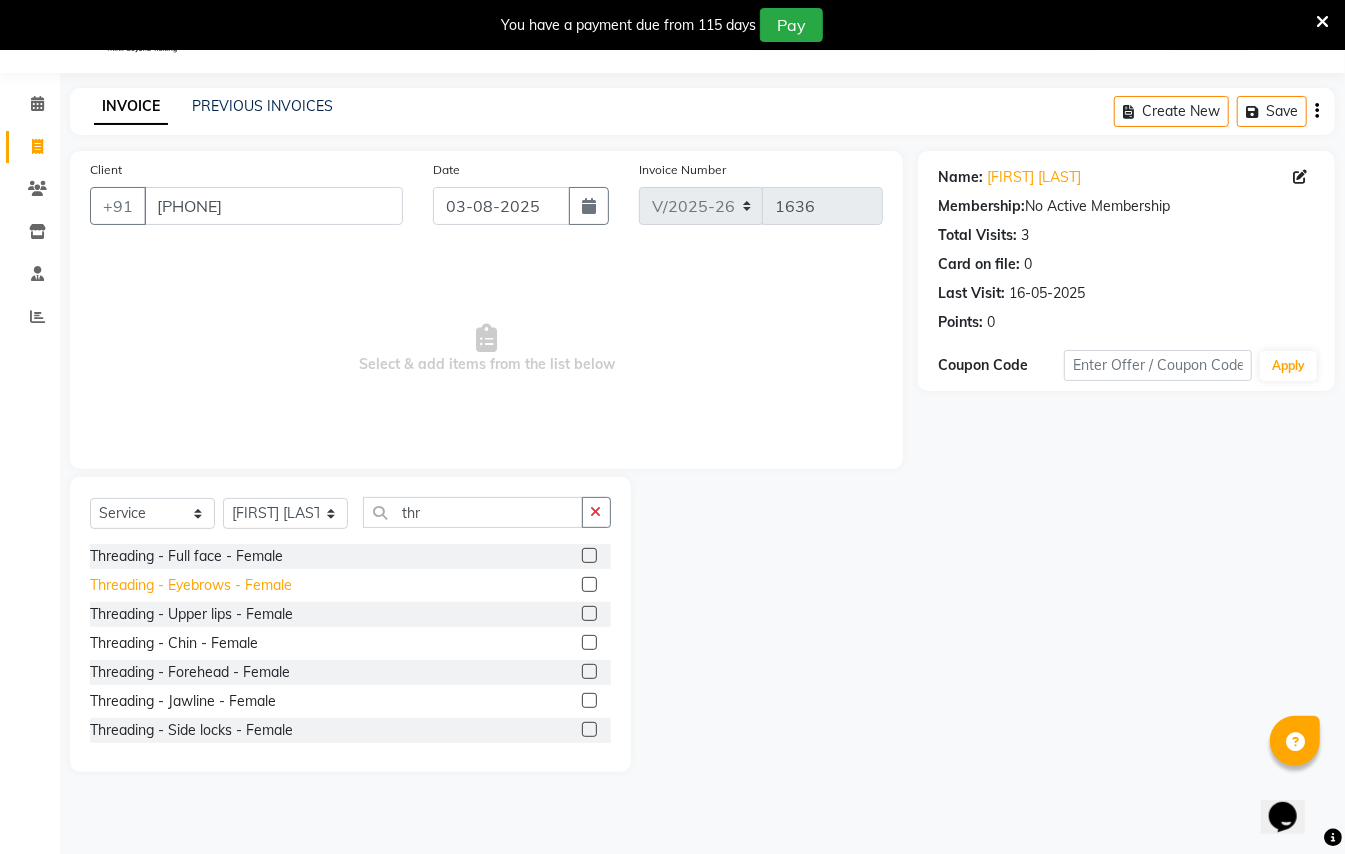click on "Threading - Eyebrows - Female" 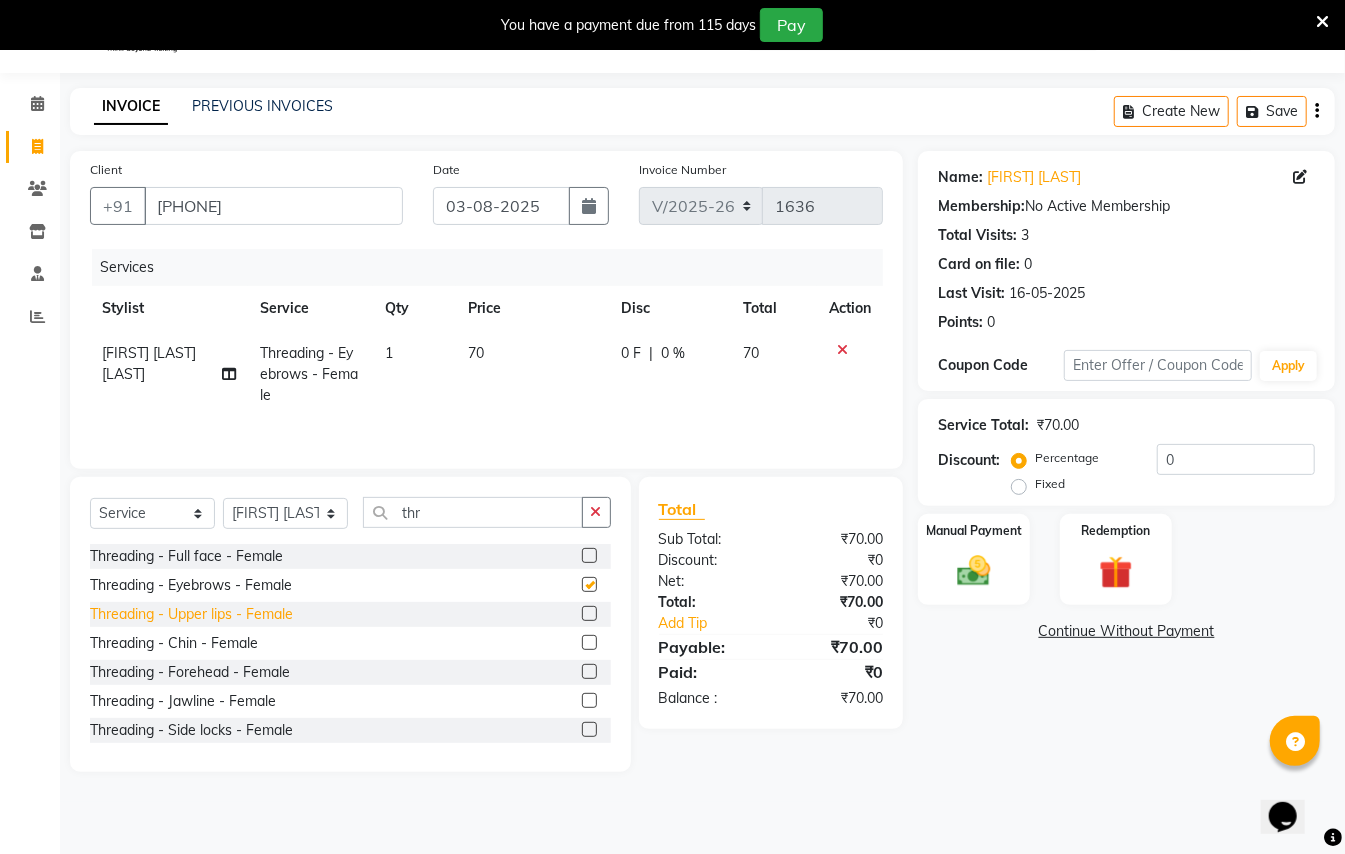 checkbox on "false" 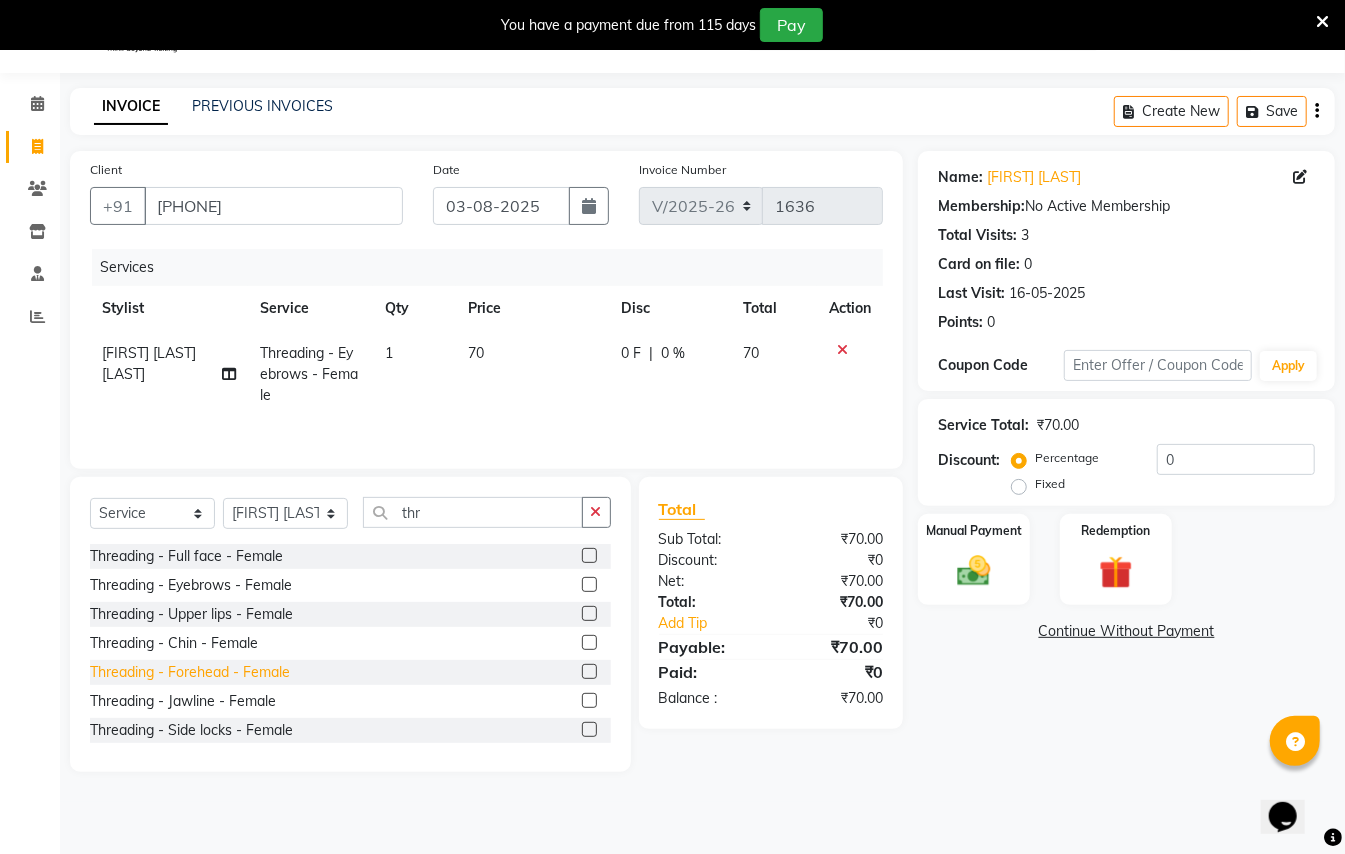click on "Threading - Forehead - Female" 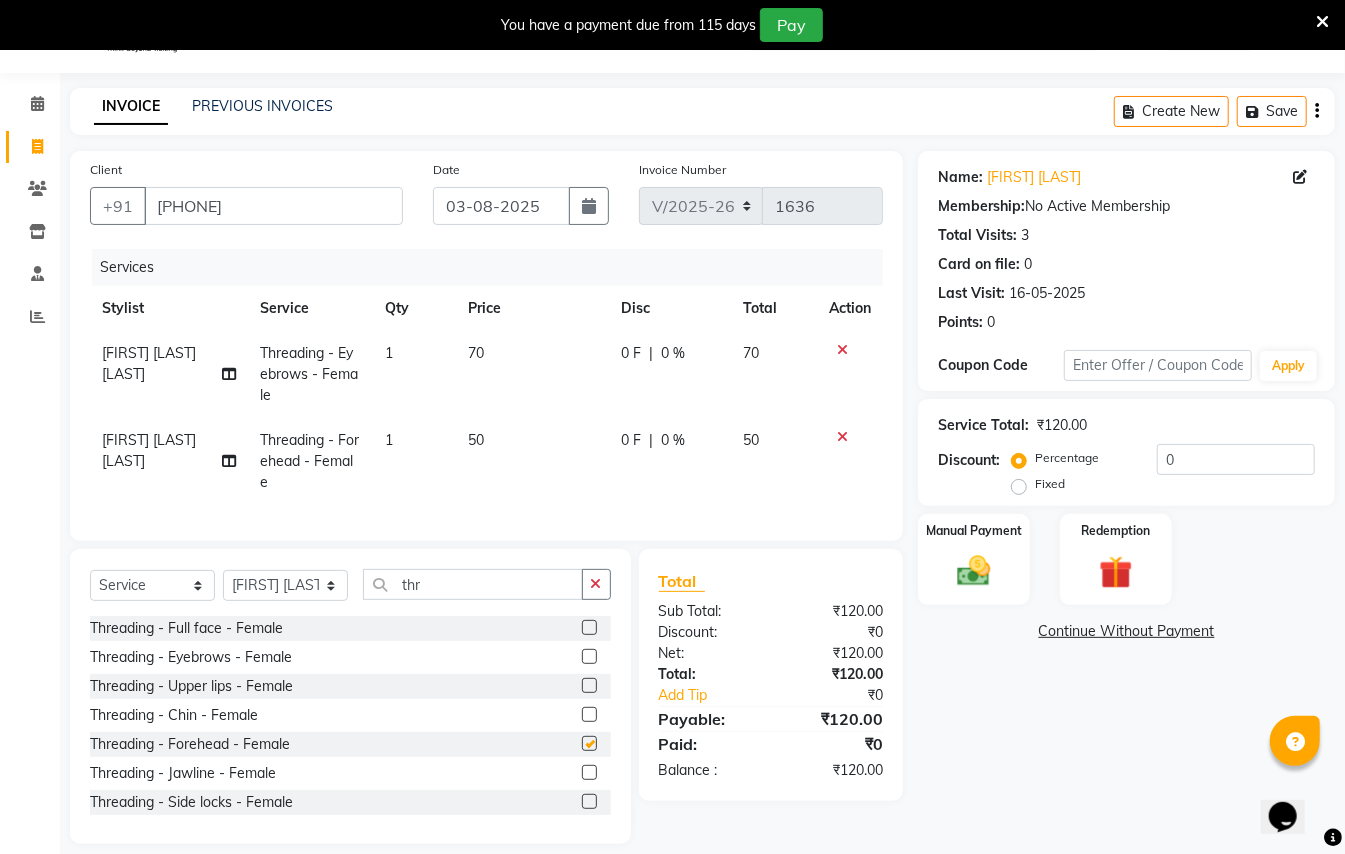checkbox on "false" 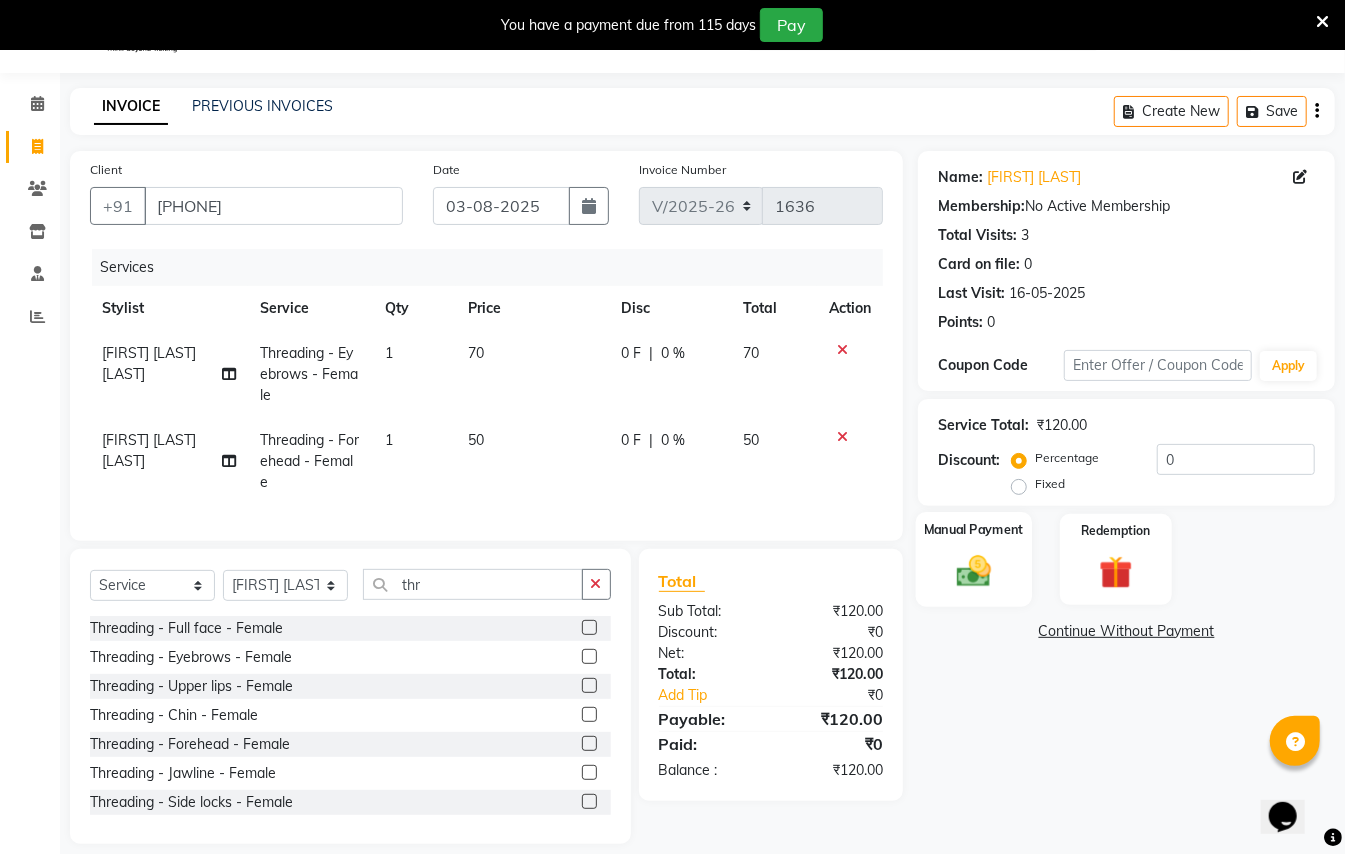 click 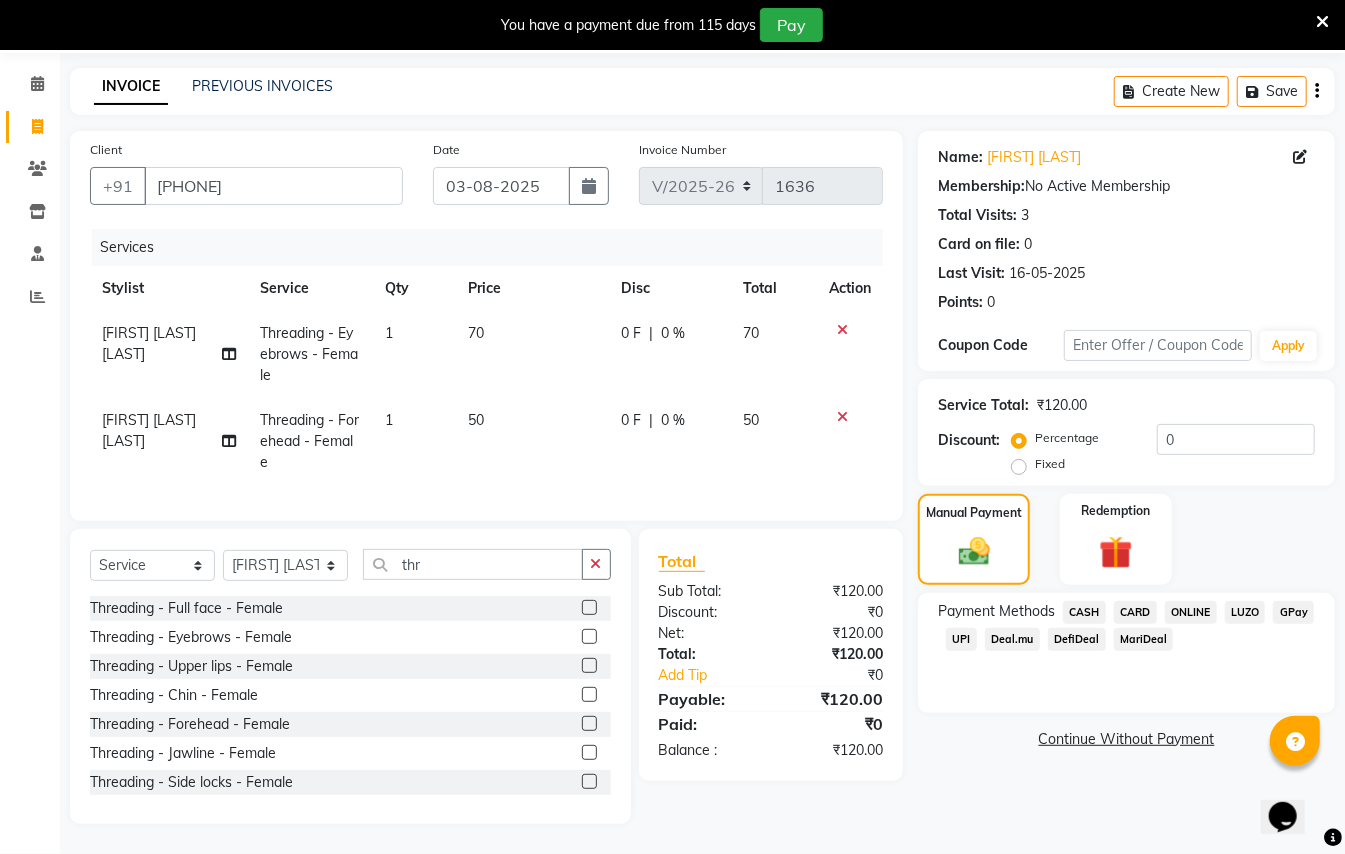 scroll, scrollTop: 90, scrollLeft: 0, axis: vertical 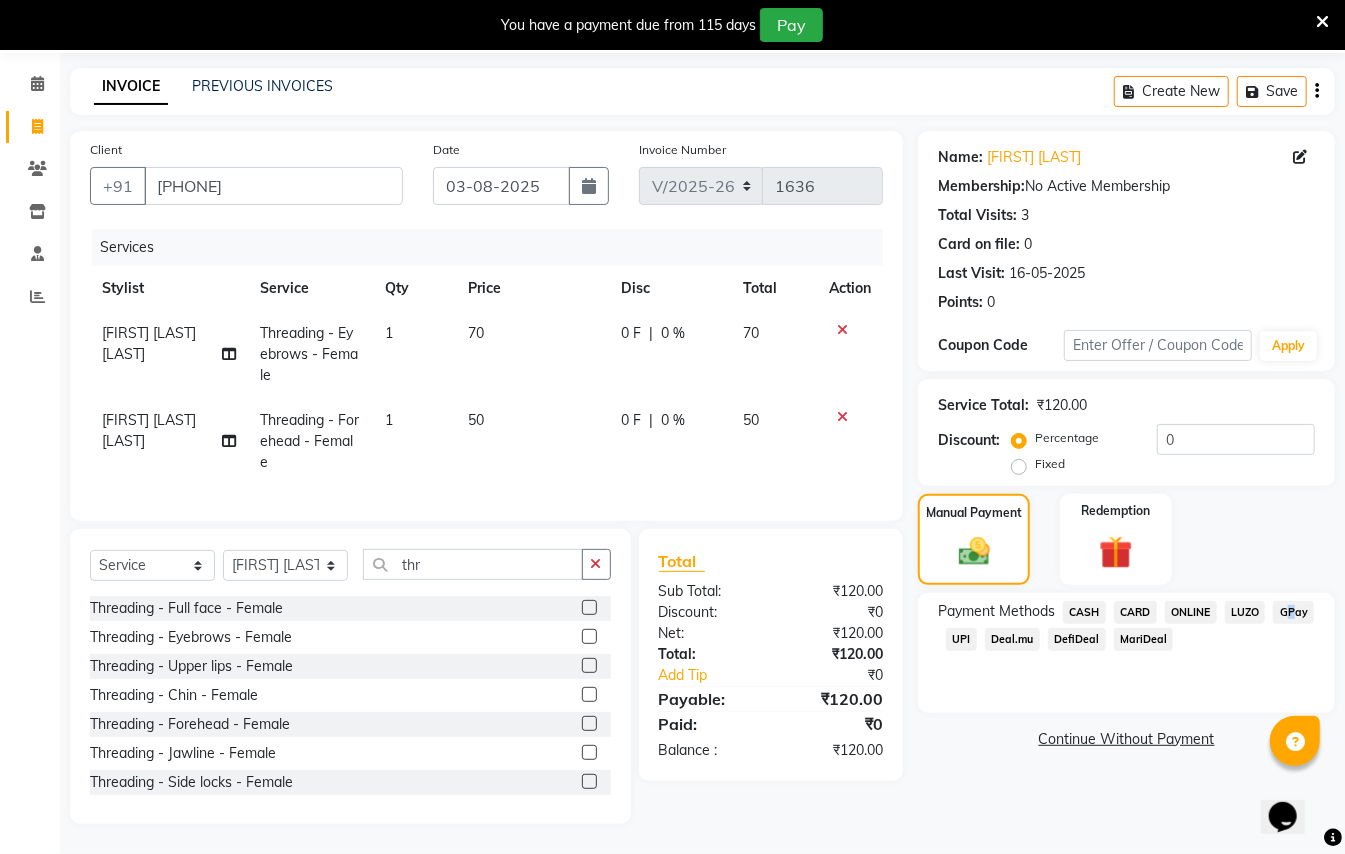 click on "GPay" 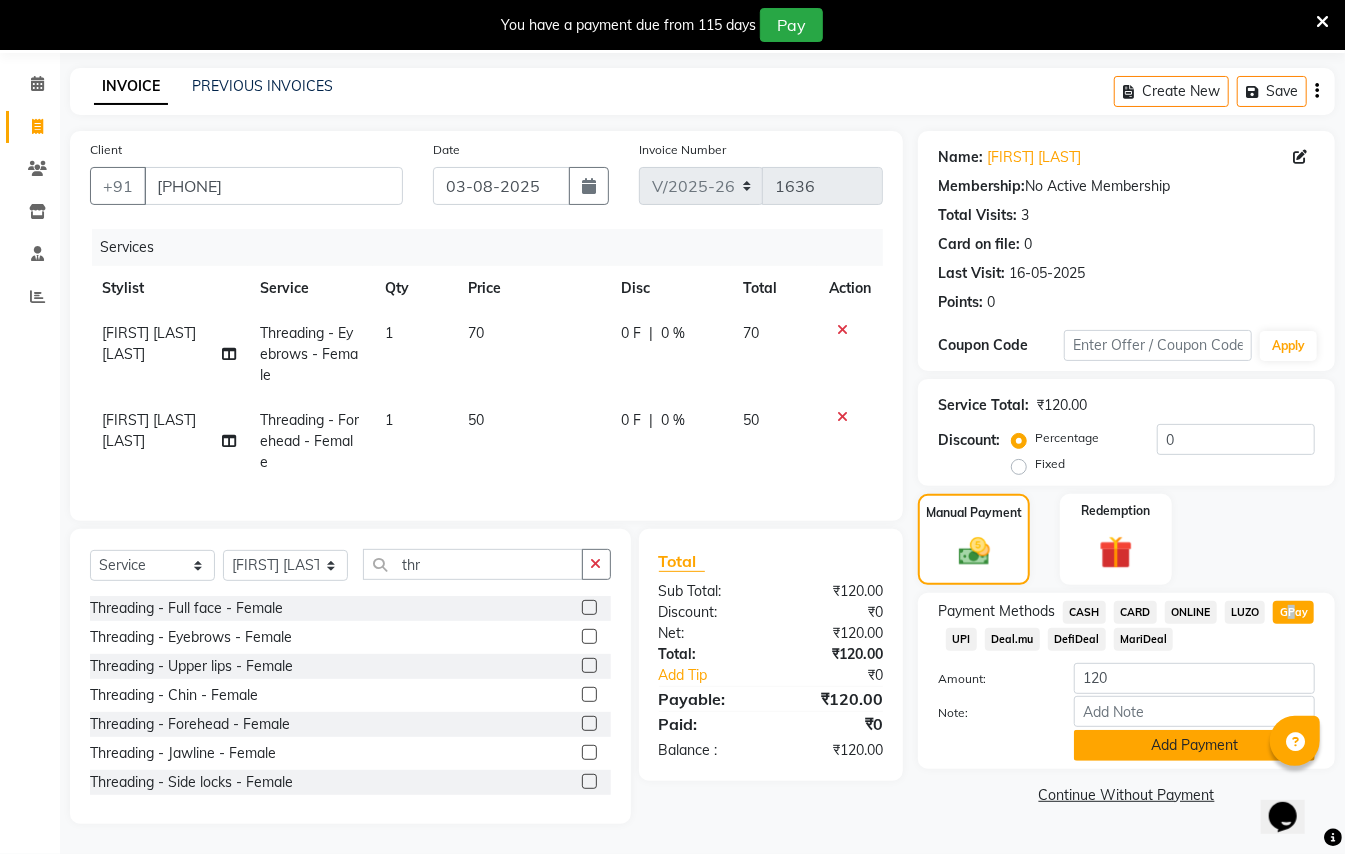 click on "Add Payment" 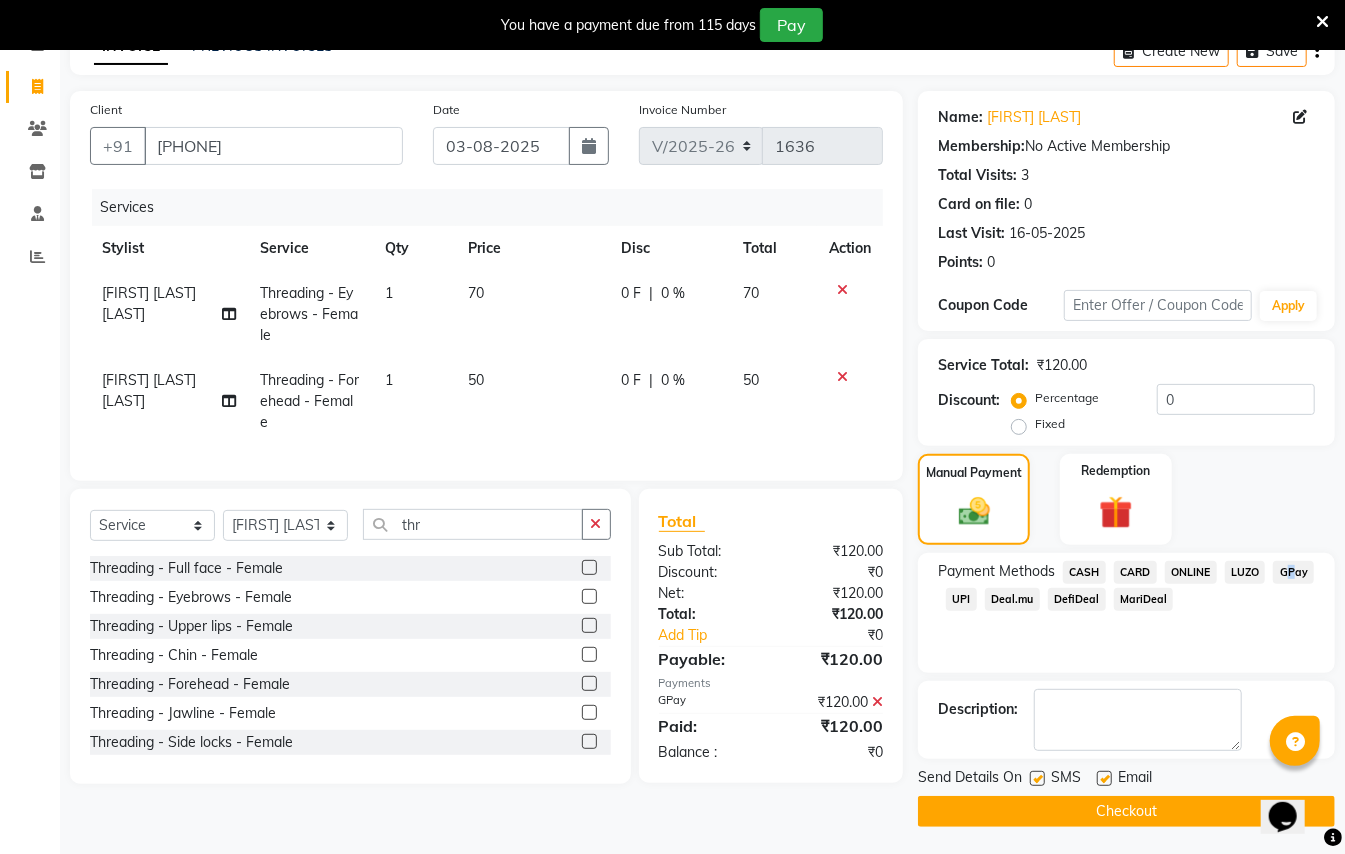 scroll, scrollTop: 114, scrollLeft: 0, axis: vertical 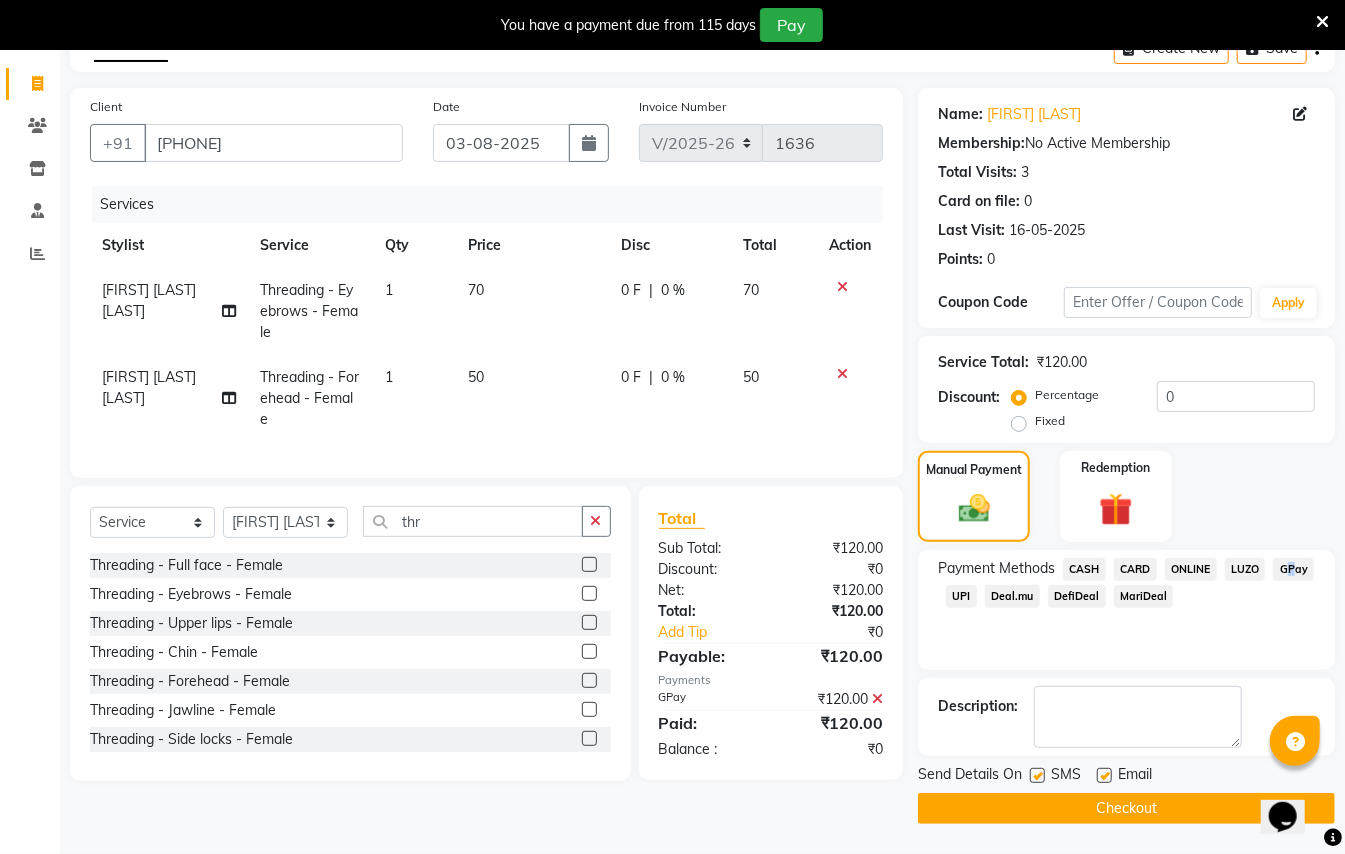 click on "Checkout" 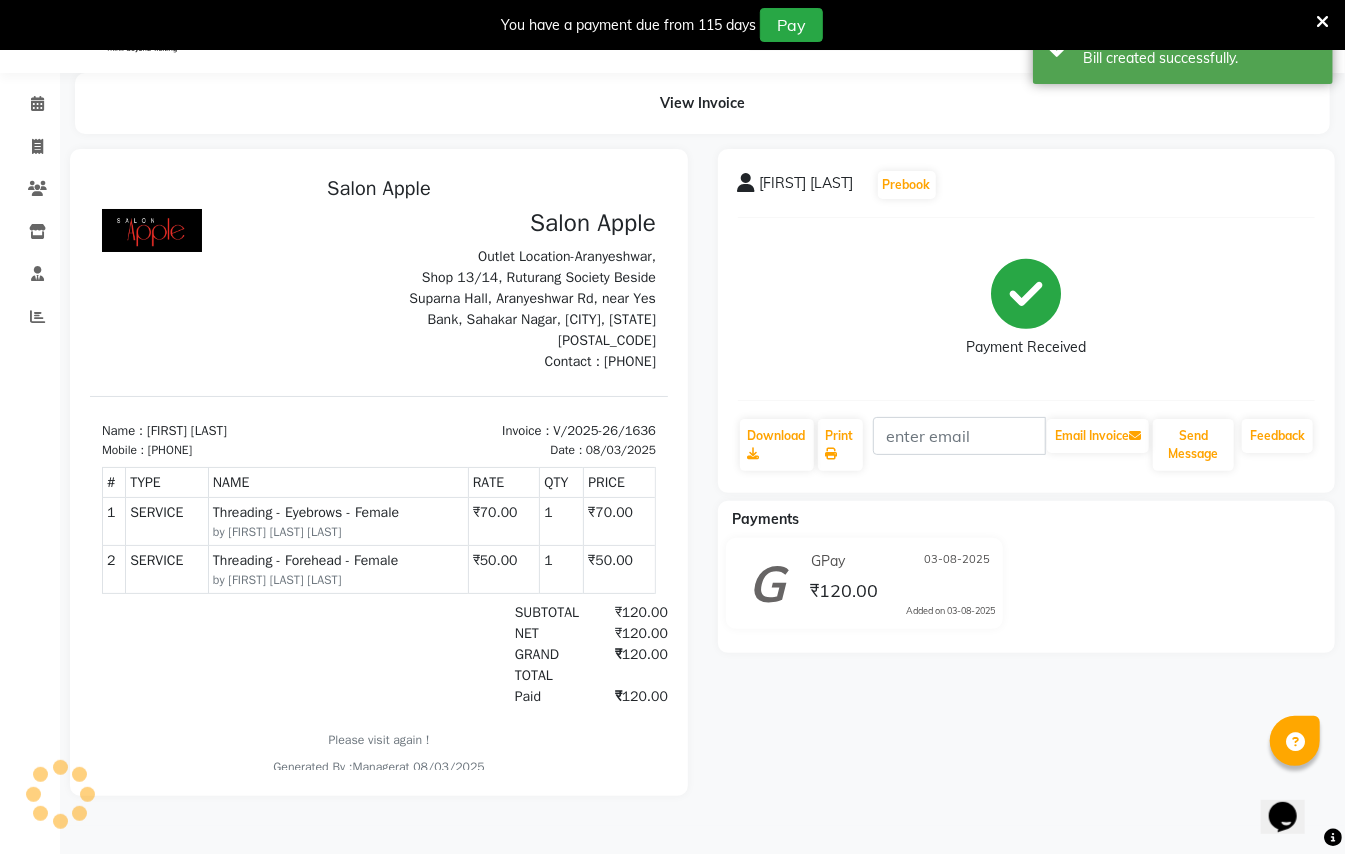 scroll, scrollTop: 0, scrollLeft: 0, axis: both 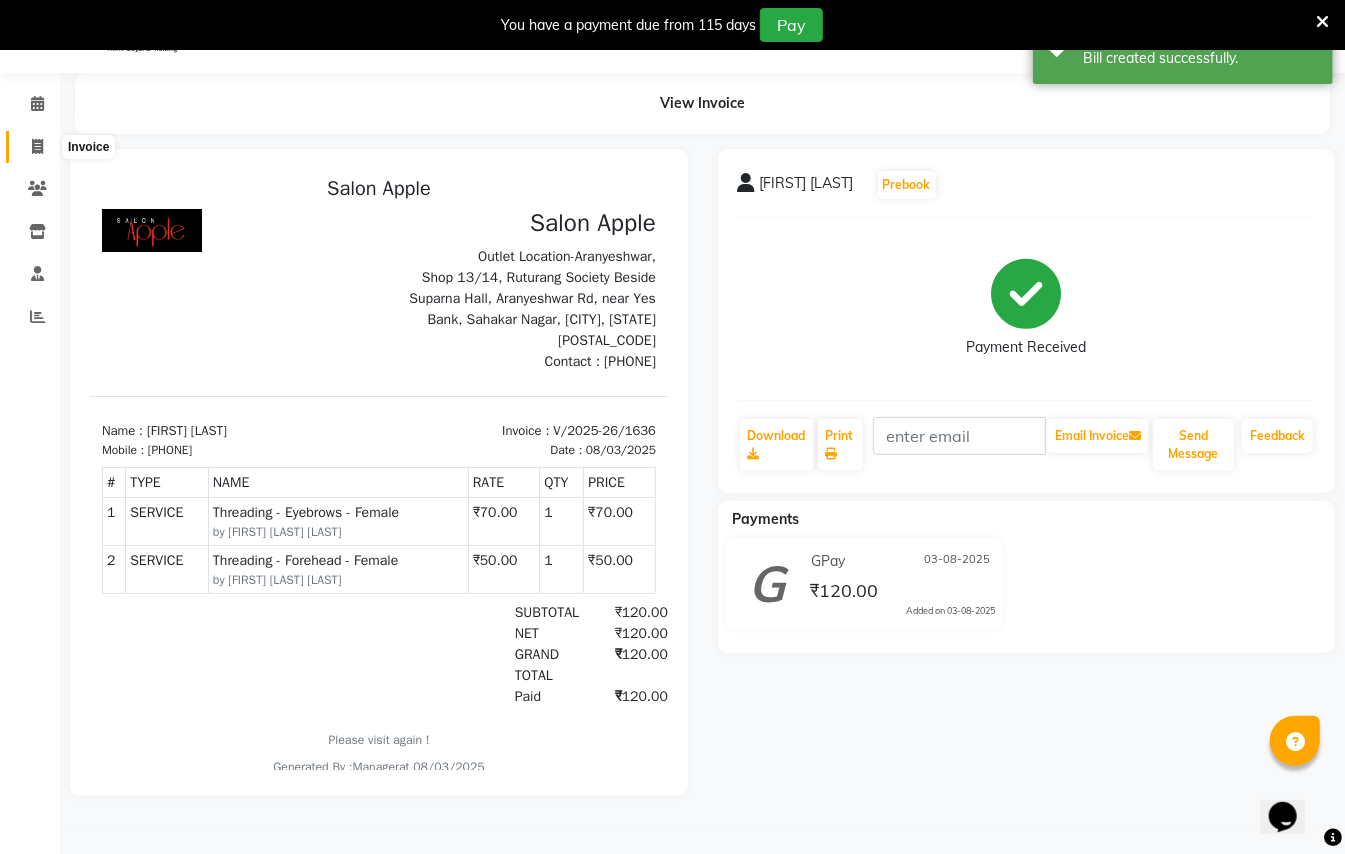 click 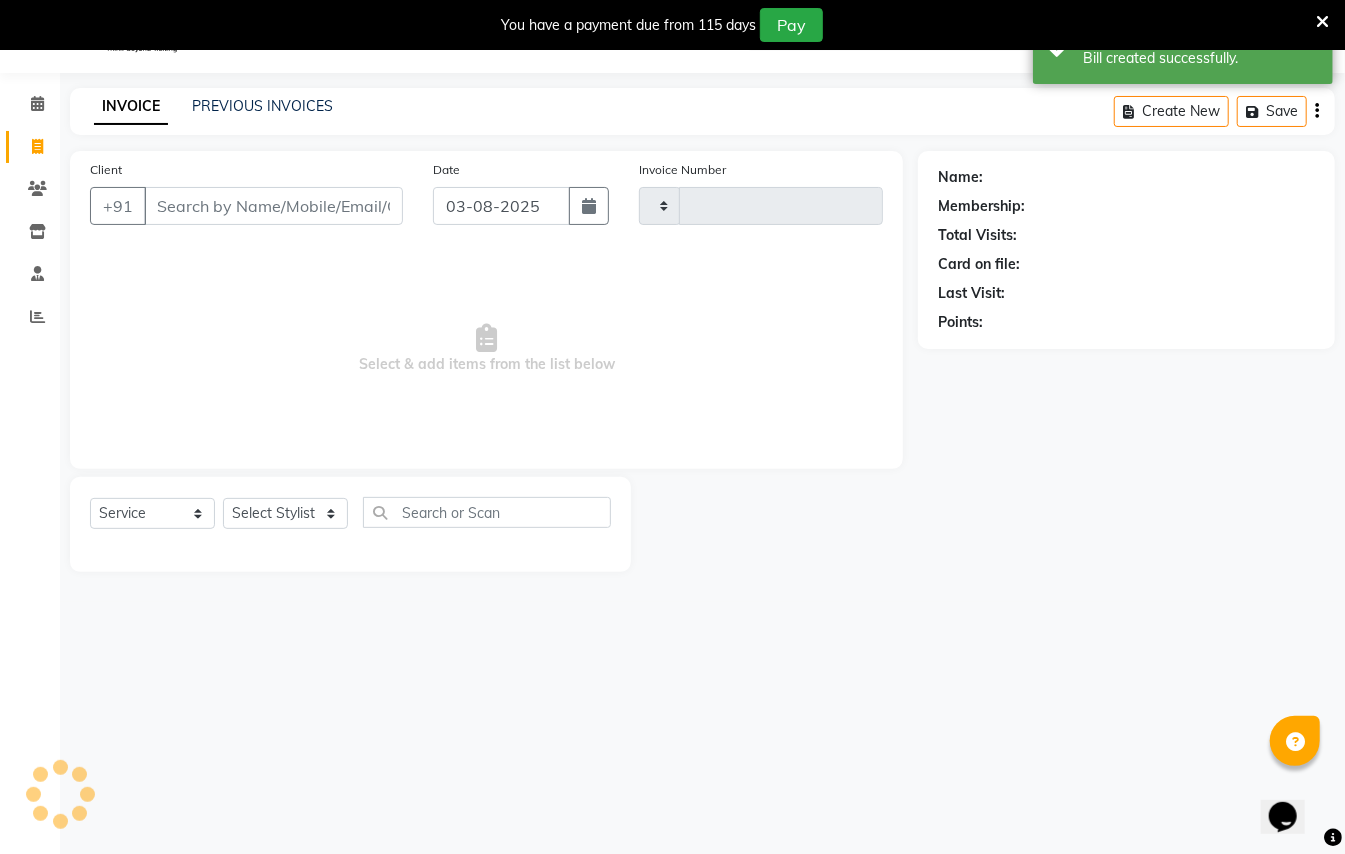 type on "1637" 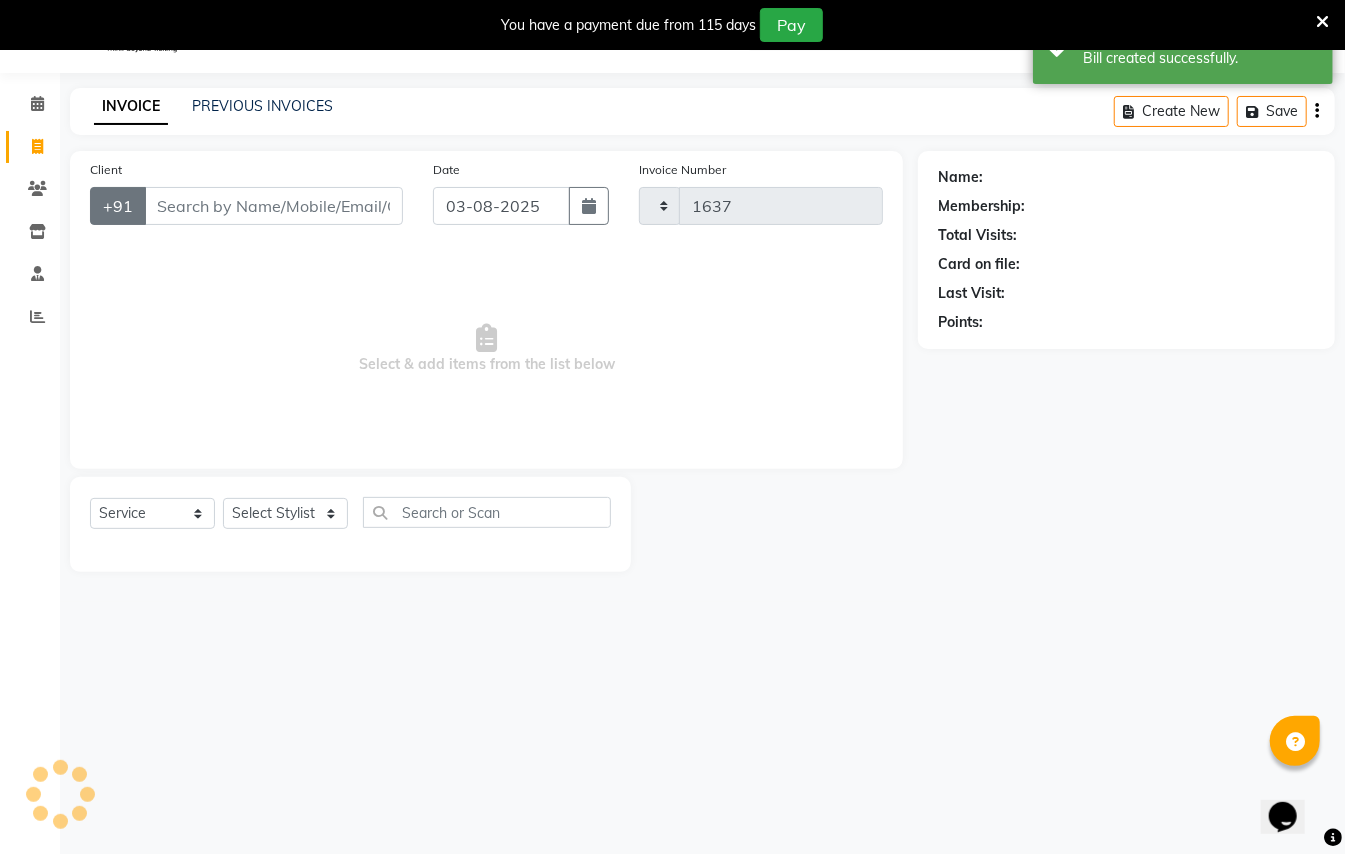 select on "123" 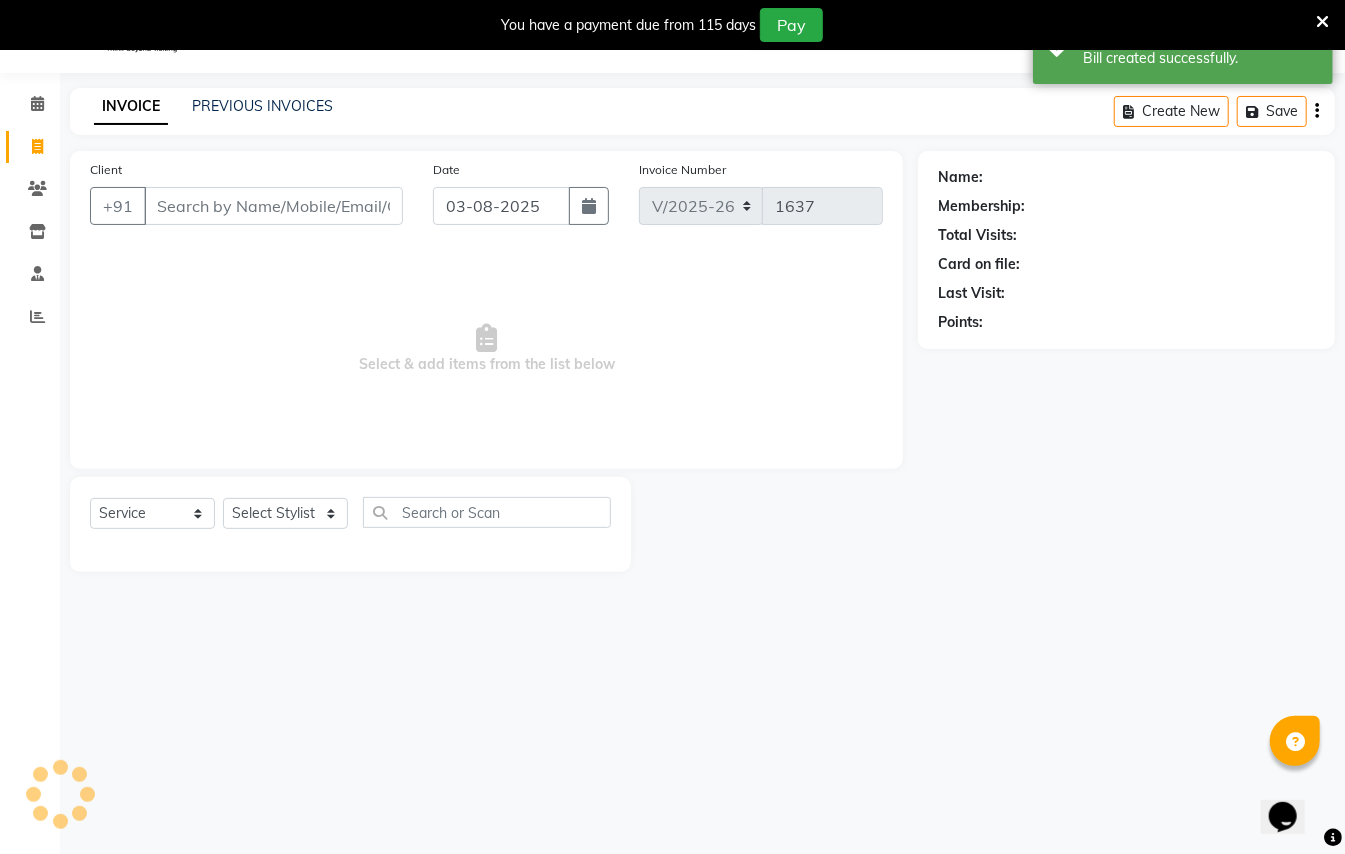 click on "Client" at bounding box center [273, 206] 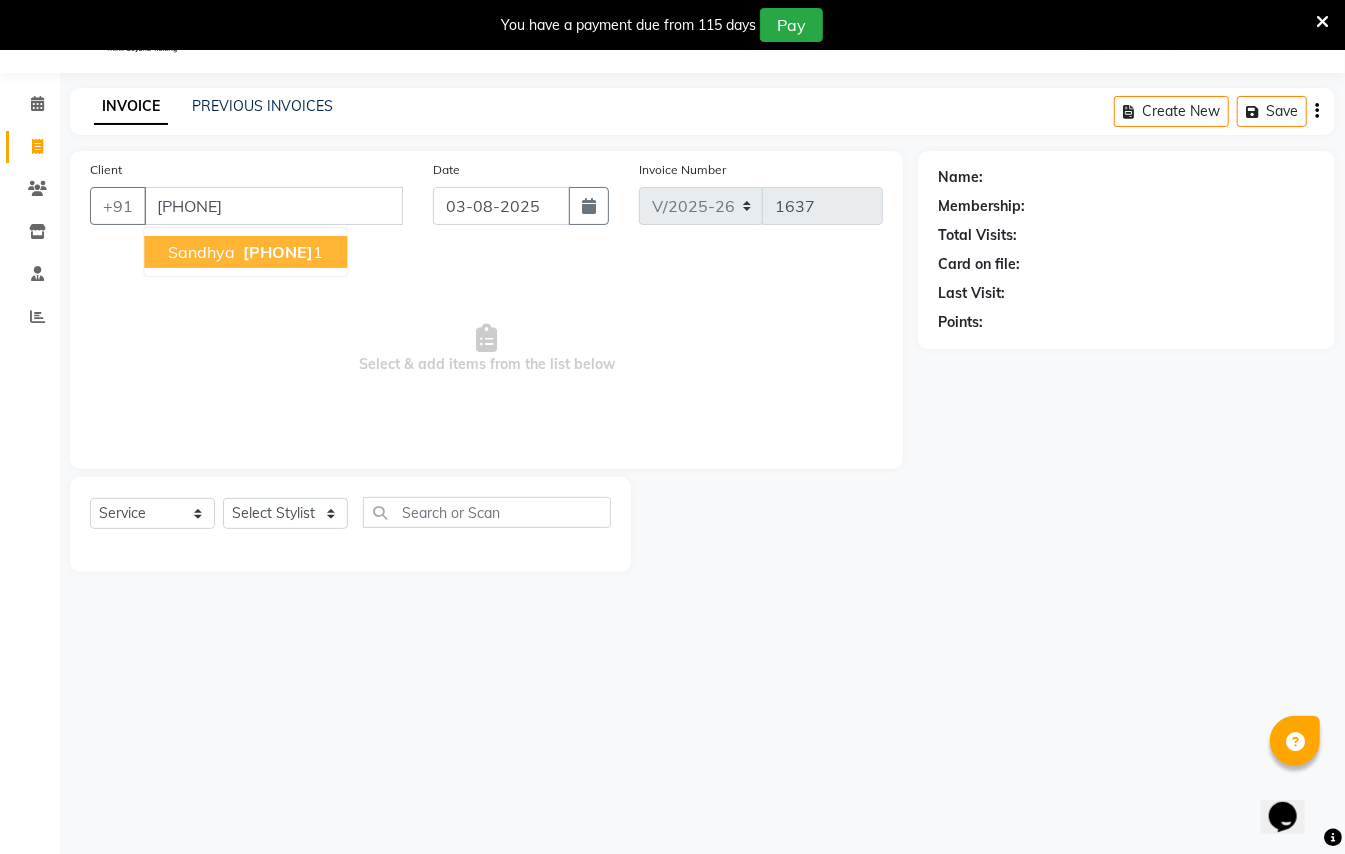 type on "[PHONE]" 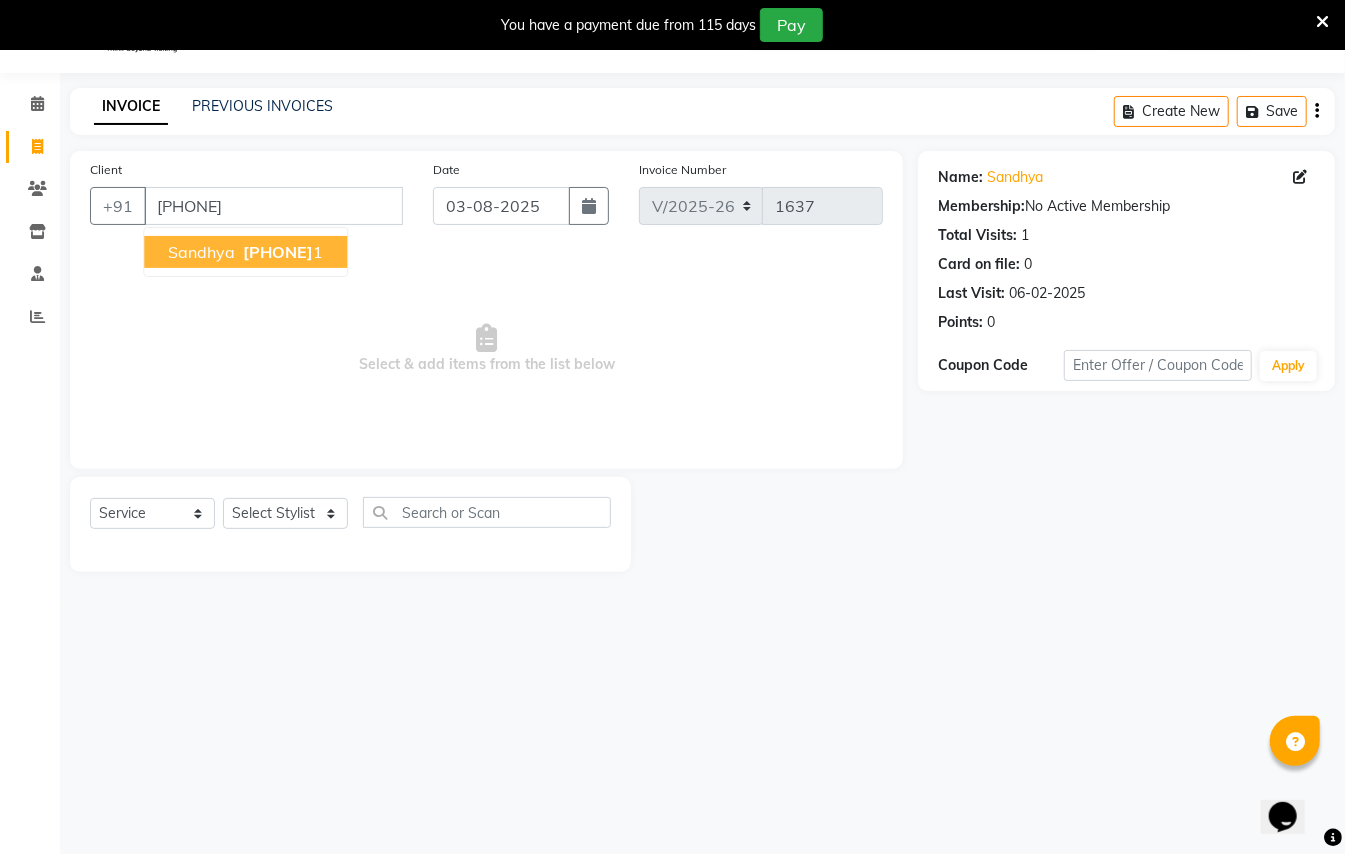 click on "[PHONE]" at bounding box center (278, 252) 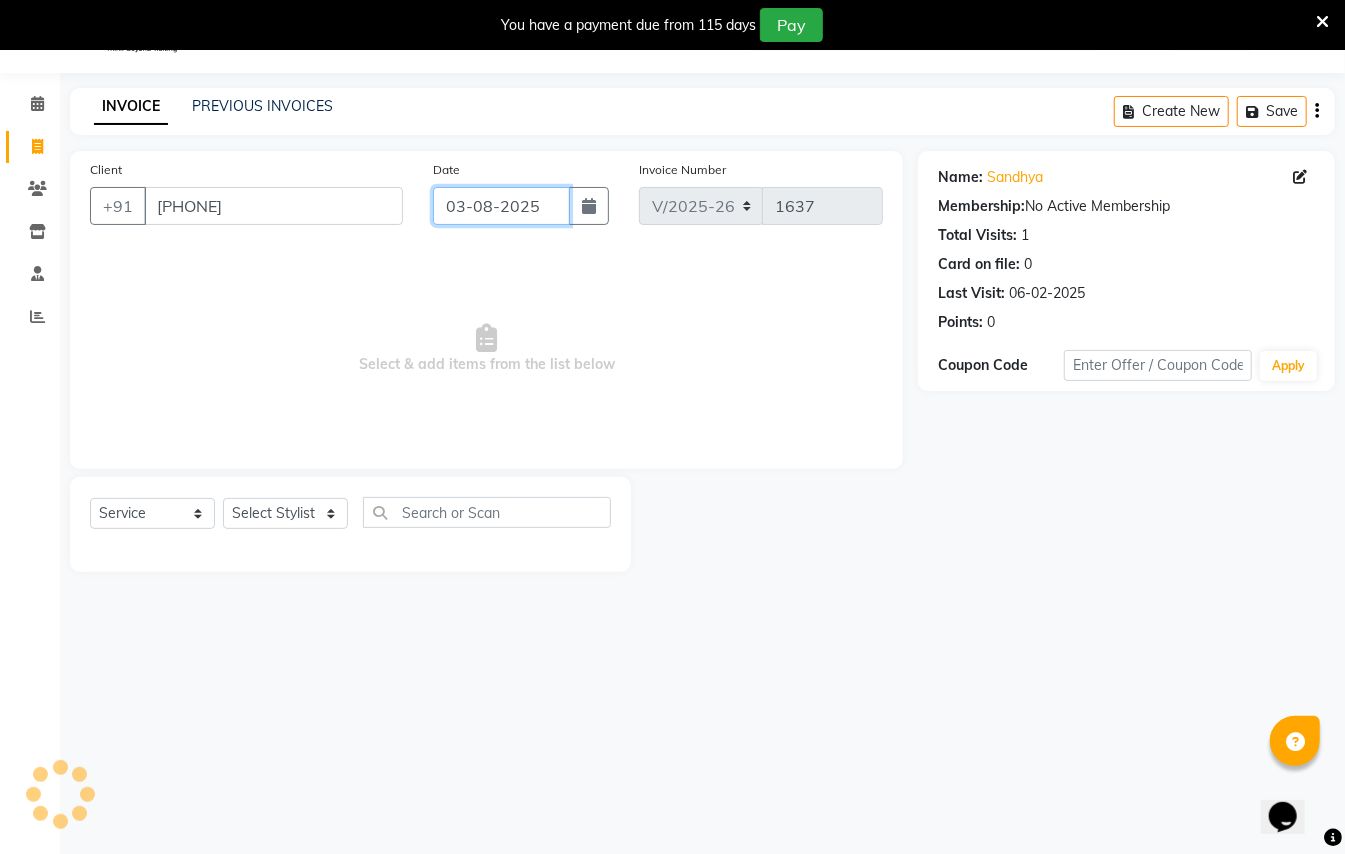 click on "03-08-2025" 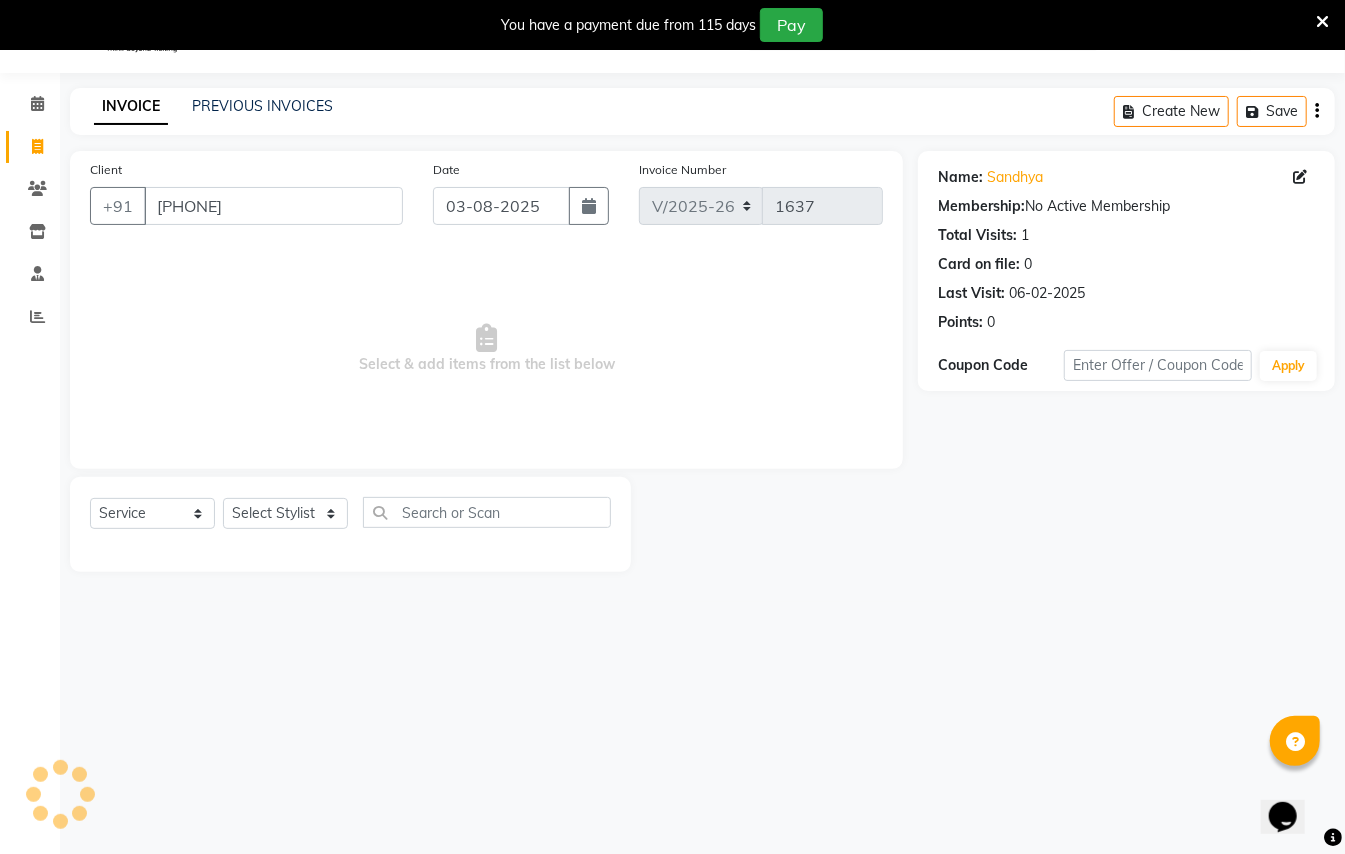 select on "8" 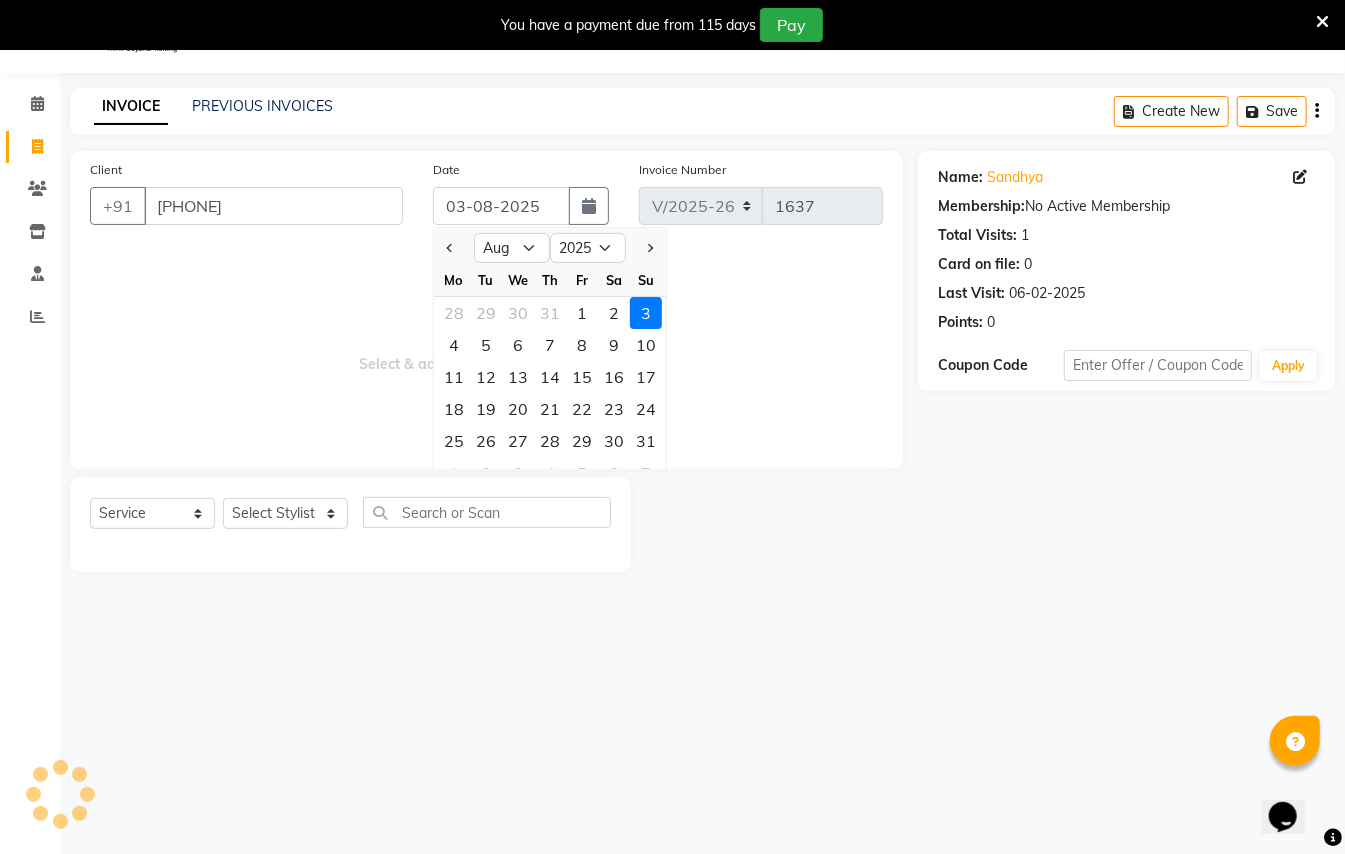 drag, startPoint x: 366, startPoint y: 316, endPoint x: 356, endPoint y: 336, distance: 22.36068 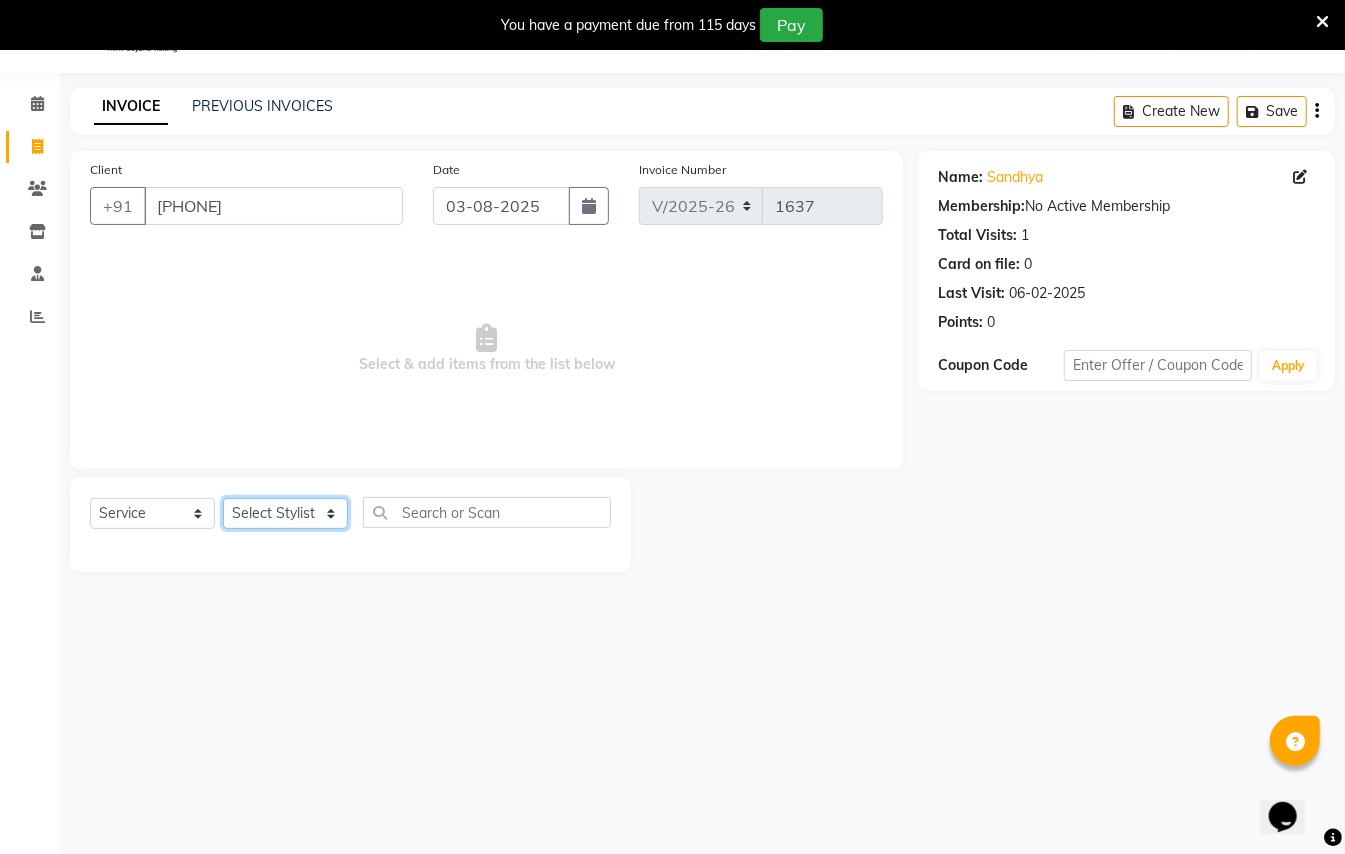 click on "Select Stylist [FIRST] [LAST] [FIRST] [LAST] [FIRST] [LAST] [FIRST] [FIRST] [FIRST] [LAST] Manager [FIRST] [FIRST] Owner [FIRST] [LAST] [LAST]" 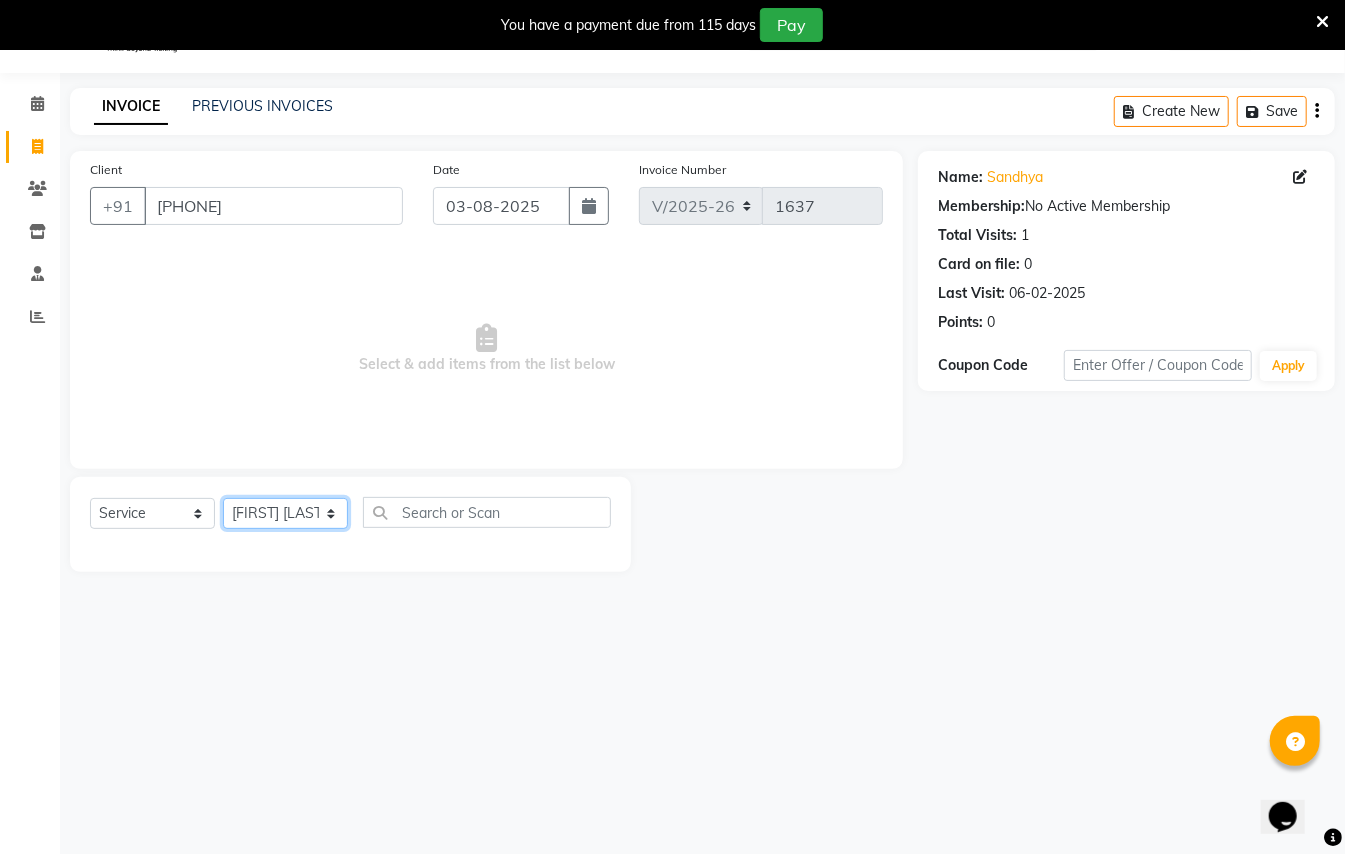 click on "Select Stylist [FIRST] [LAST] [FIRST] [LAST] [FIRST] [LAST] [FIRST] [FIRST] [FIRST] [LAST] Manager [FIRST] [FIRST] Owner [FIRST] [LAST] [LAST]" 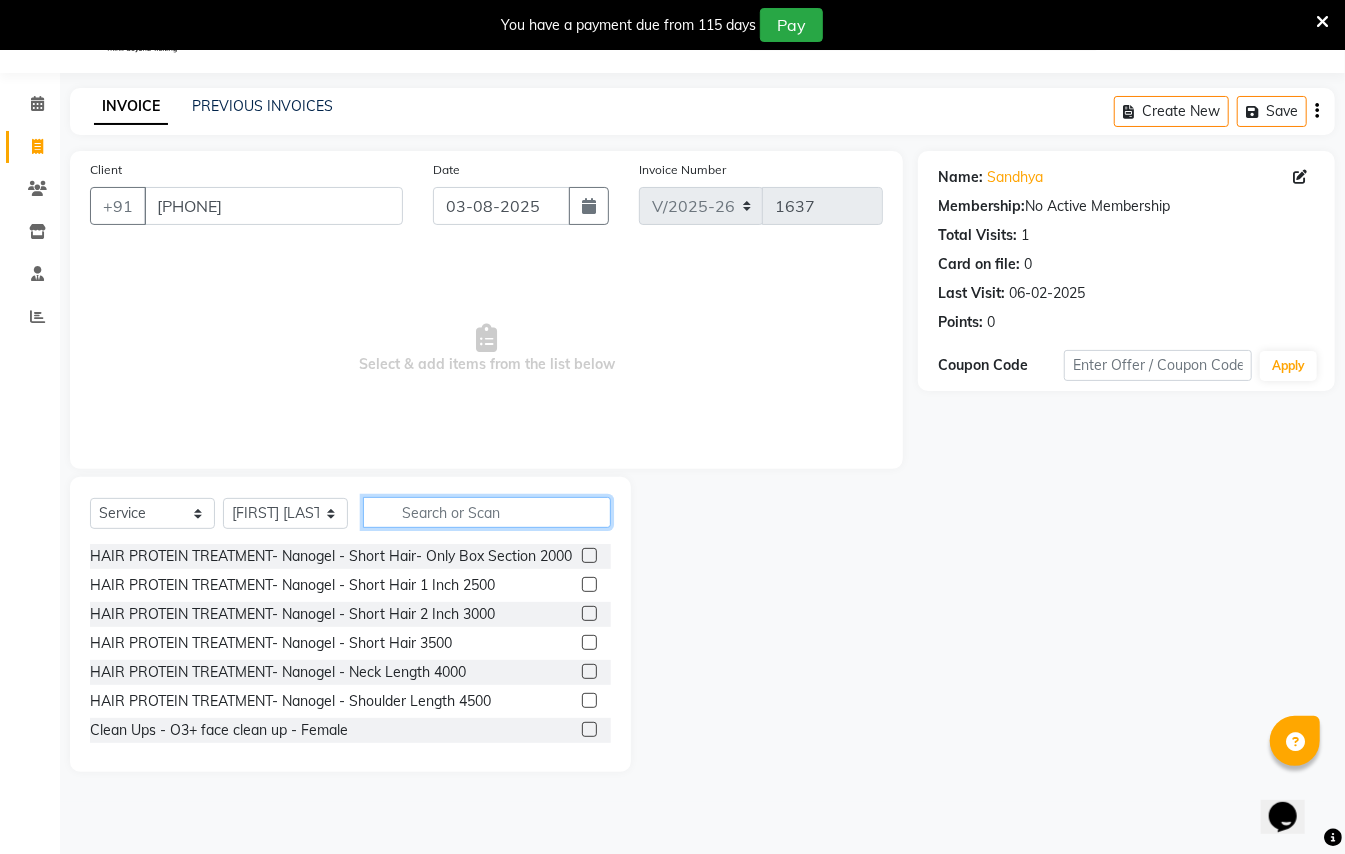click 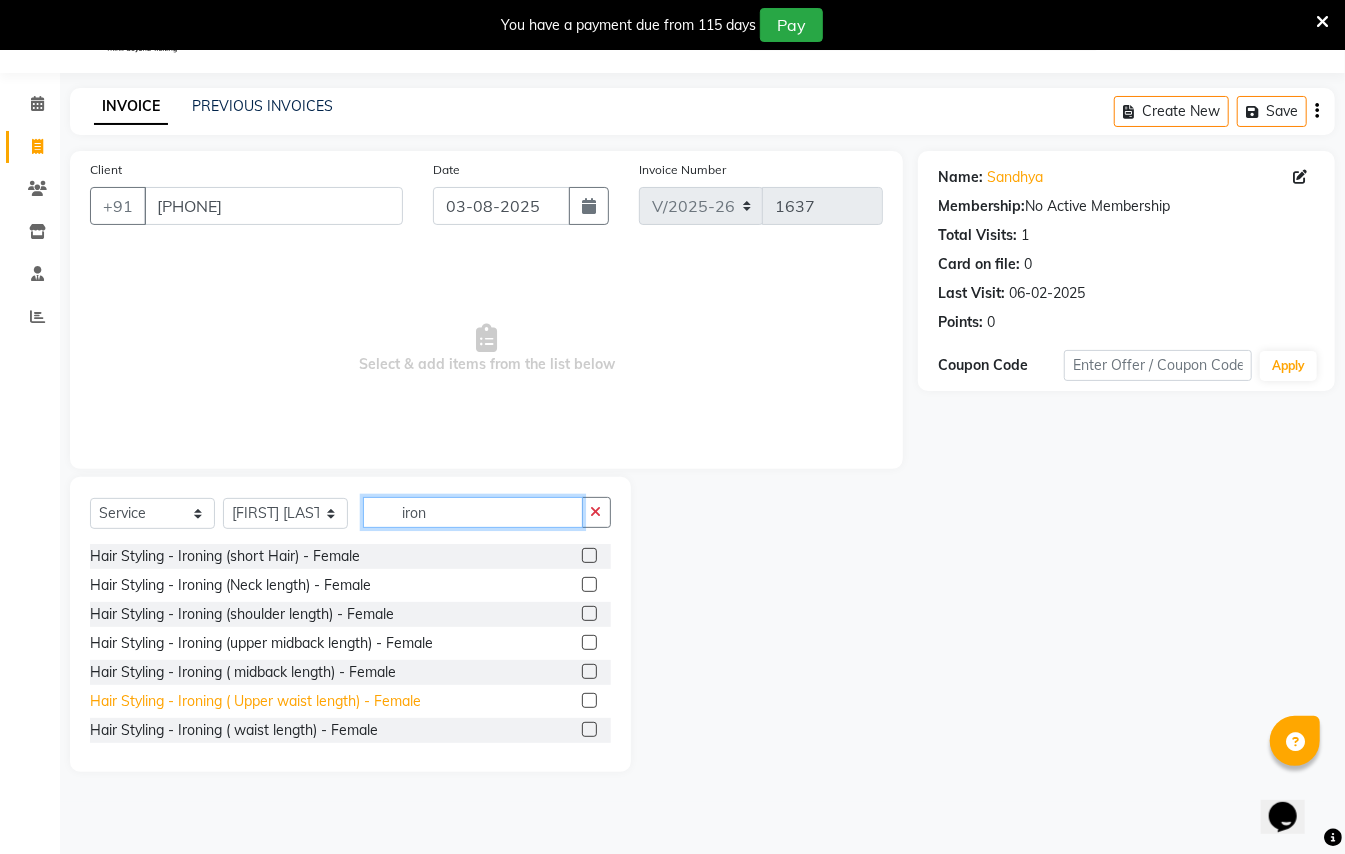 type on "iron" 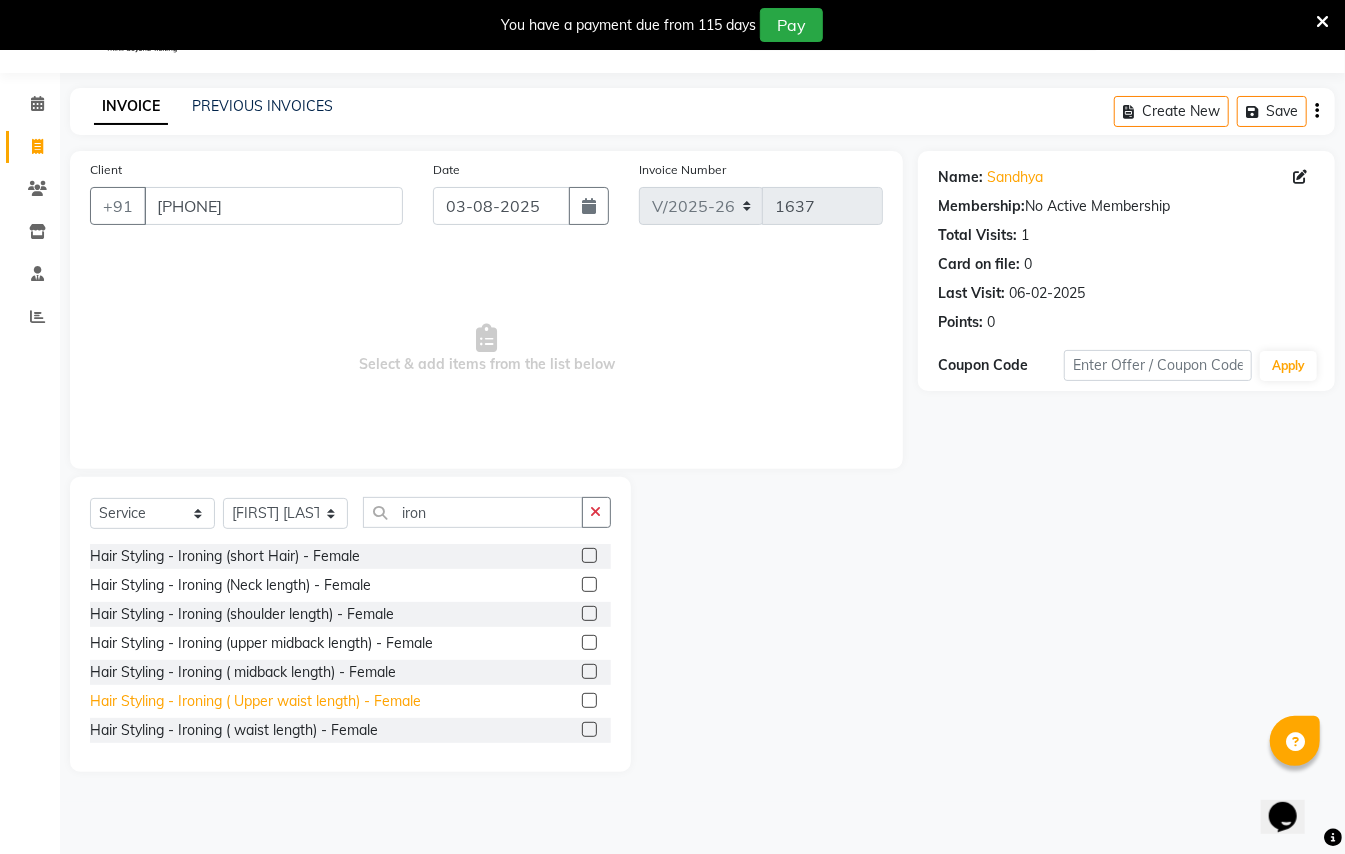 click on "Hair Styling - Ironing ( Upper waist length) - Female" 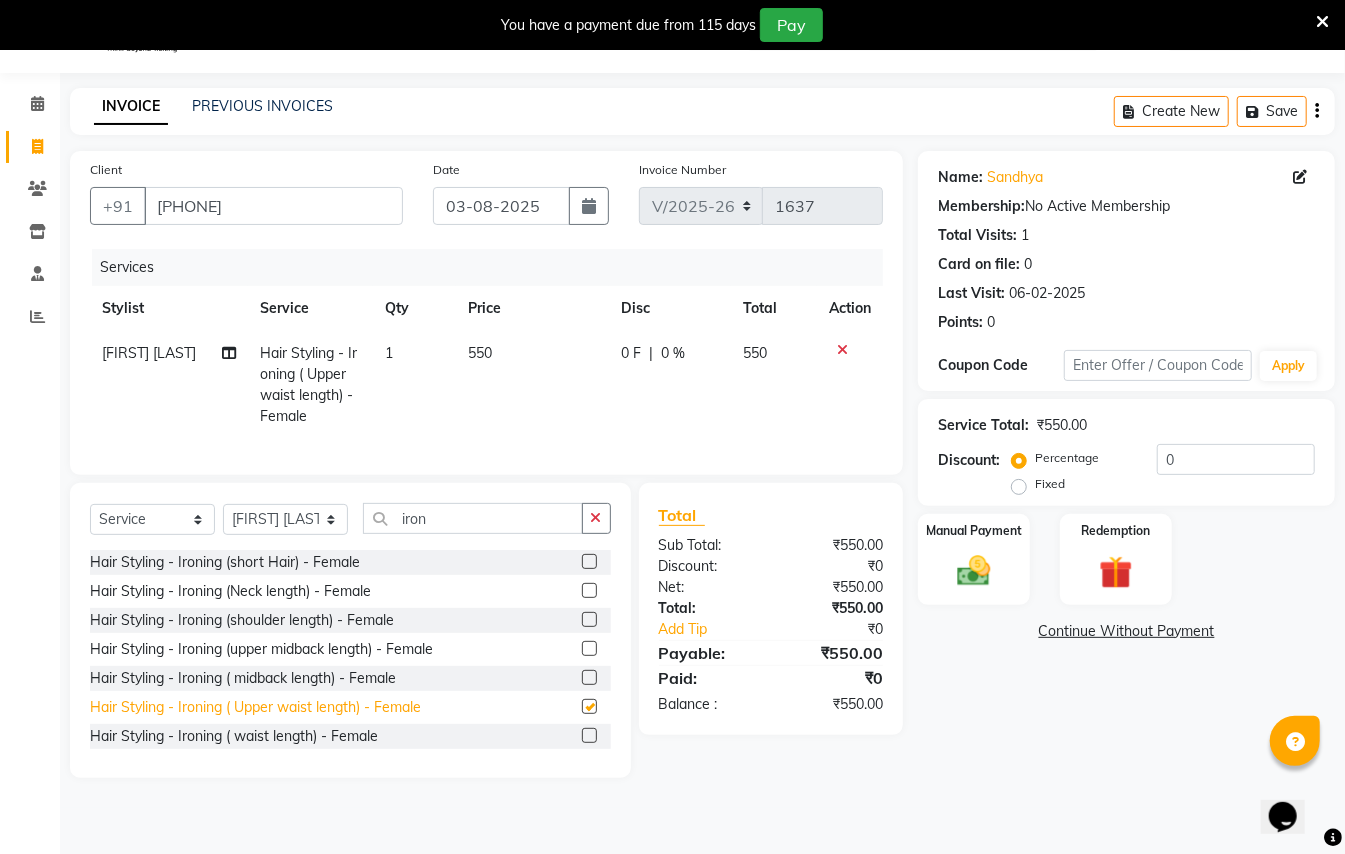 checkbox on "false" 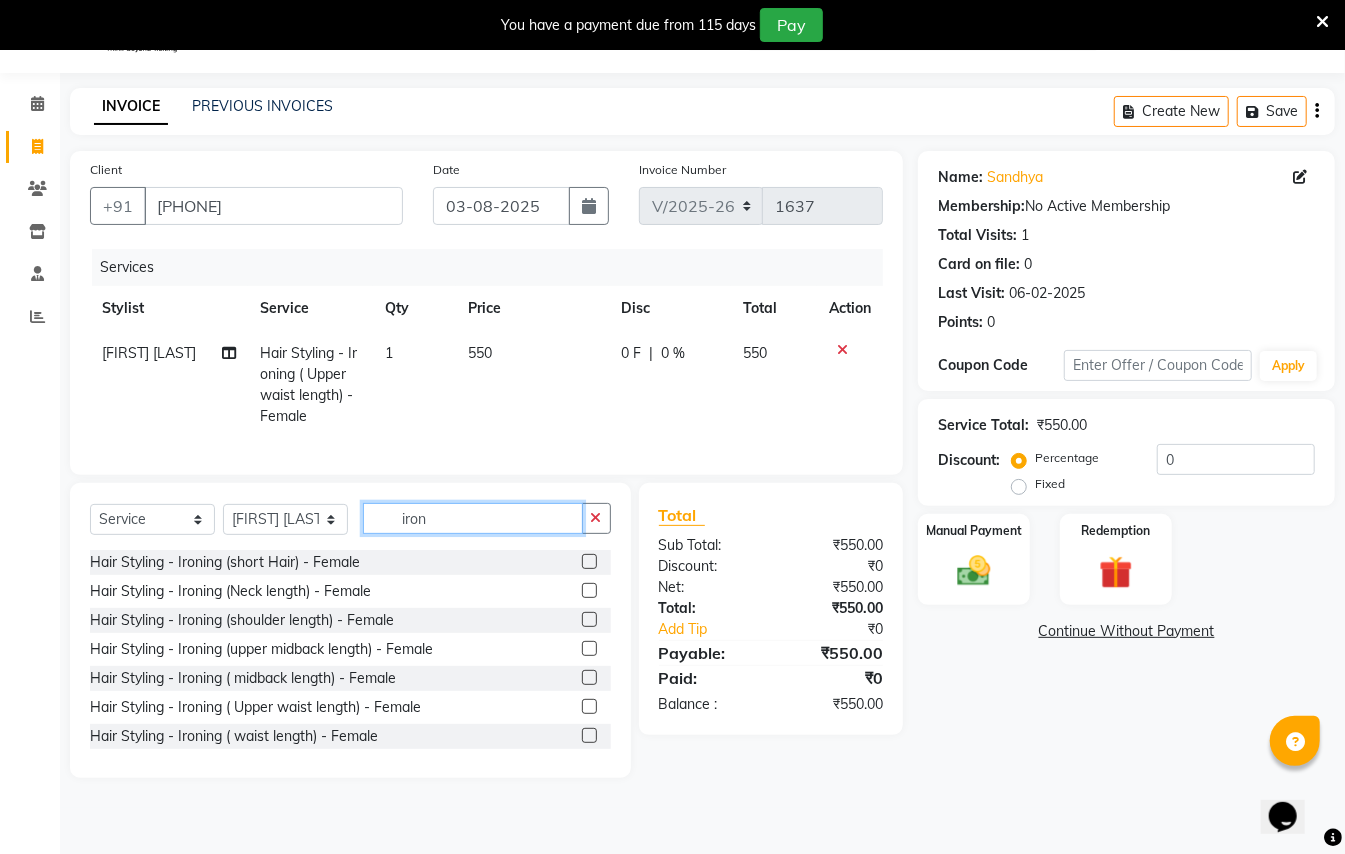 click on "iron" 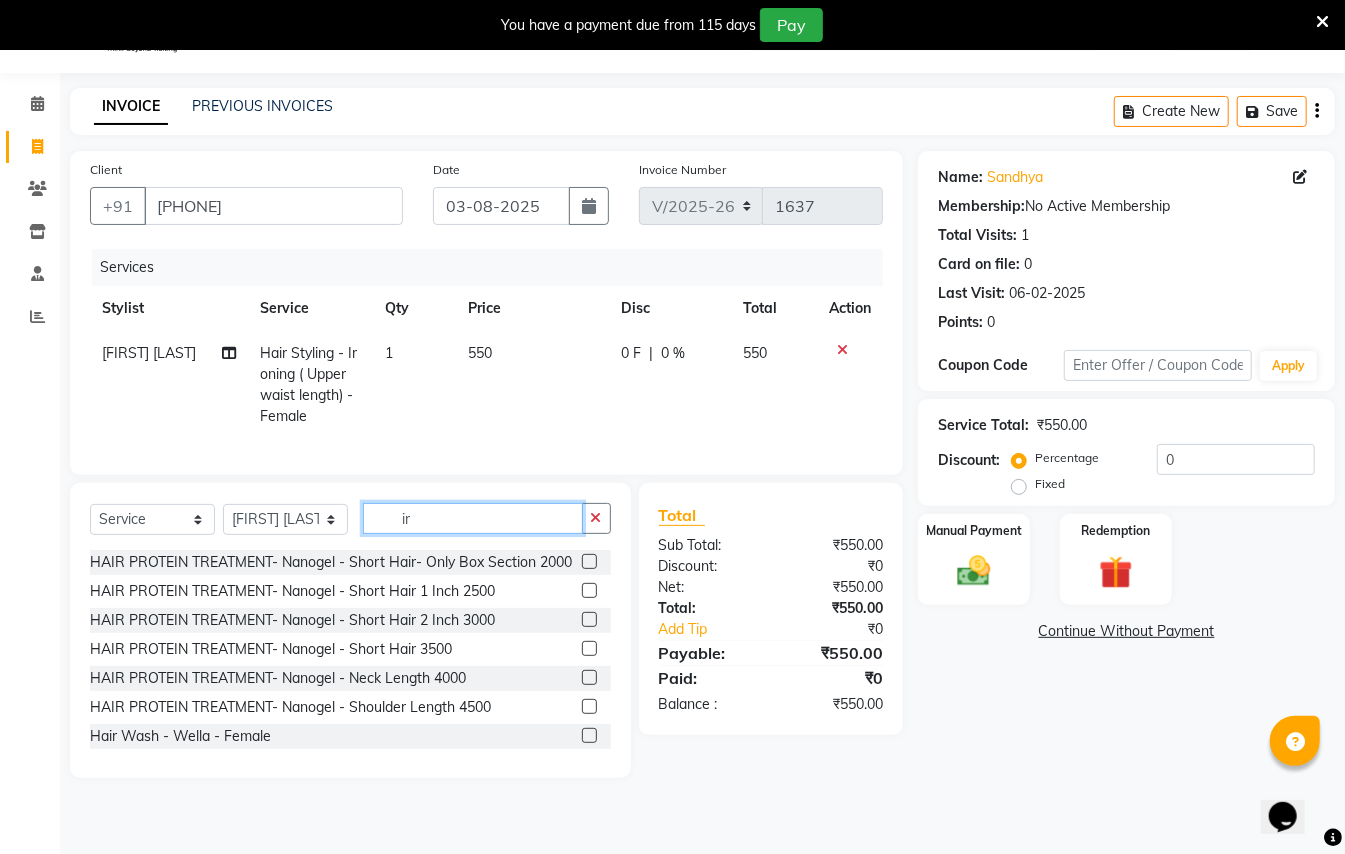 type on "i" 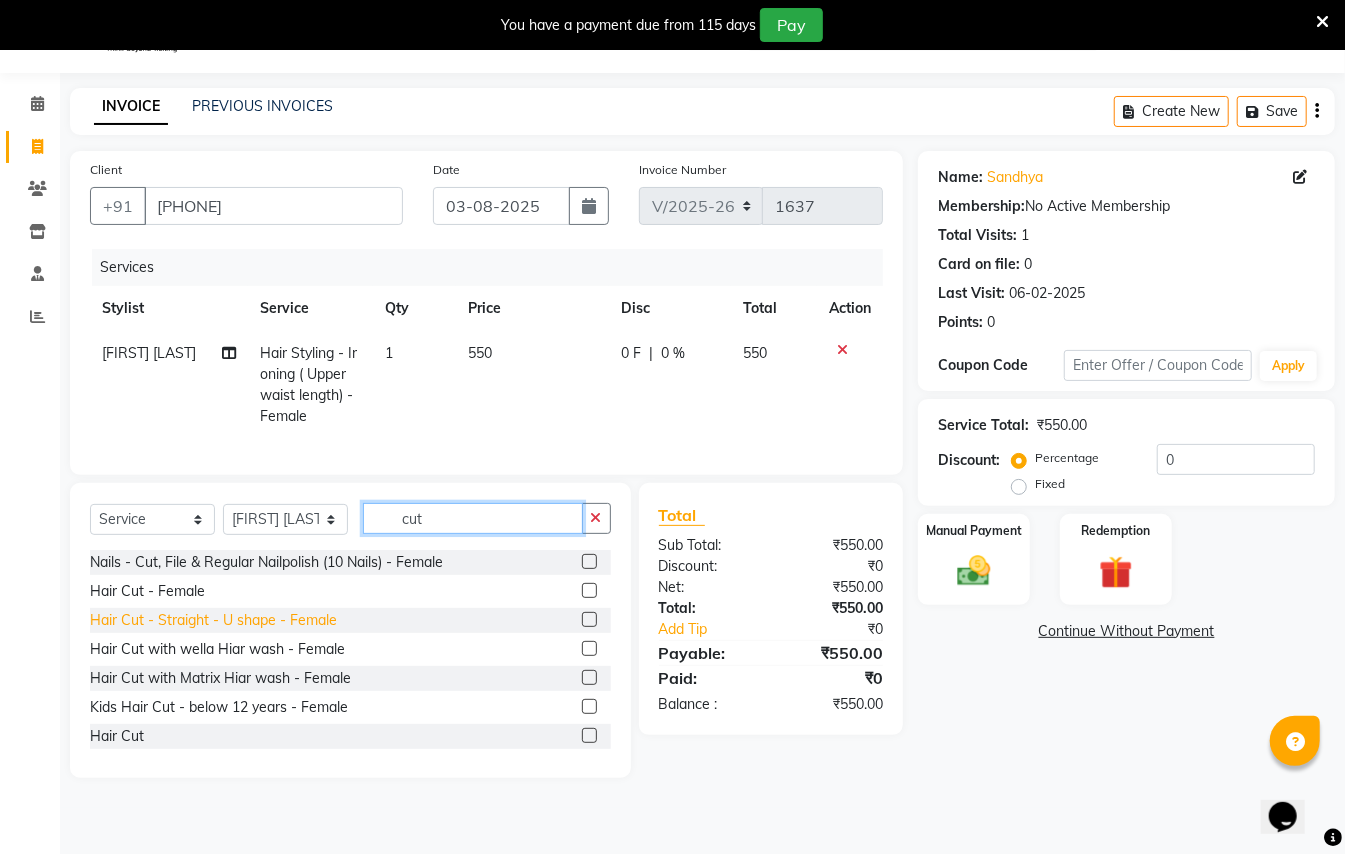 type on "cut" 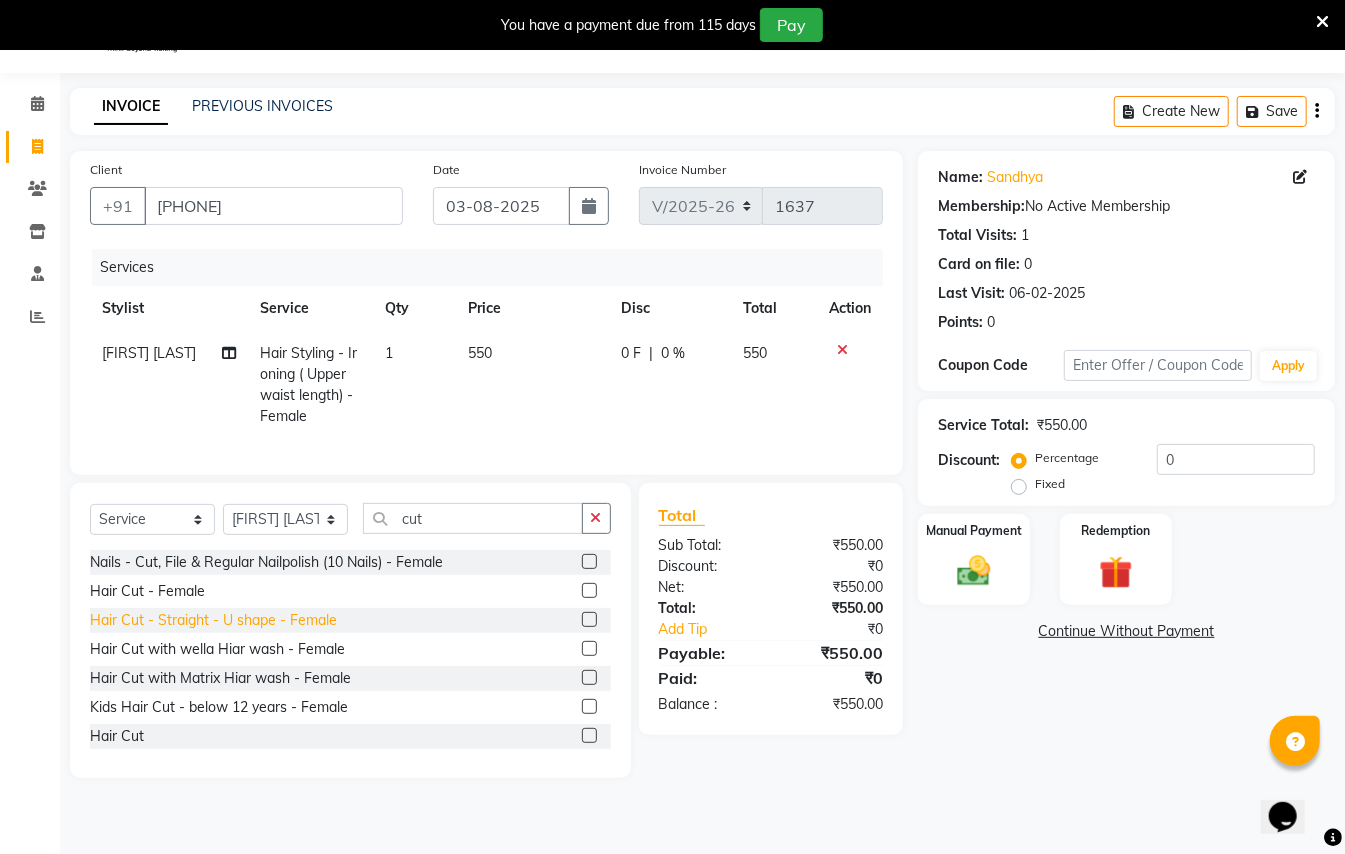 click on "Hair Cut - Straight - U shape - Female" 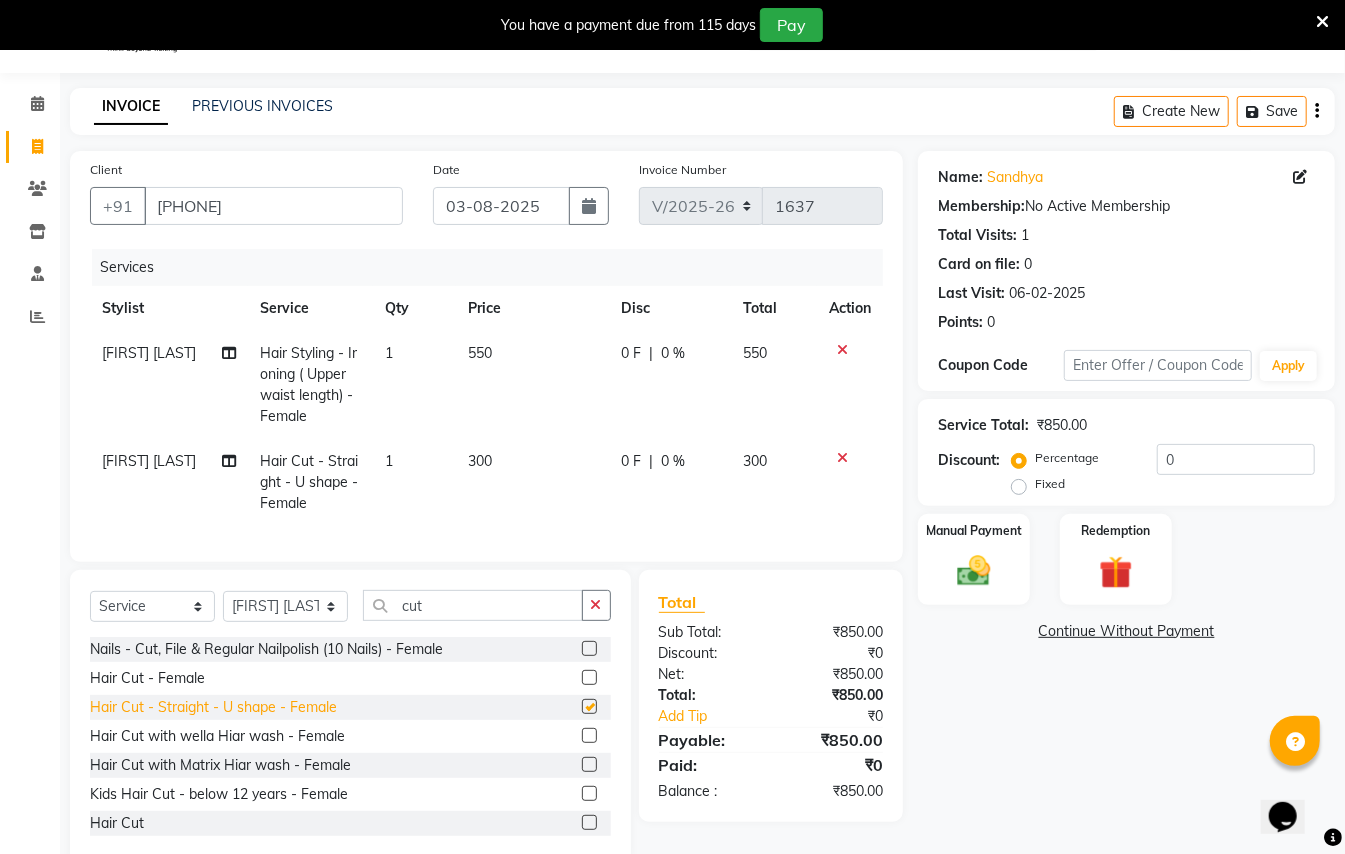 checkbox on "false" 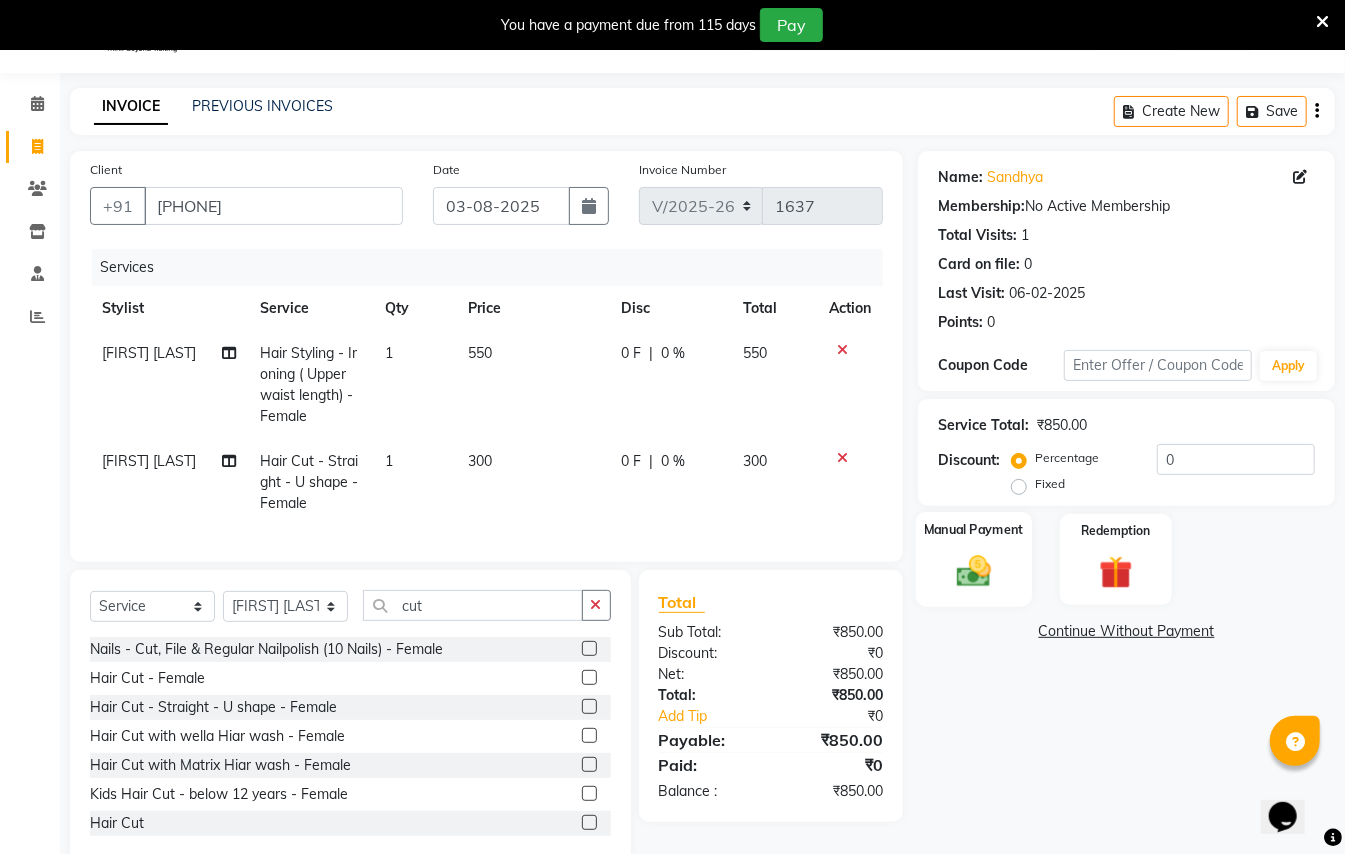 click 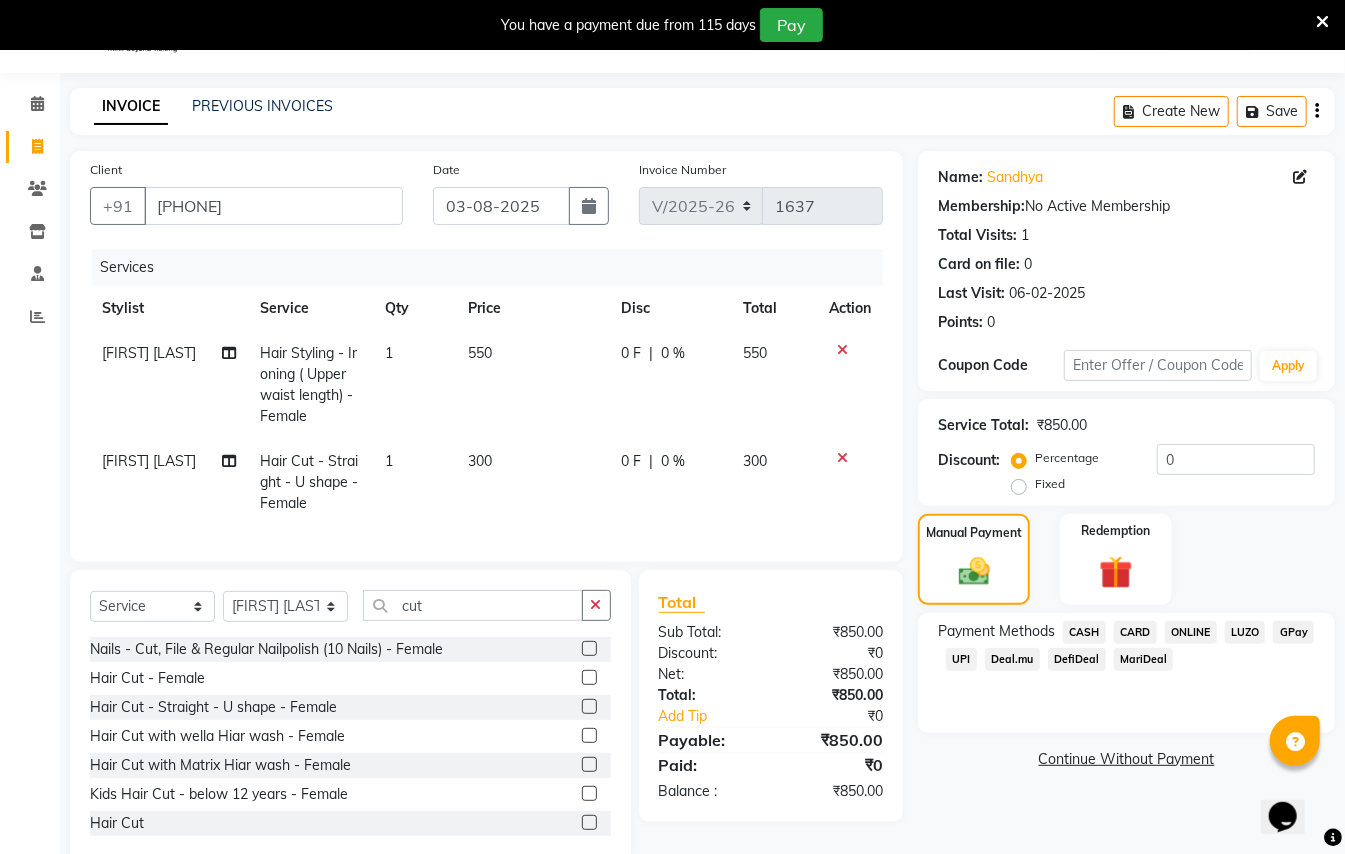 click on "CASH" 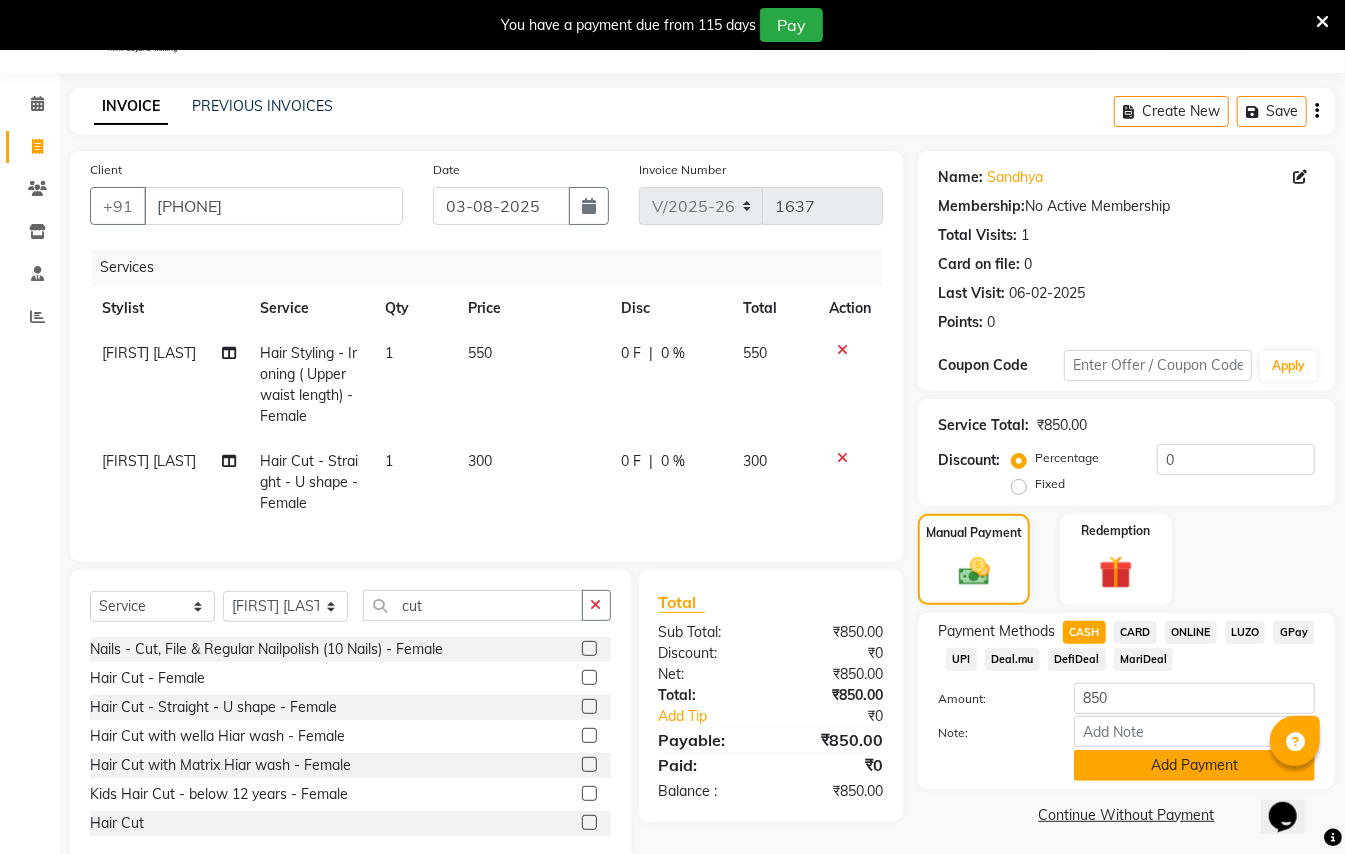 click on "Add Payment" 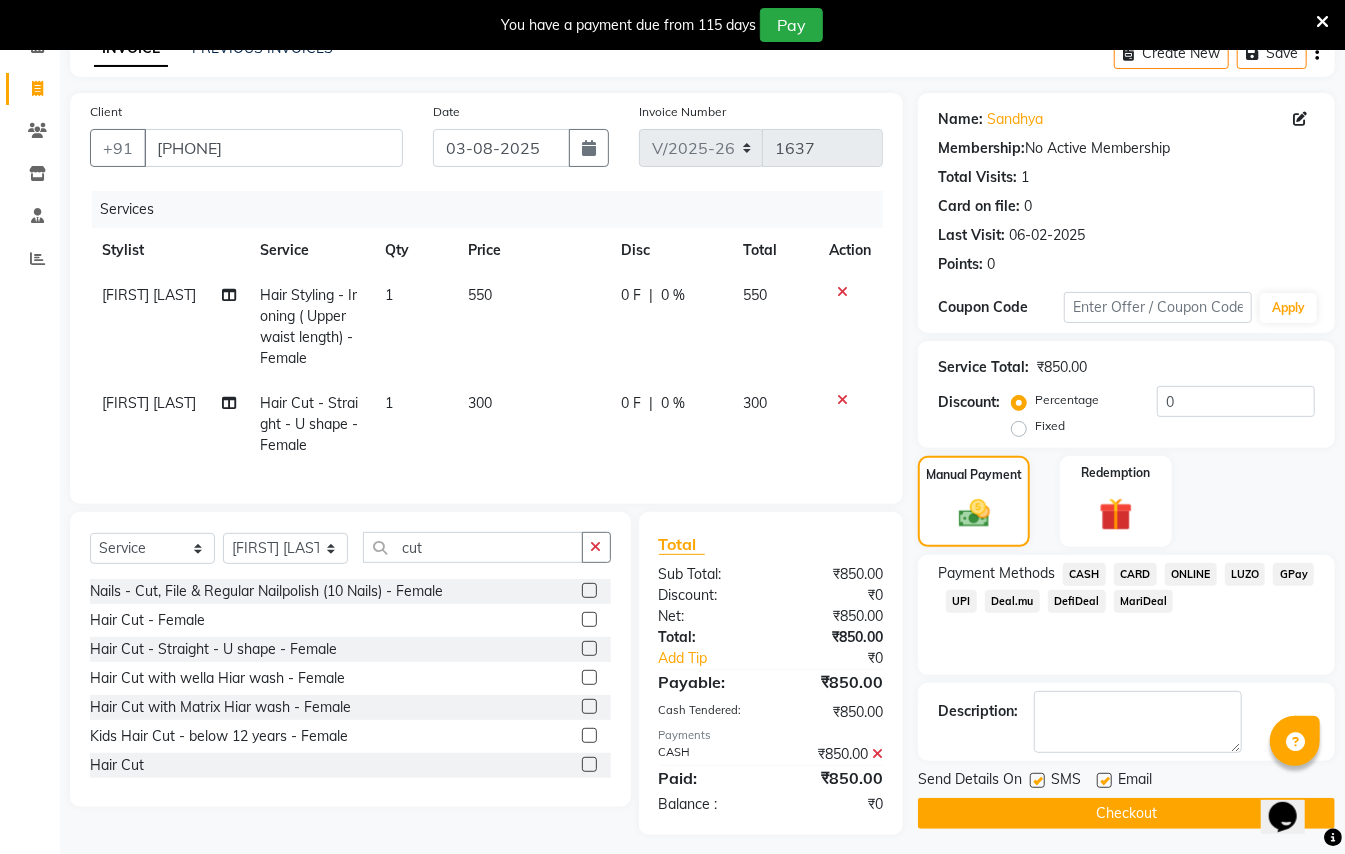 scroll, scrollTop: 138, scrollLeft: 0, axis: vertical 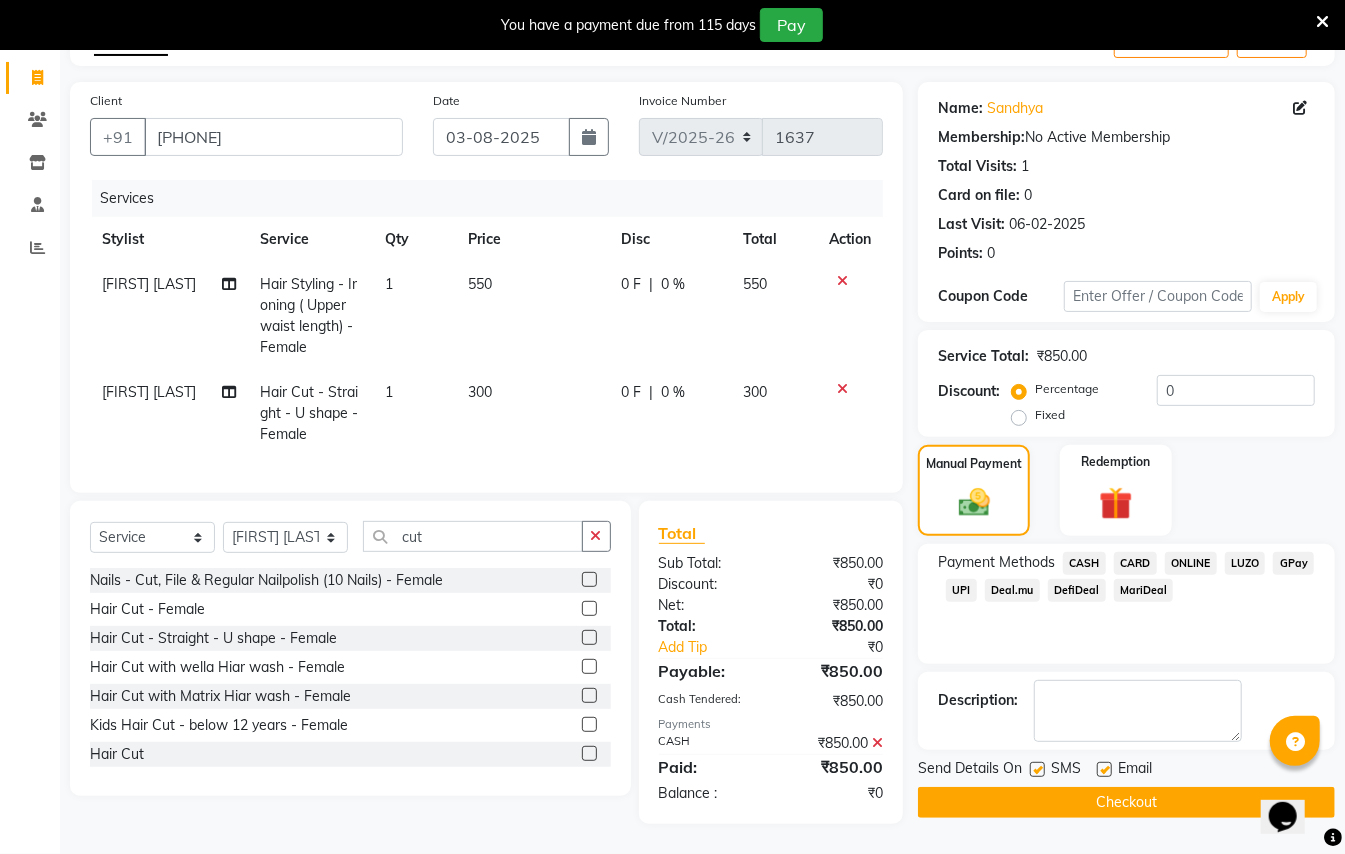 click on "Checkout" 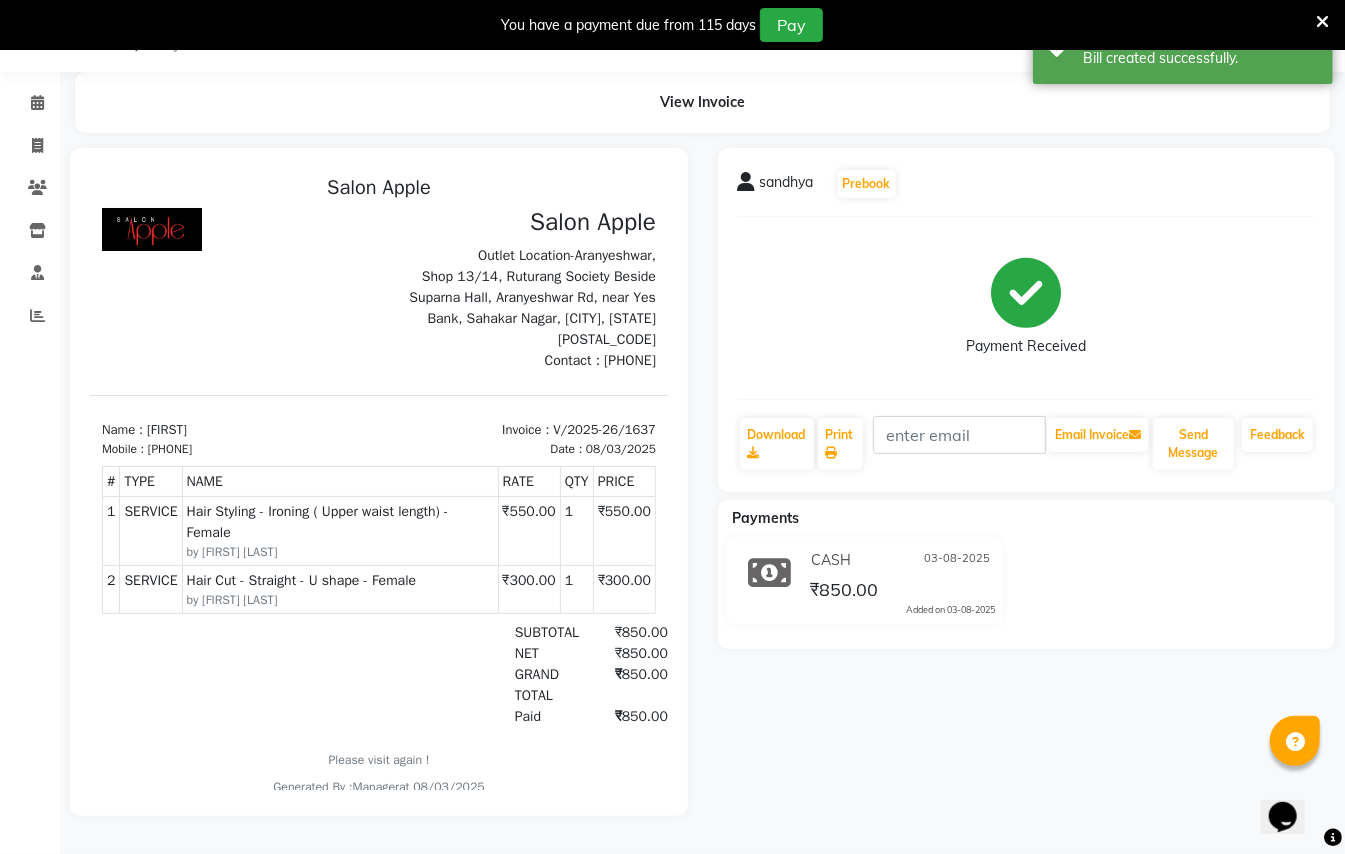 scroll, scrollTop: 0, scrollLeft: 0, axis: both 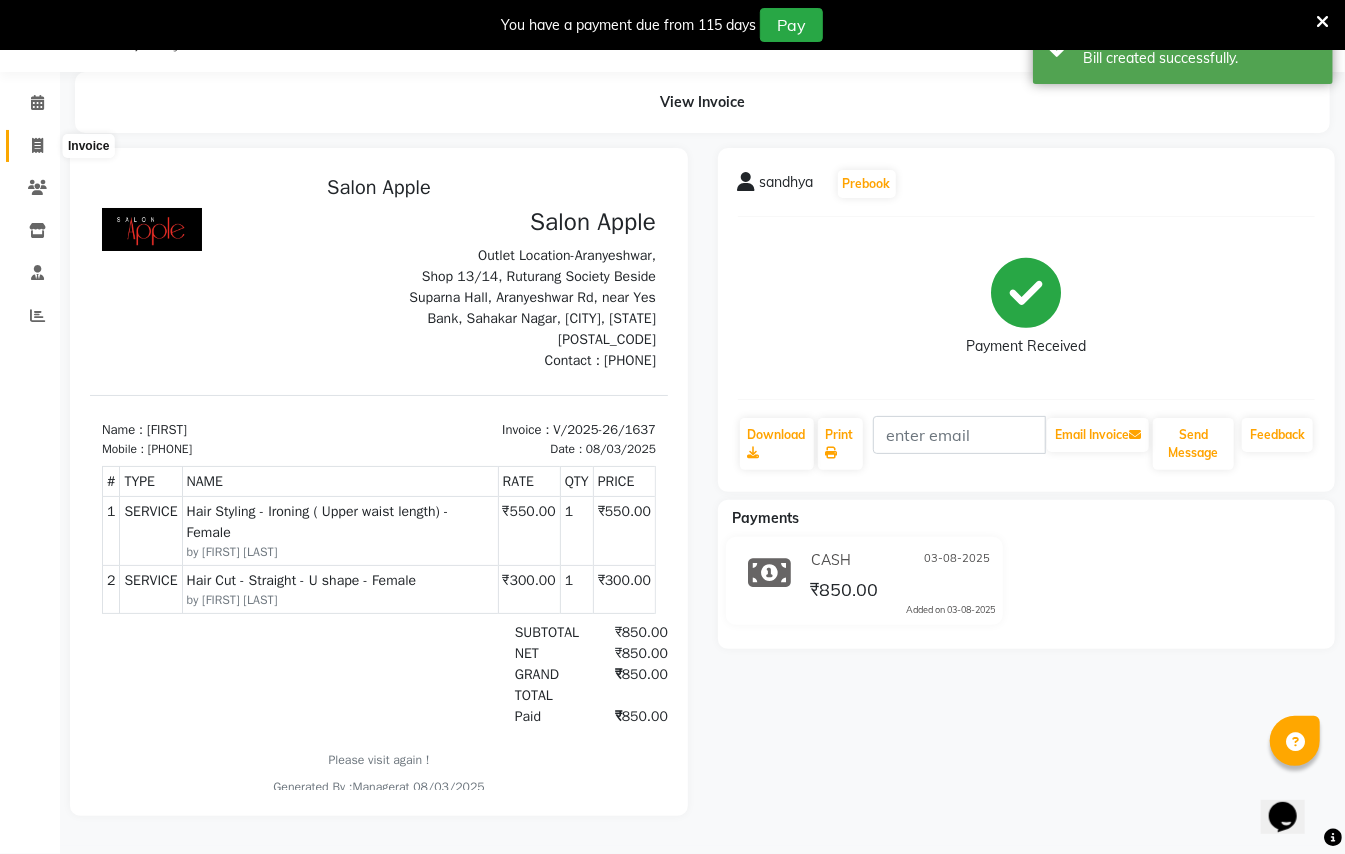 click 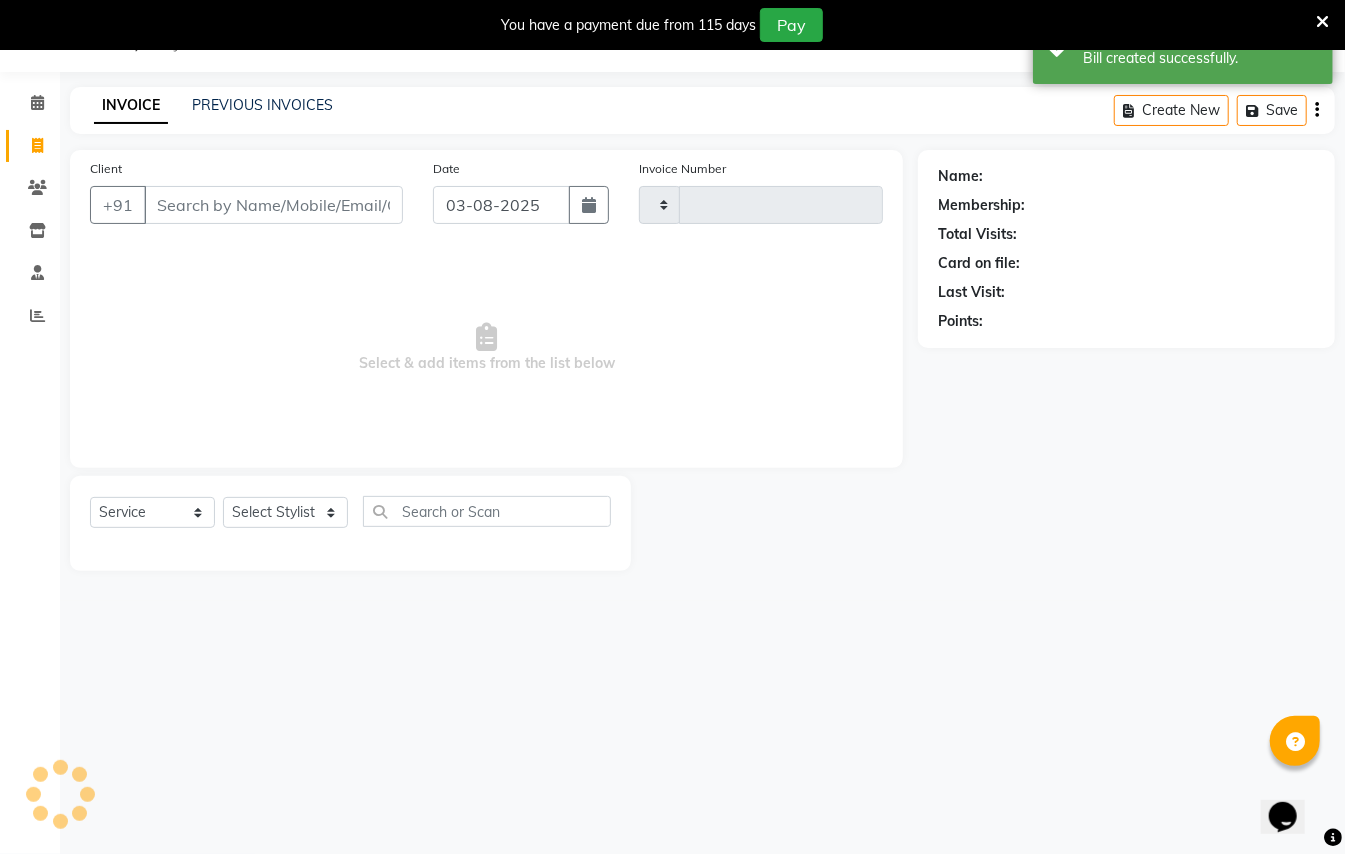 scroll, scrollTop: 50, scrollLeft: 0, axis: vertical 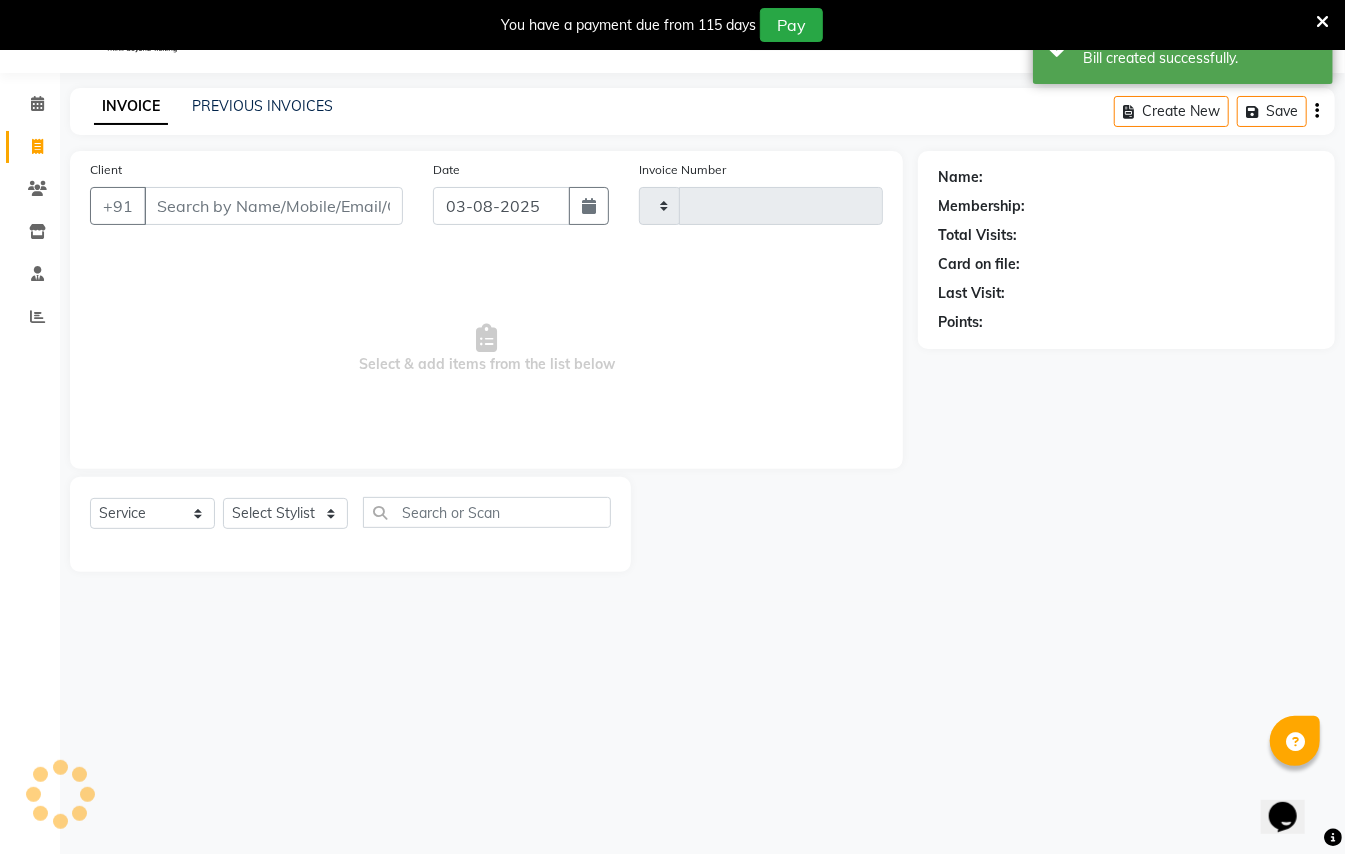 type on "1638" 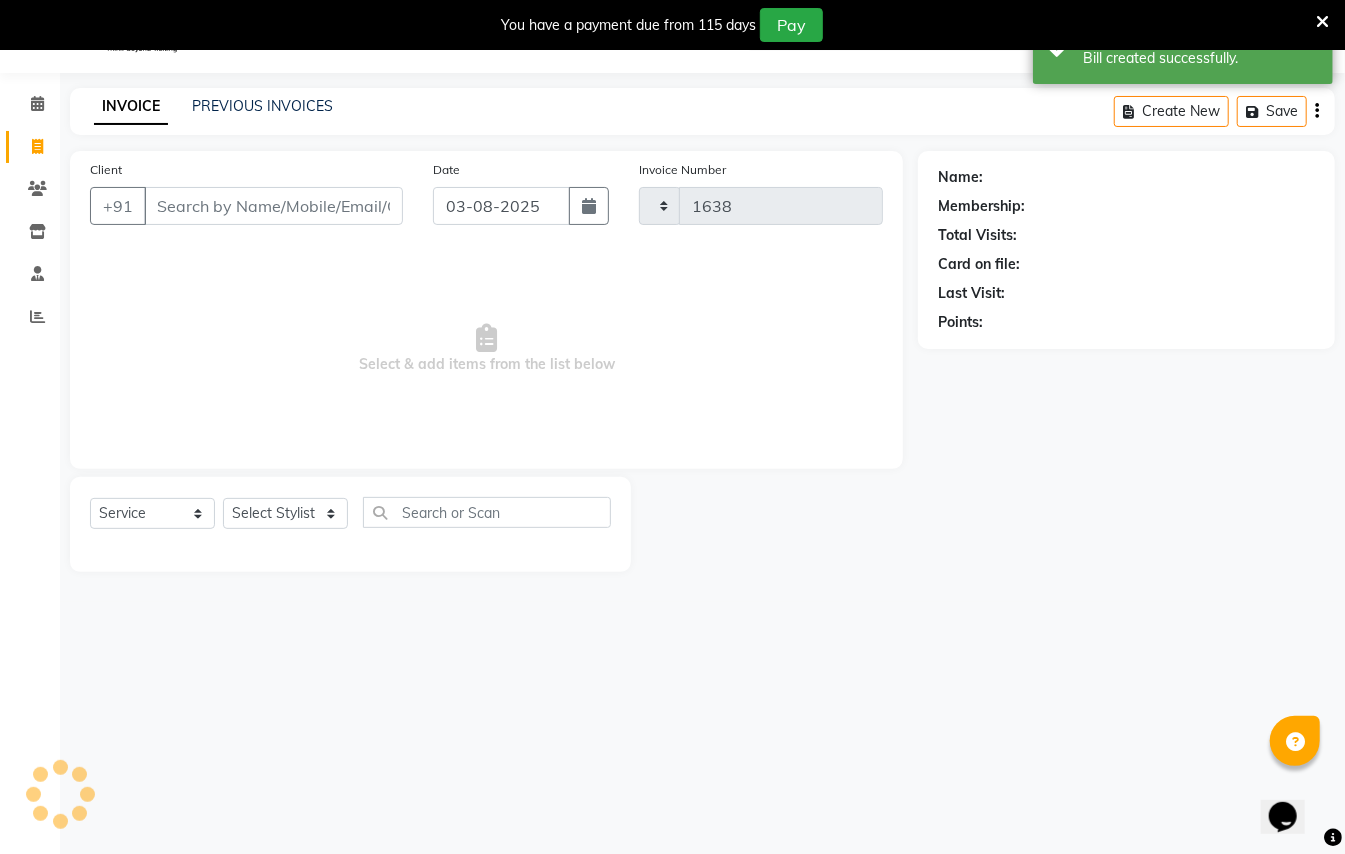 select on "123" 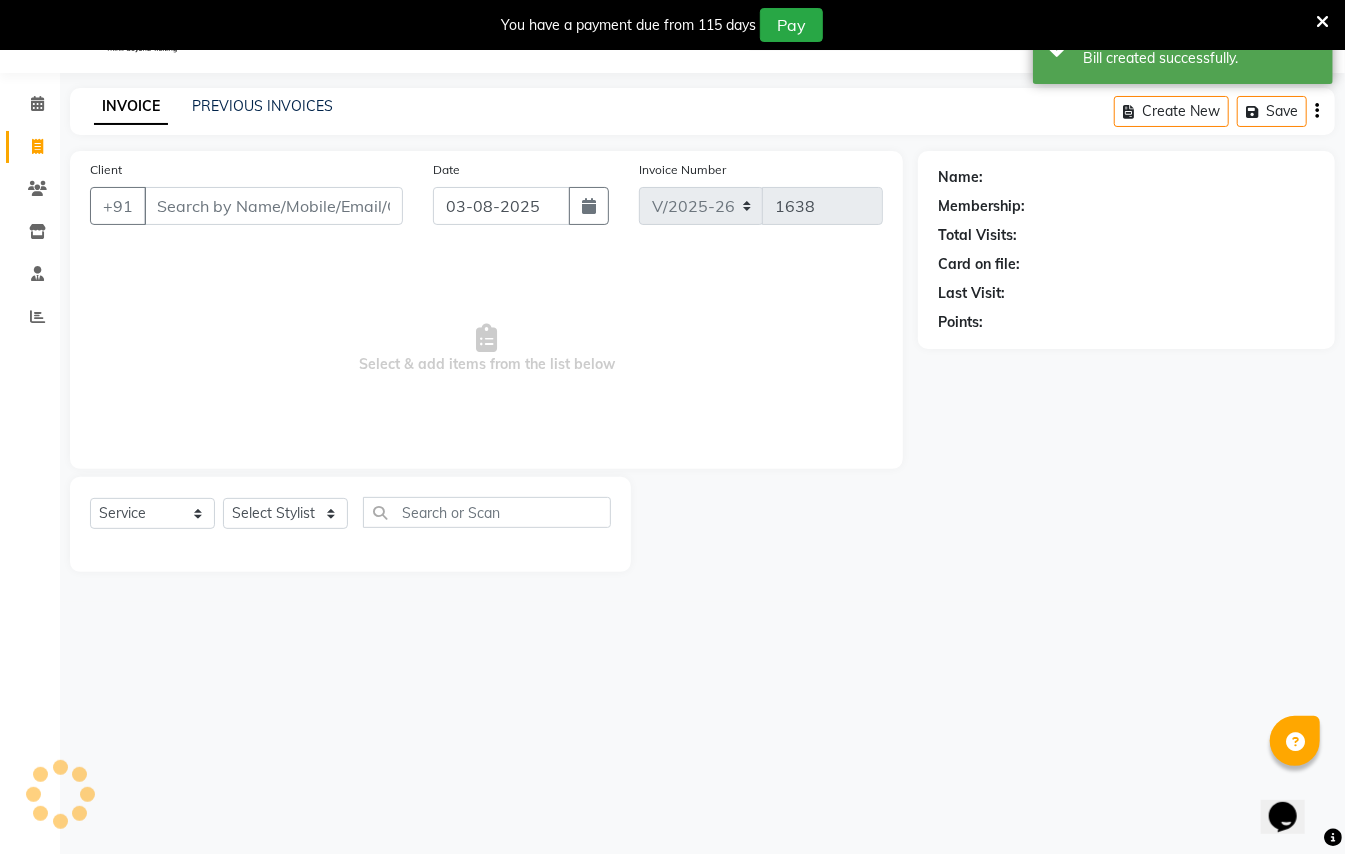 click on "Client" at bounding box center [273, 206] 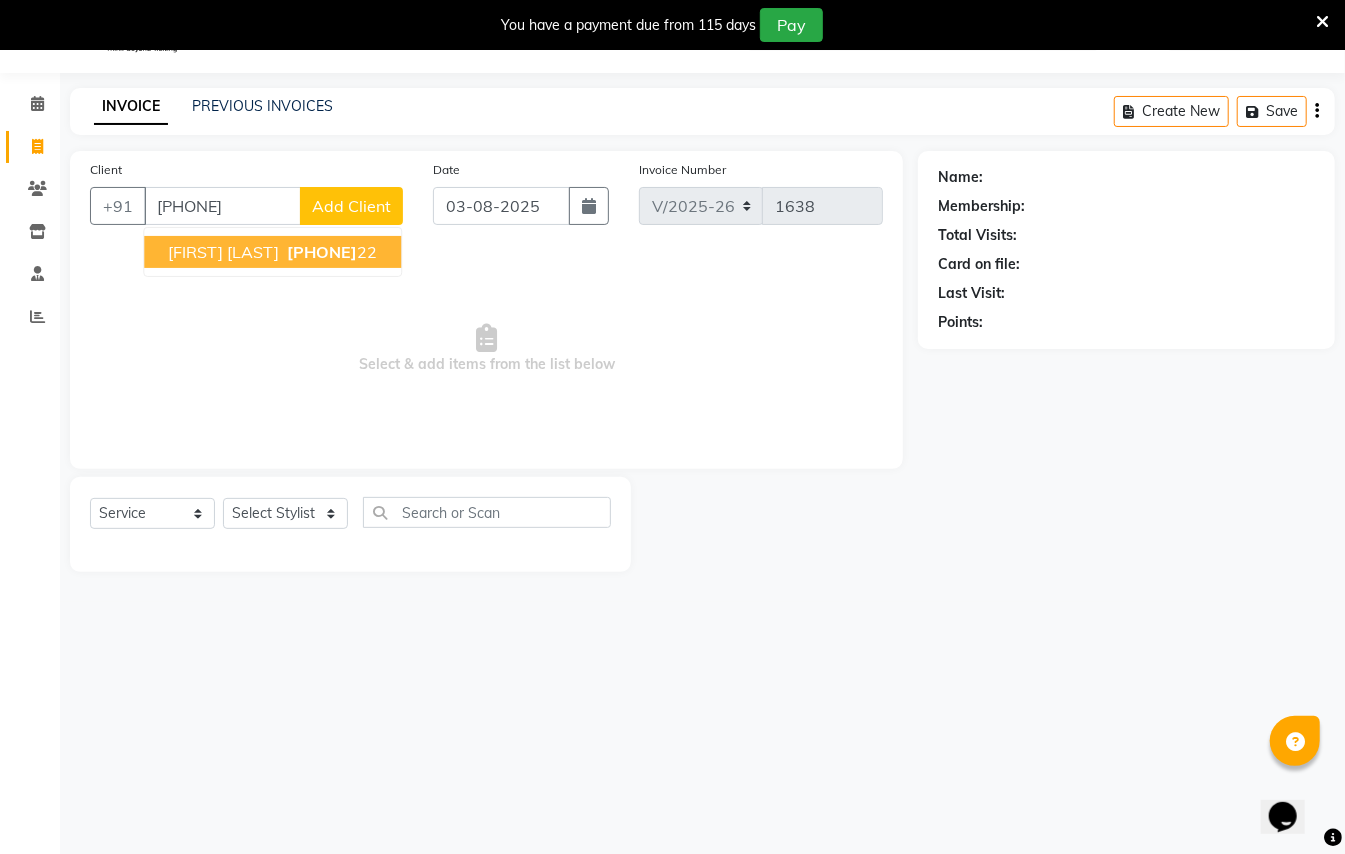 click on "[PHONE]" at bounding box center (322, 252) 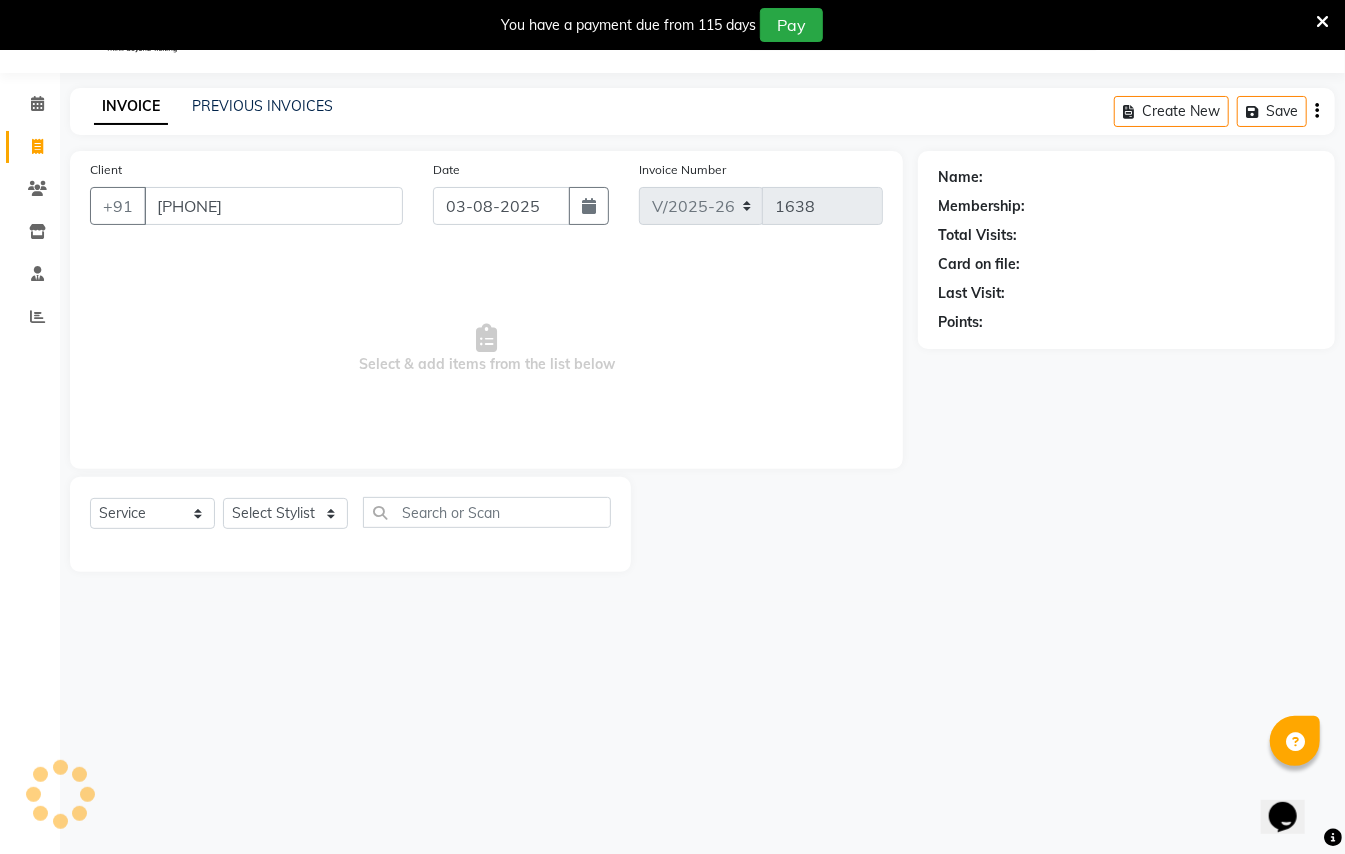 type on "[PHONE]" 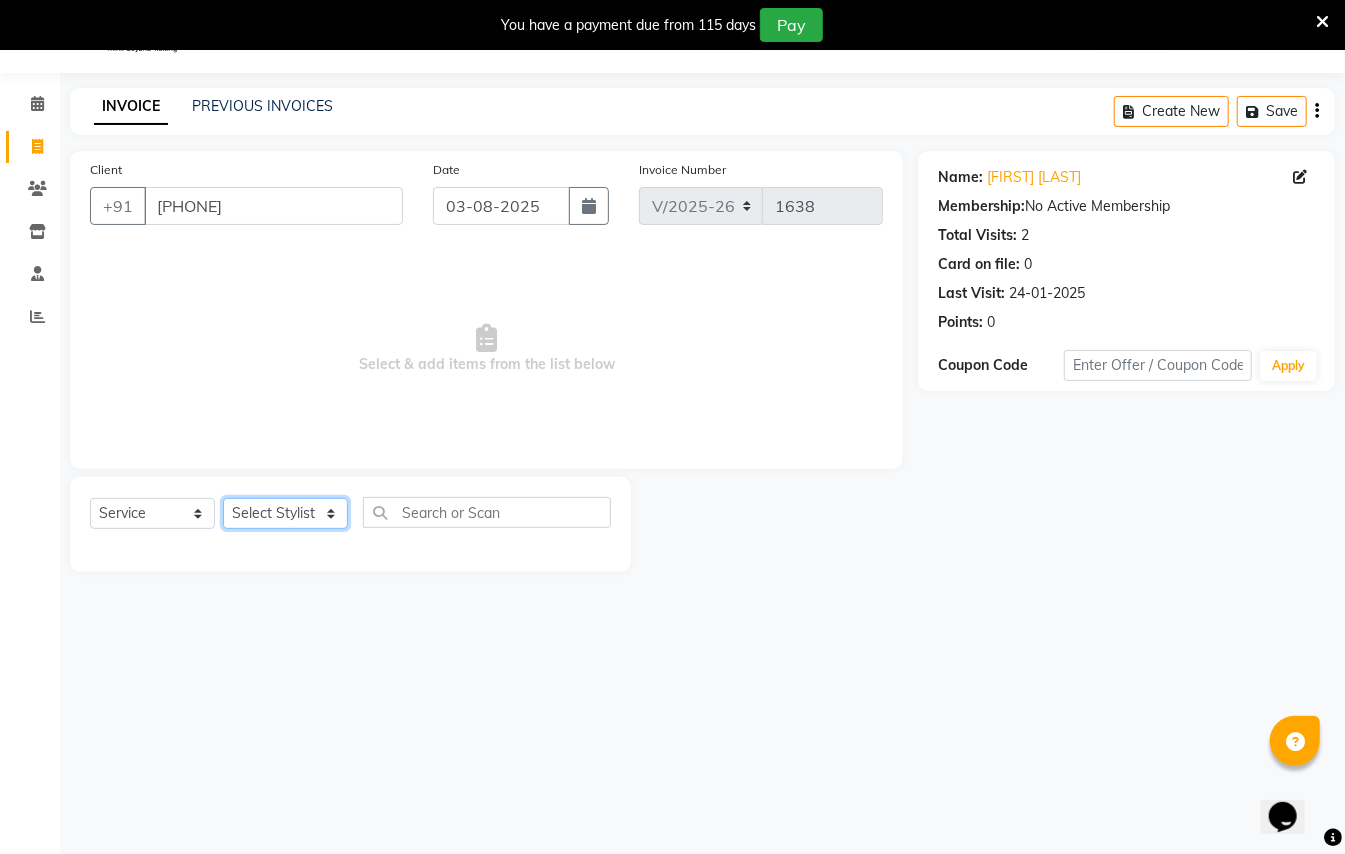 click on "Select Stylist [FIRST] [LAST] [FIRST] [LAST] [FIRST] [LAST] [FIRST] [FIRST] [FIRST] [LAST] Manager [FIRST] [FIRST] Owner [FIRST] [LAST] [LAST]" 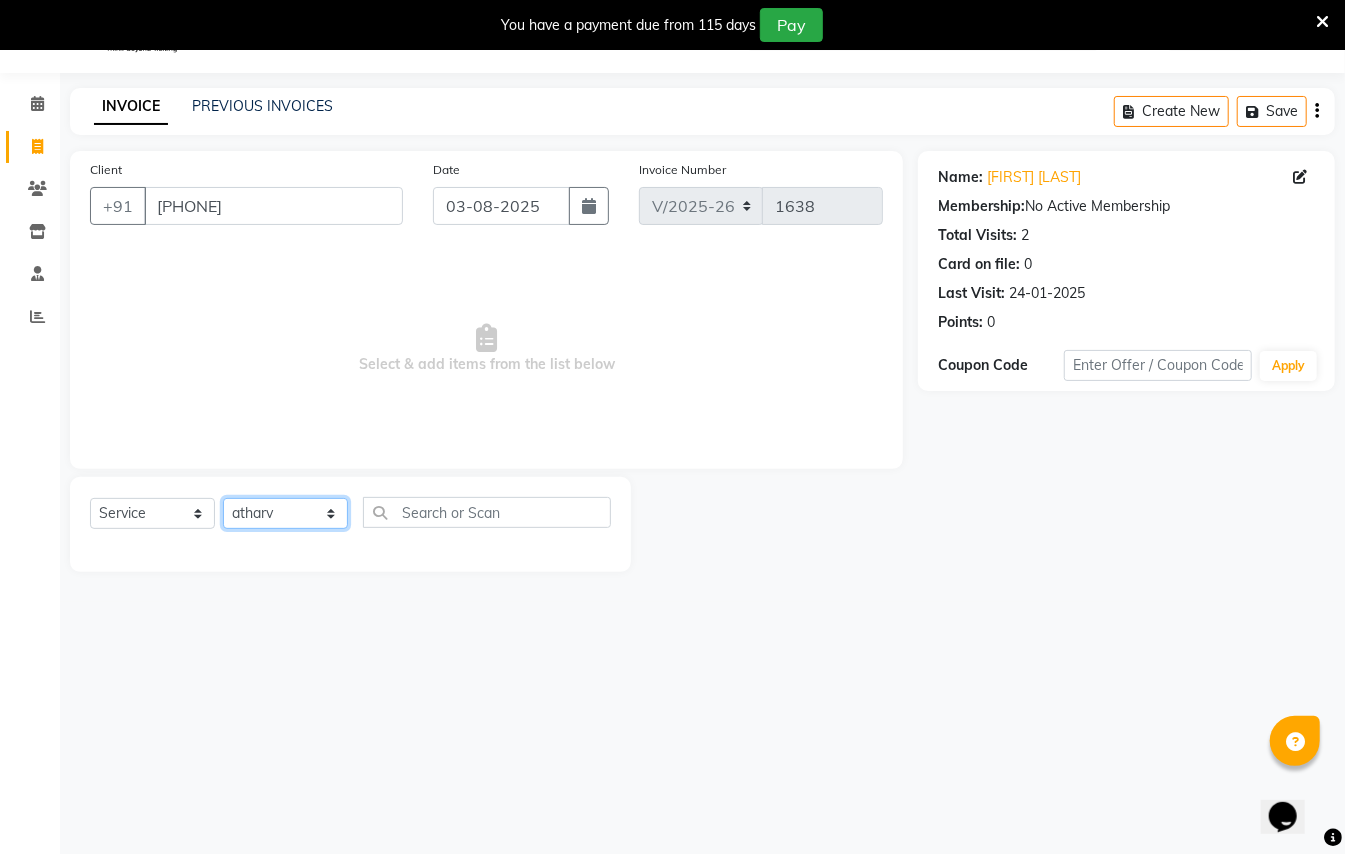 click on "Select Stylist [FIRST] [LAST] [FIRST] [LAST] [FIRST] [LAST] [FIRST] [FIRST] [FIRST] [LAST] Manager [FIRST] [FIRST] Owner [FIRST] [LAST] [LAST]" 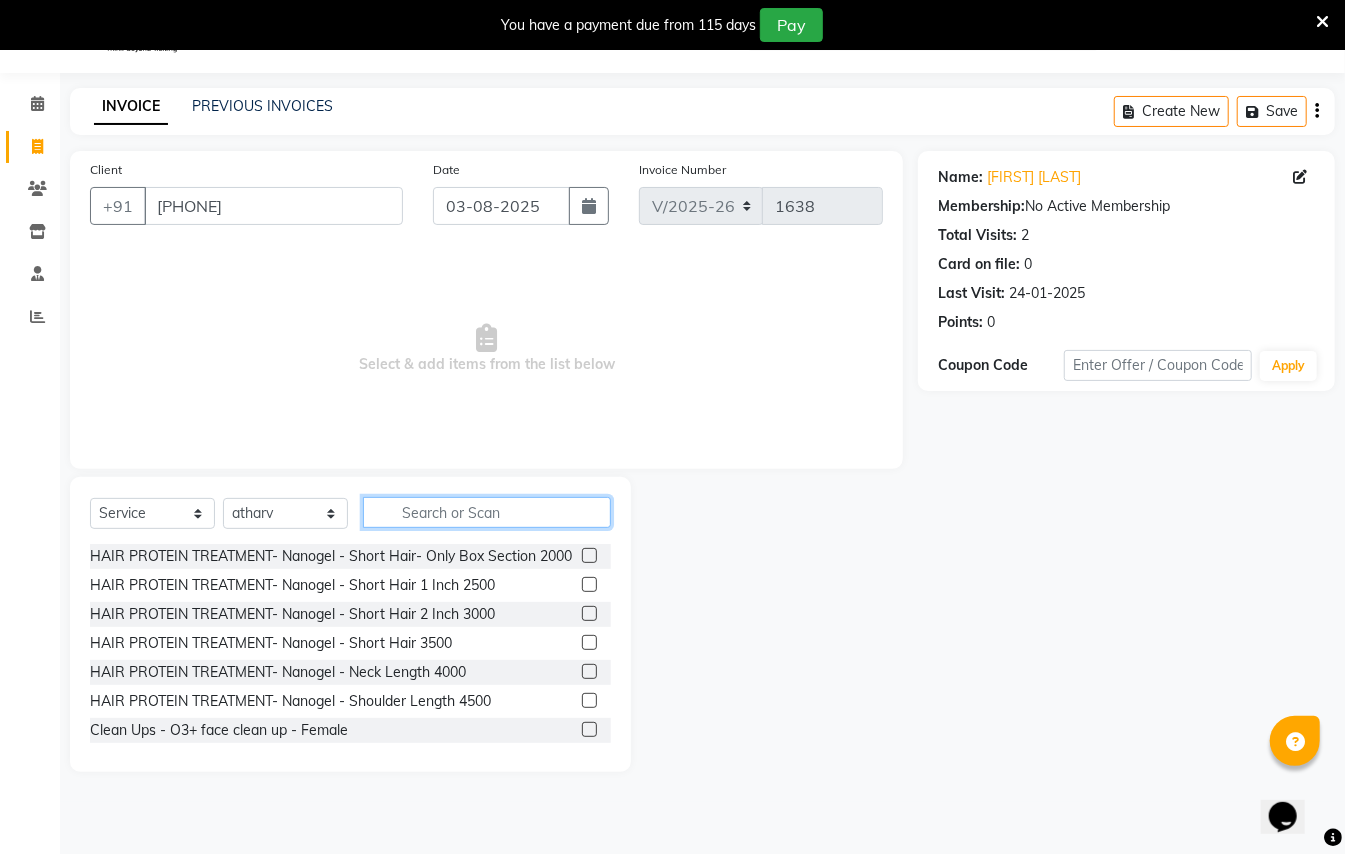 click 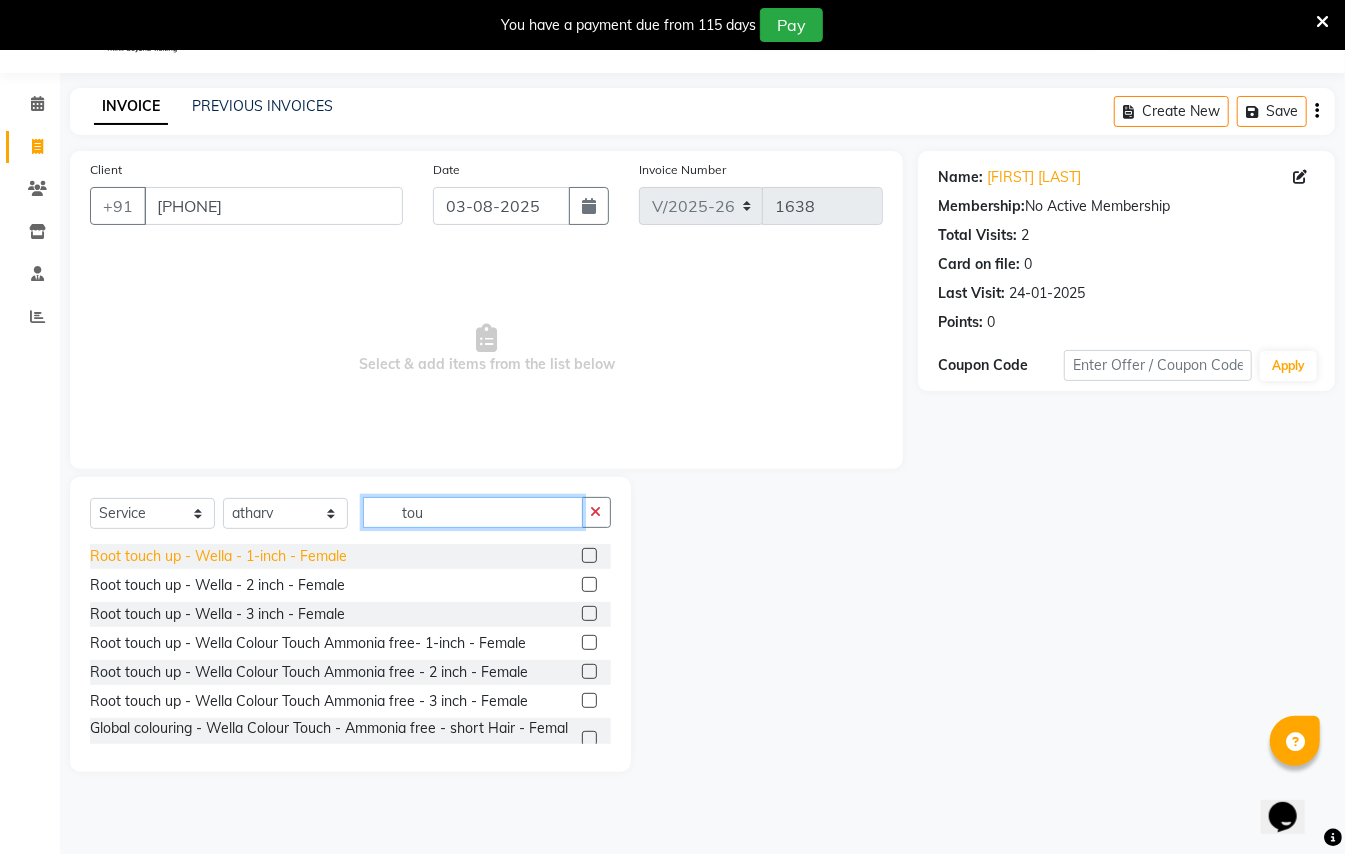 type on "tou" 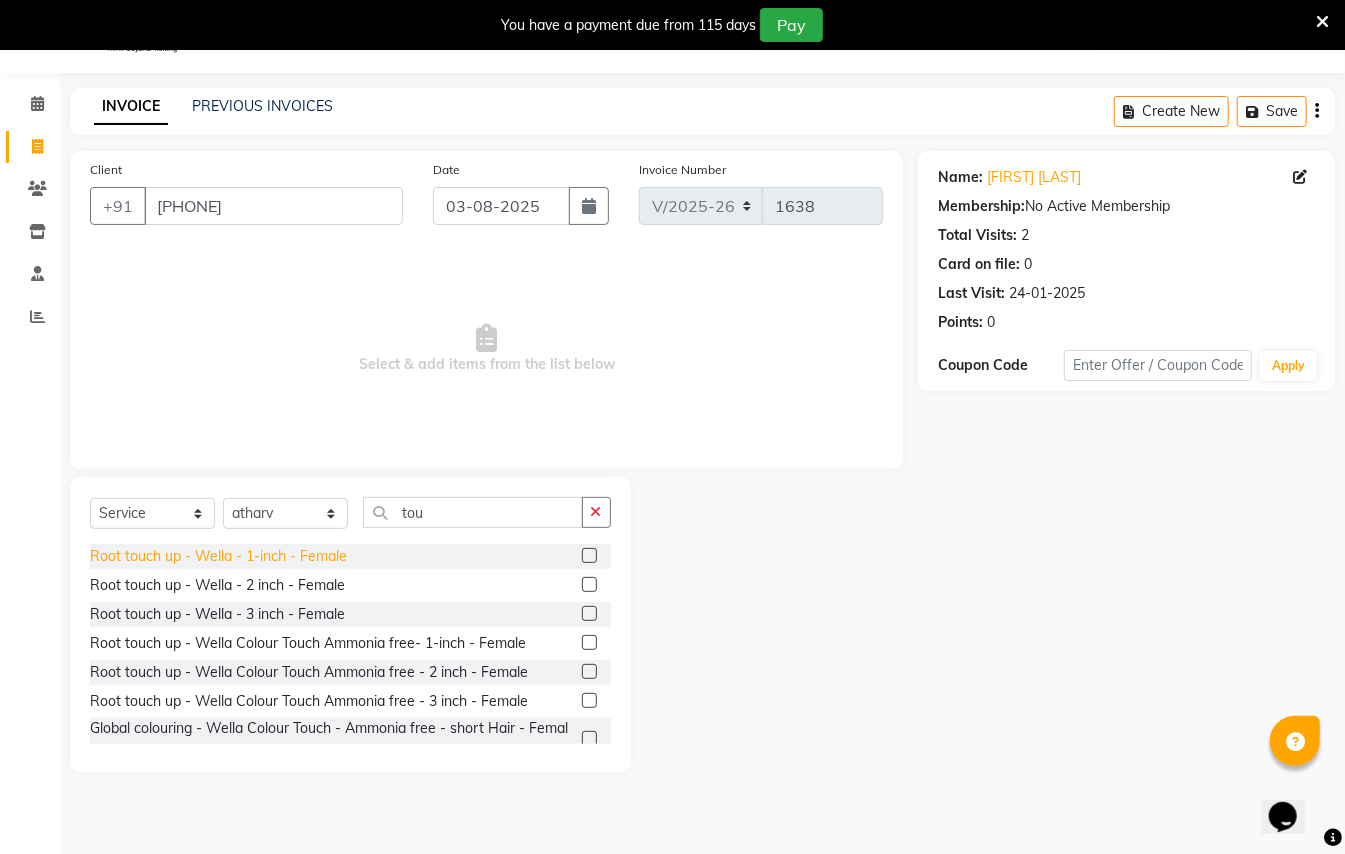 click on "Root touch up  - Wella  - 1-inch - Female" 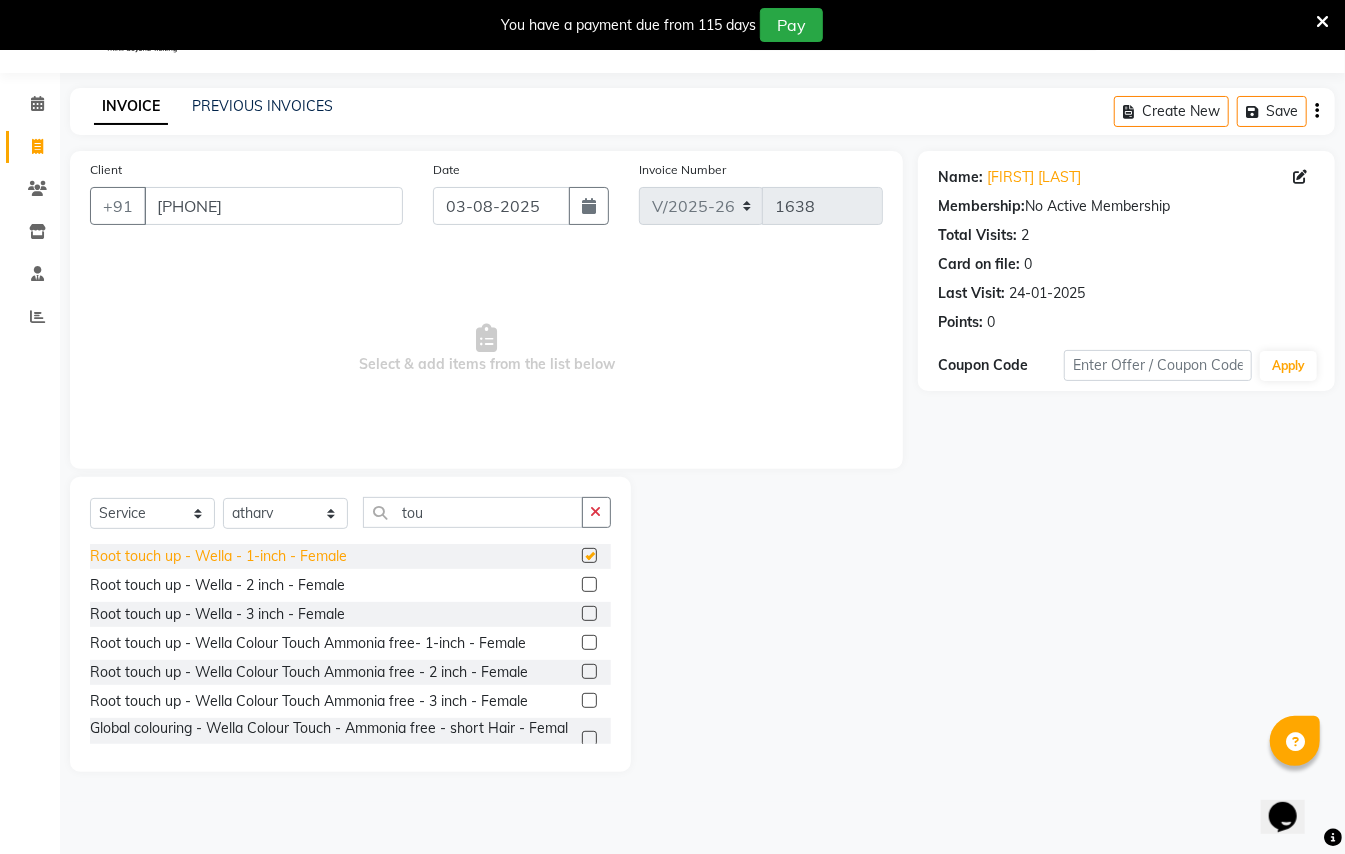 checkbox on "false" 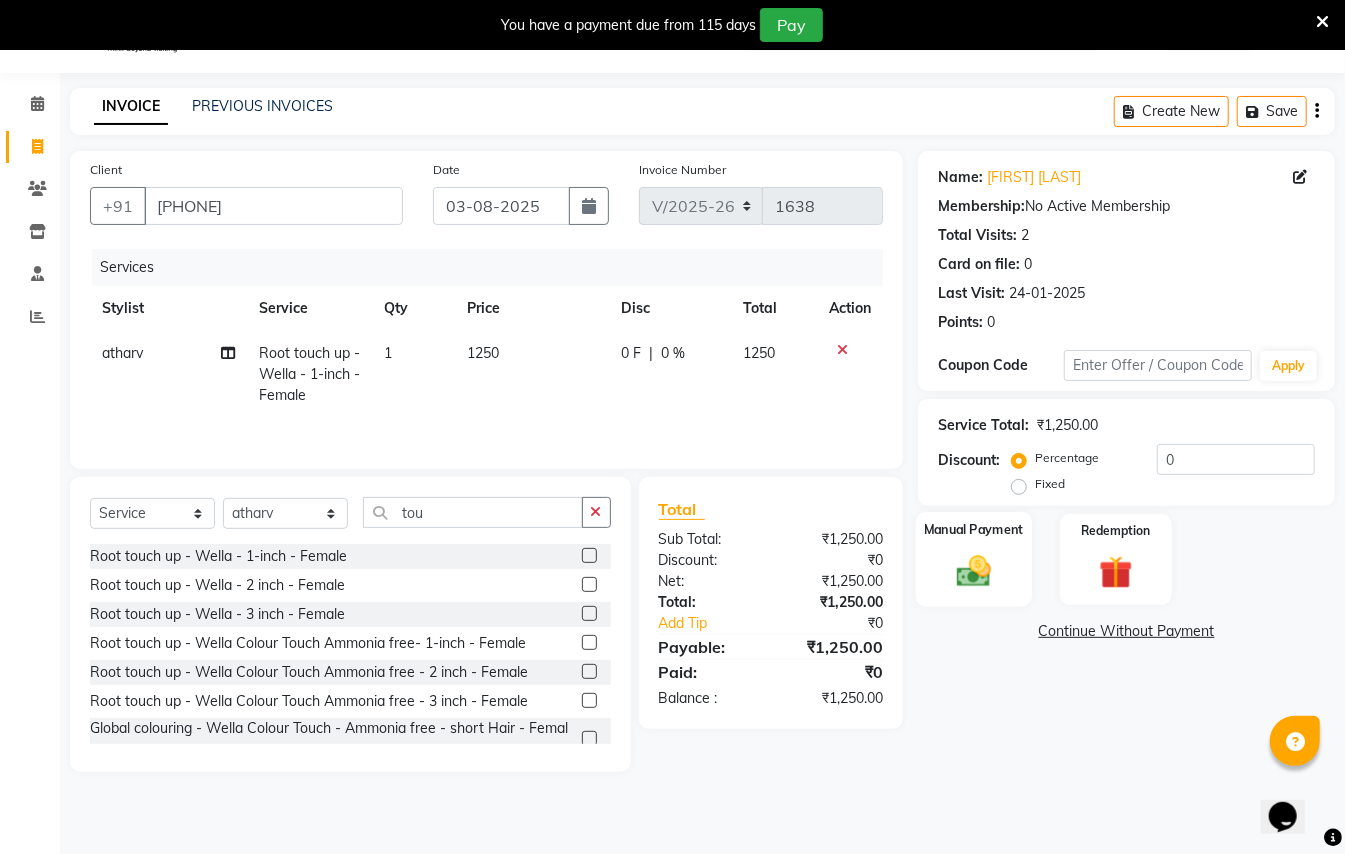 click 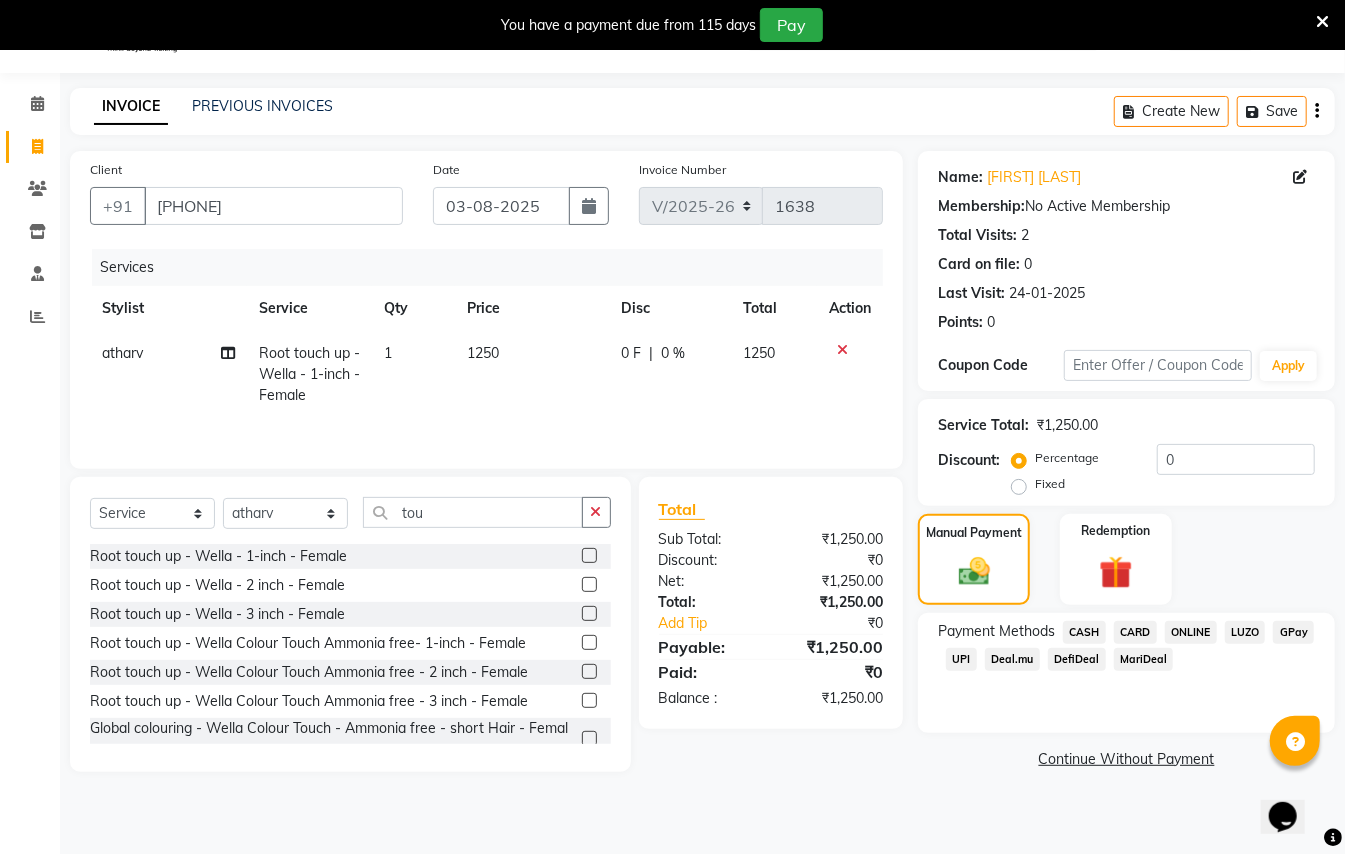 click on "CASH" 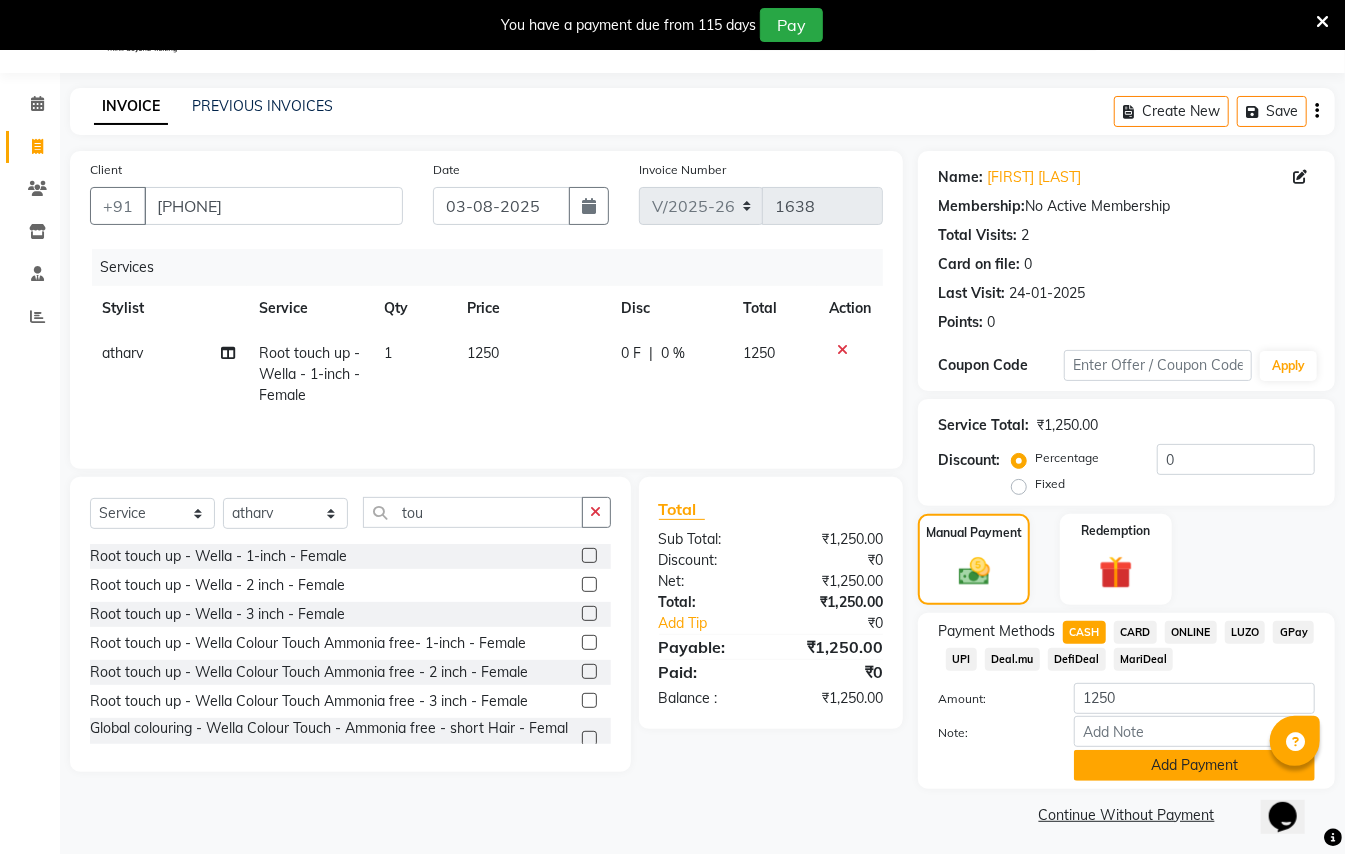 click on "Add Payment" 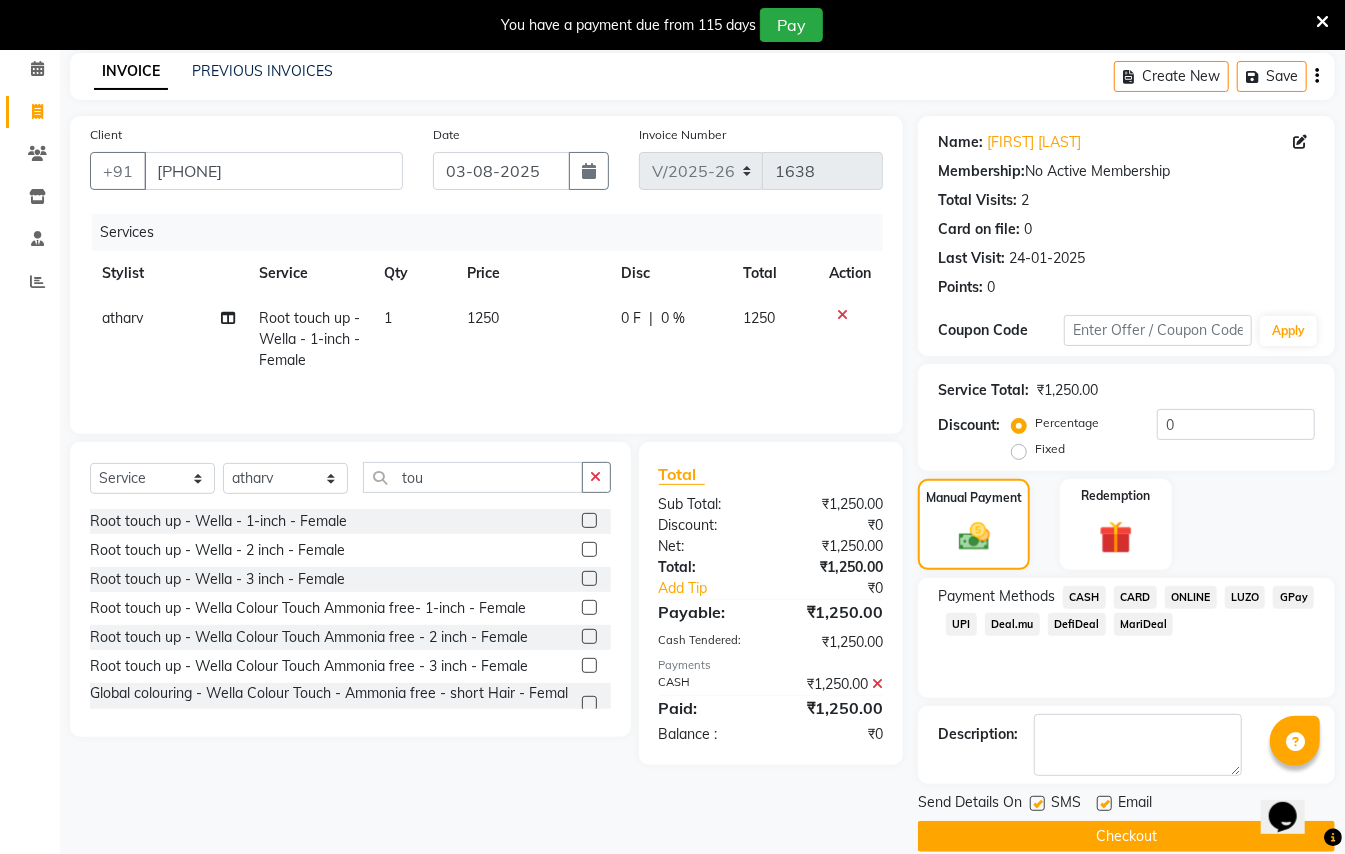 scroll, scrollTop: 114, scrollLeft: 0, axis: vertical 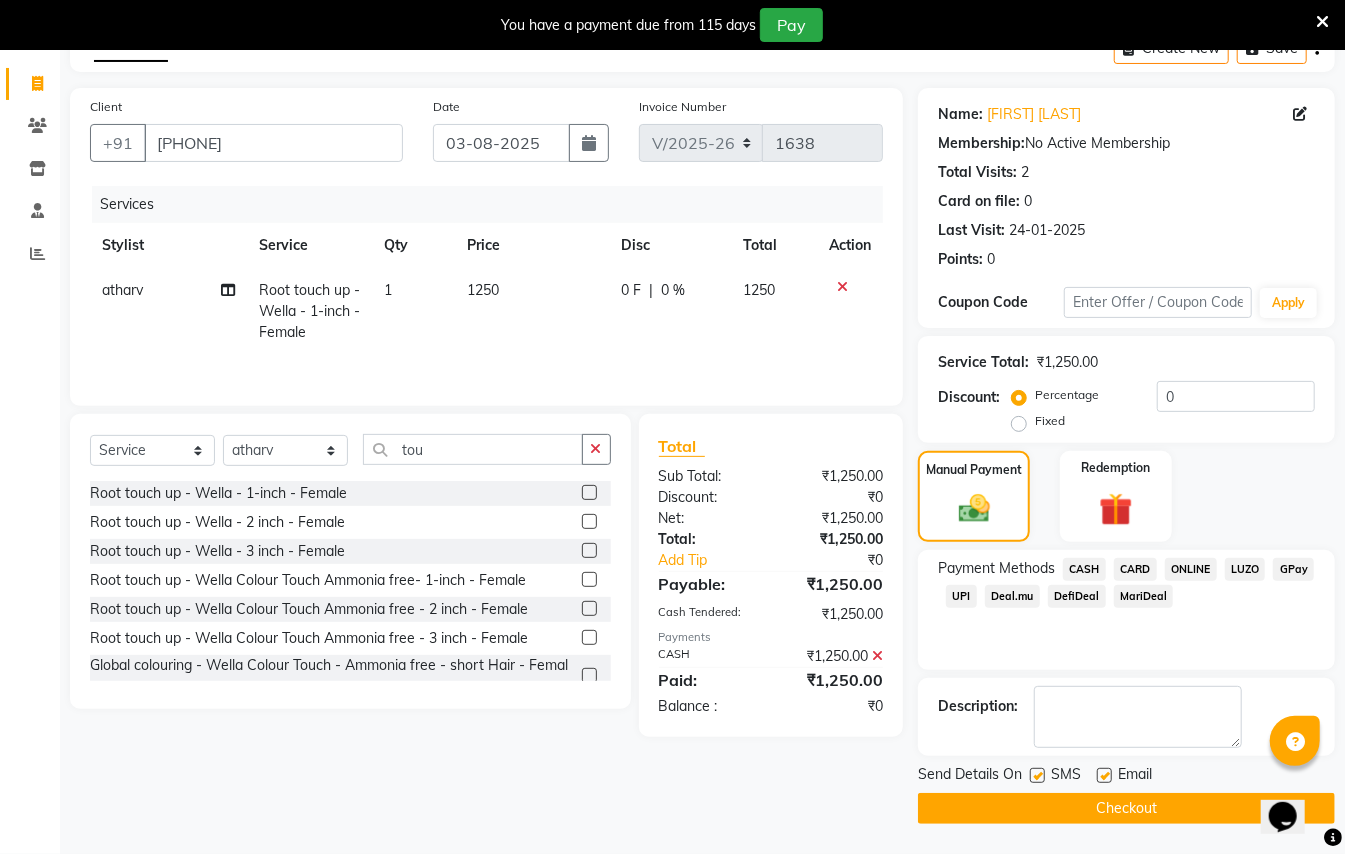 click on "Checkout" 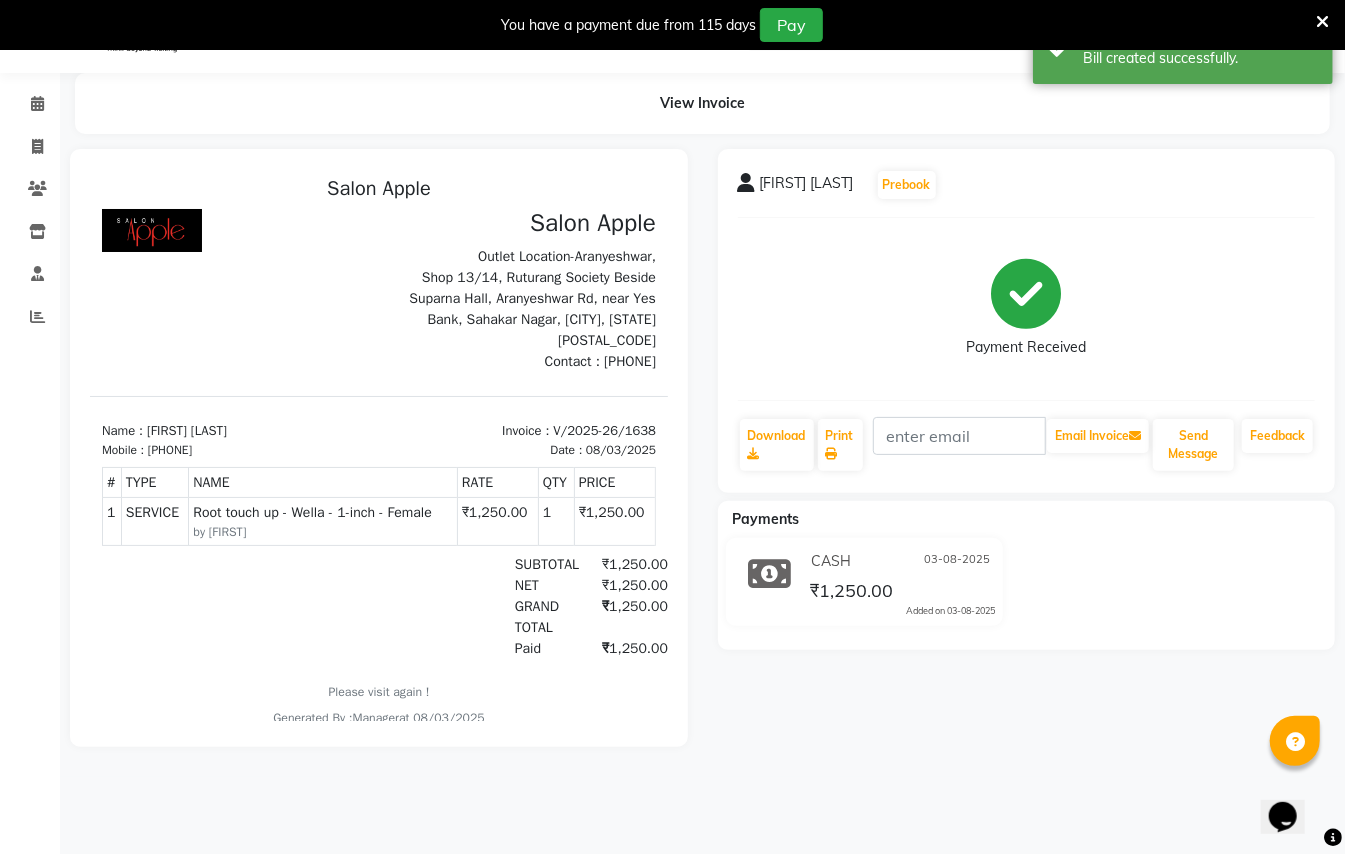 scroll, scrollTop: 0, scrollLeft: 0, axis: both 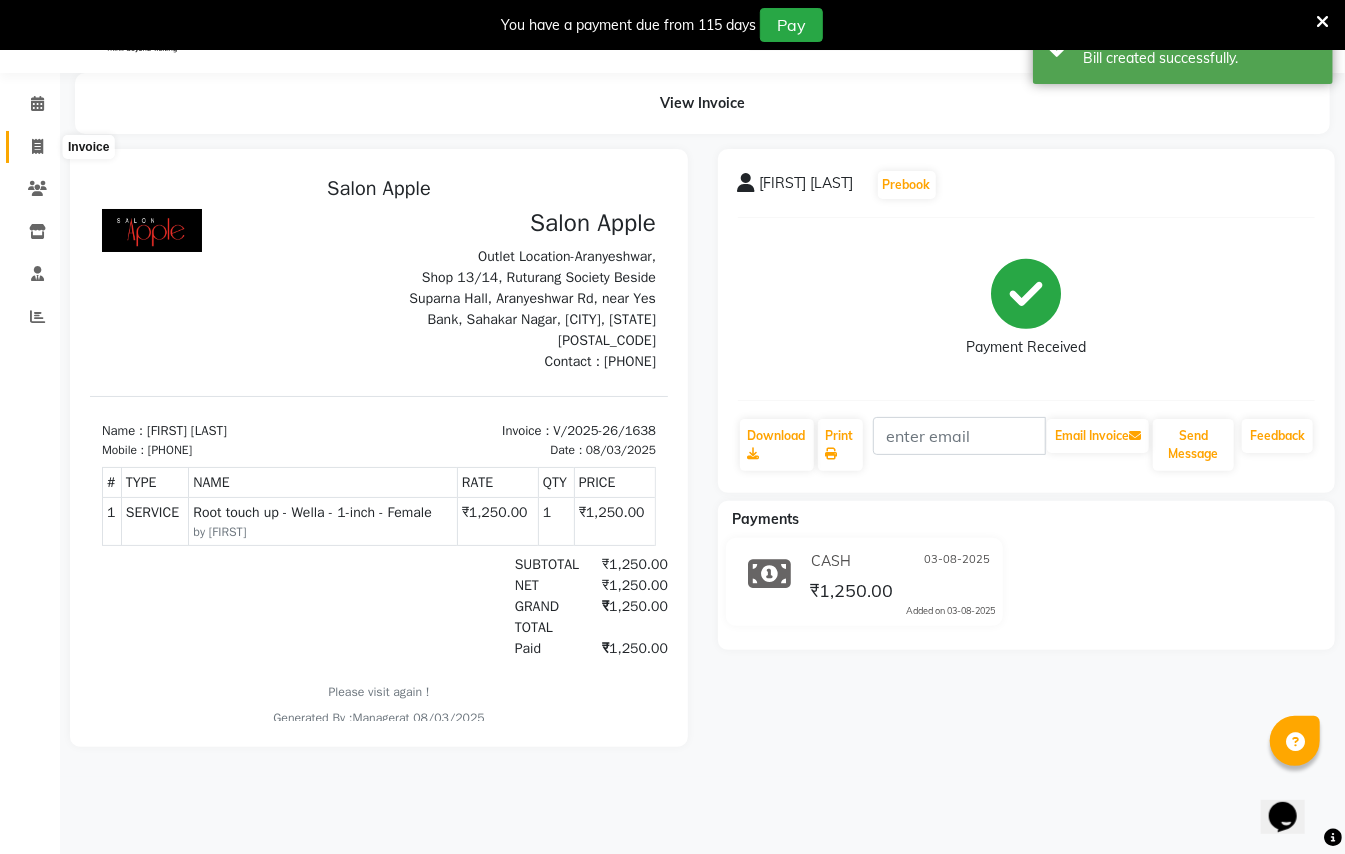 click 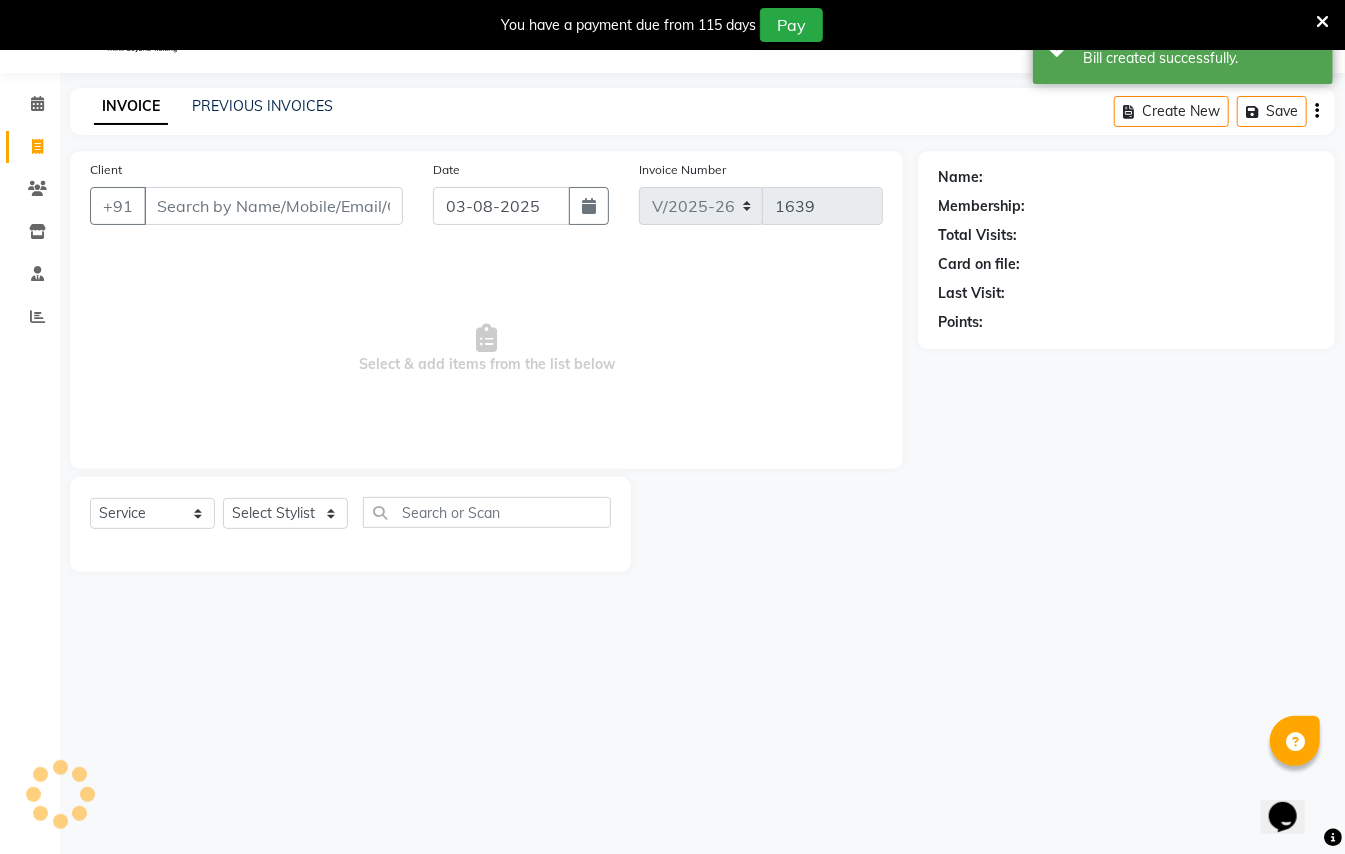click on "Client" at bounding box center [273, 206] 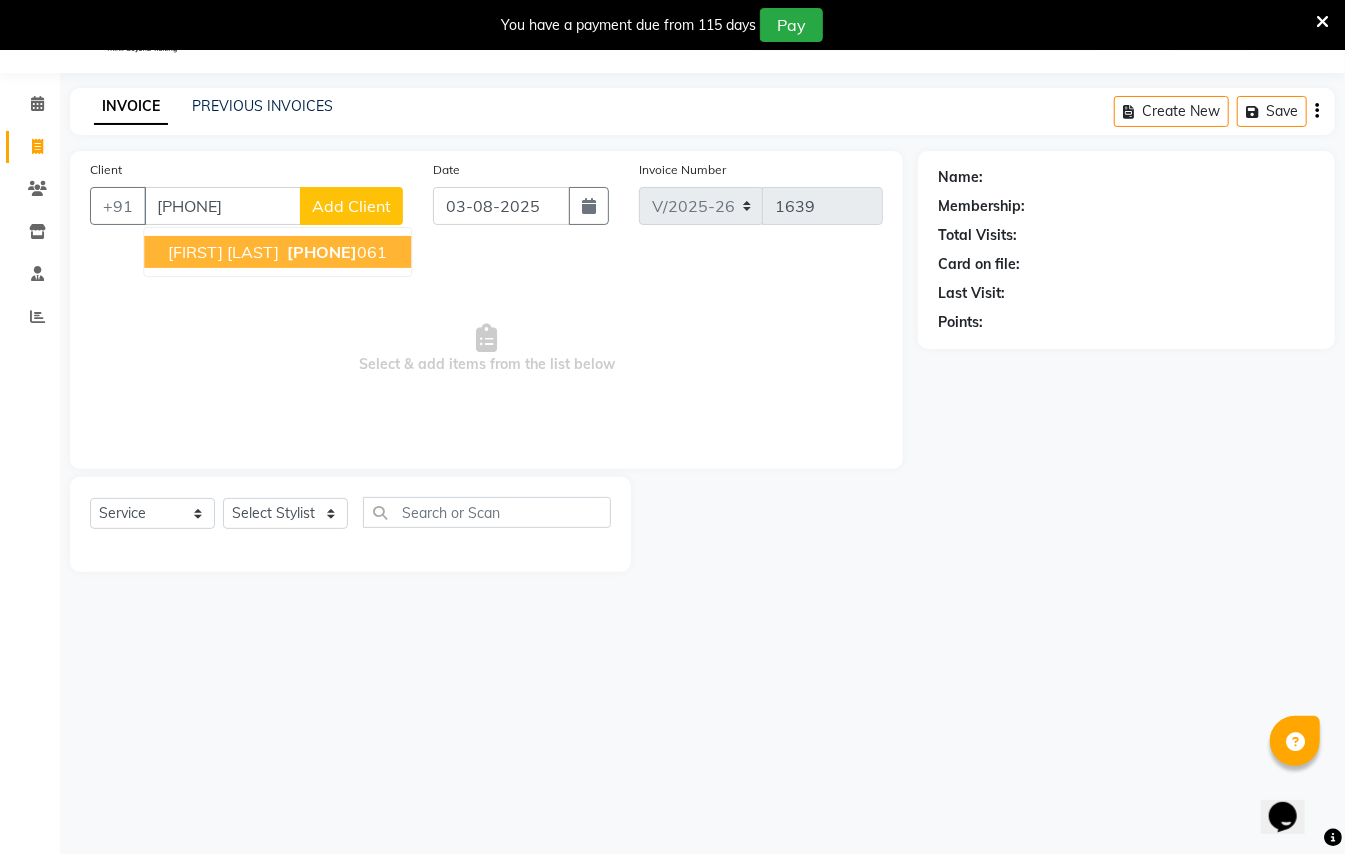 click on "[FIRST] [LAST] [PHONE]" at bounding box center [277, 252] 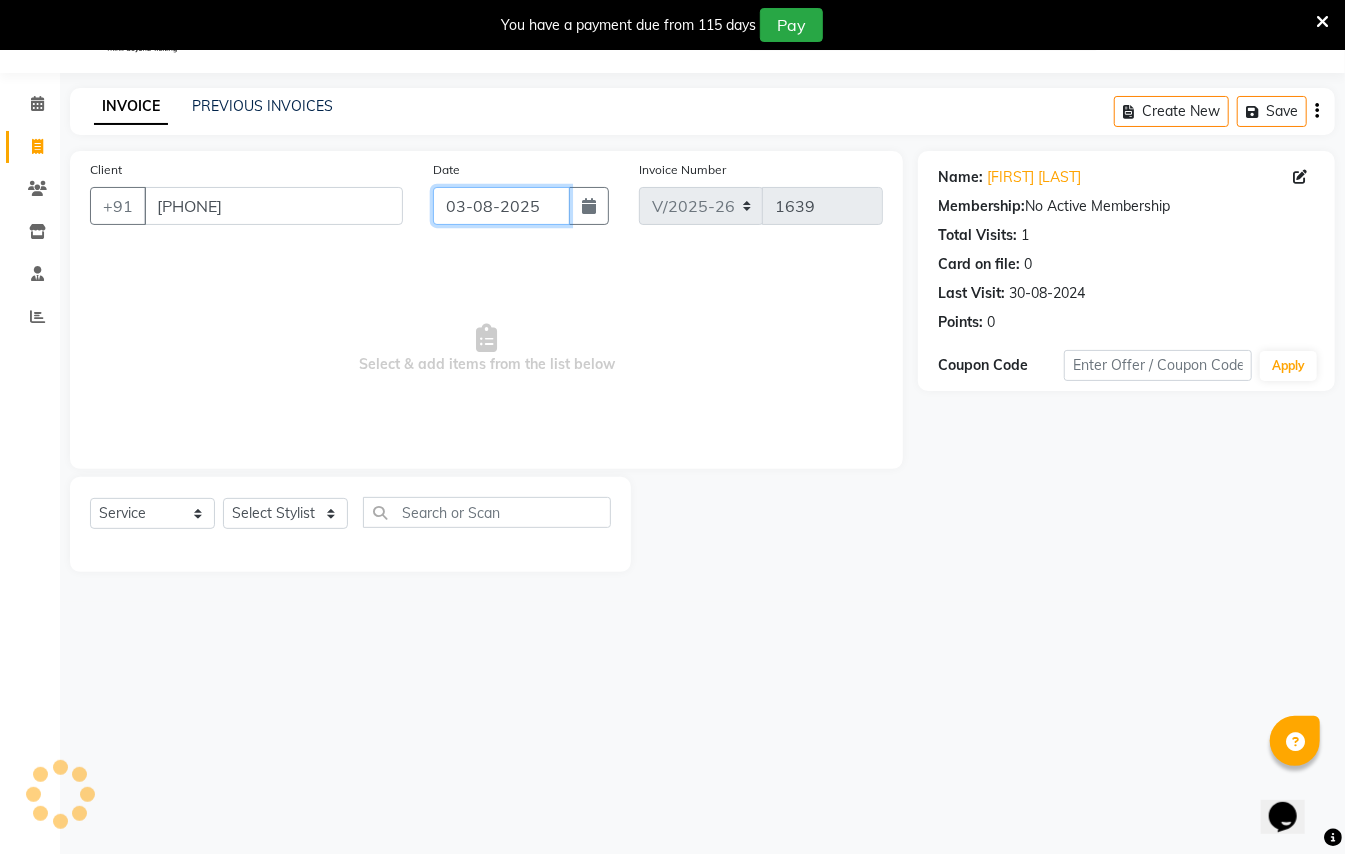 click on "03-08-2025" 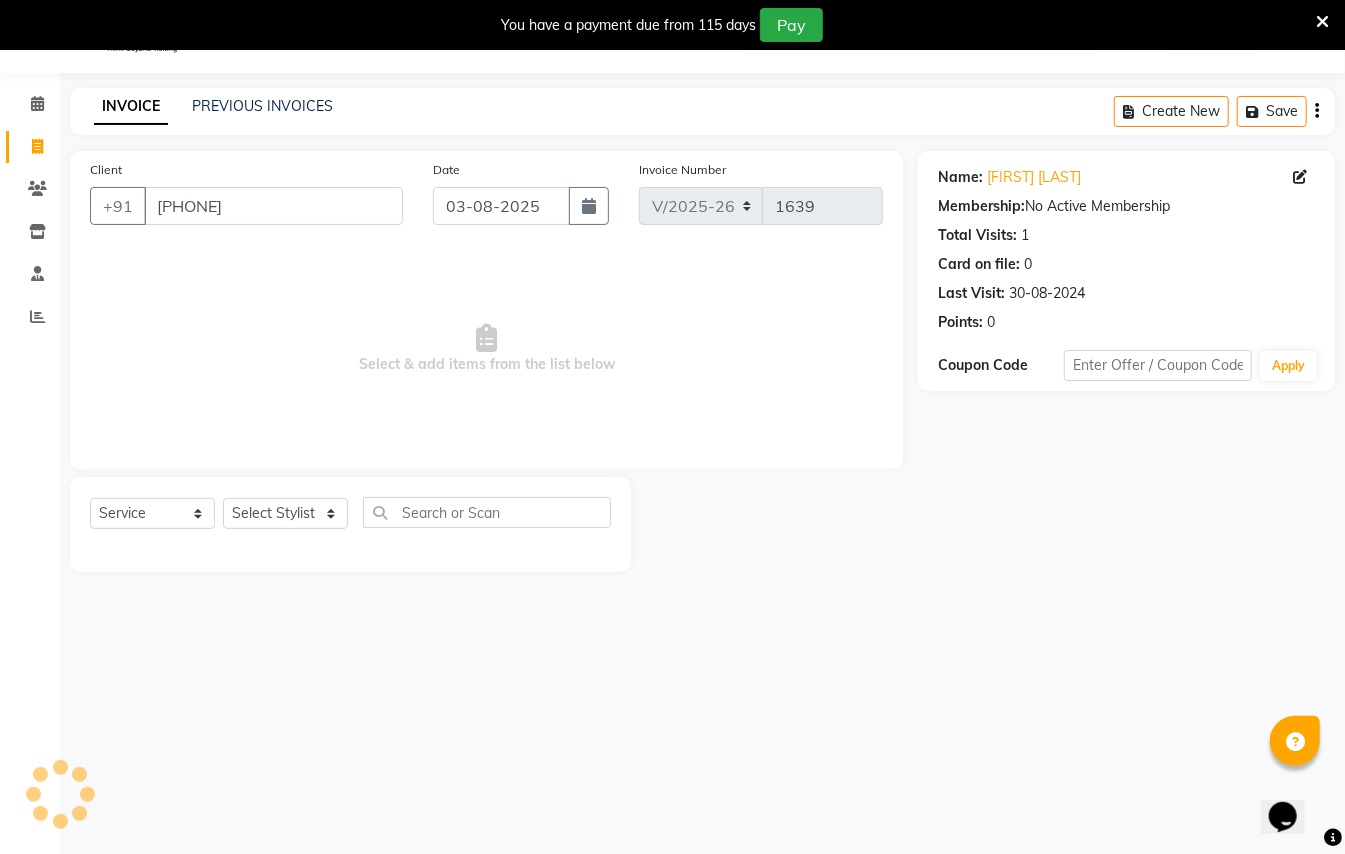 select on "8" 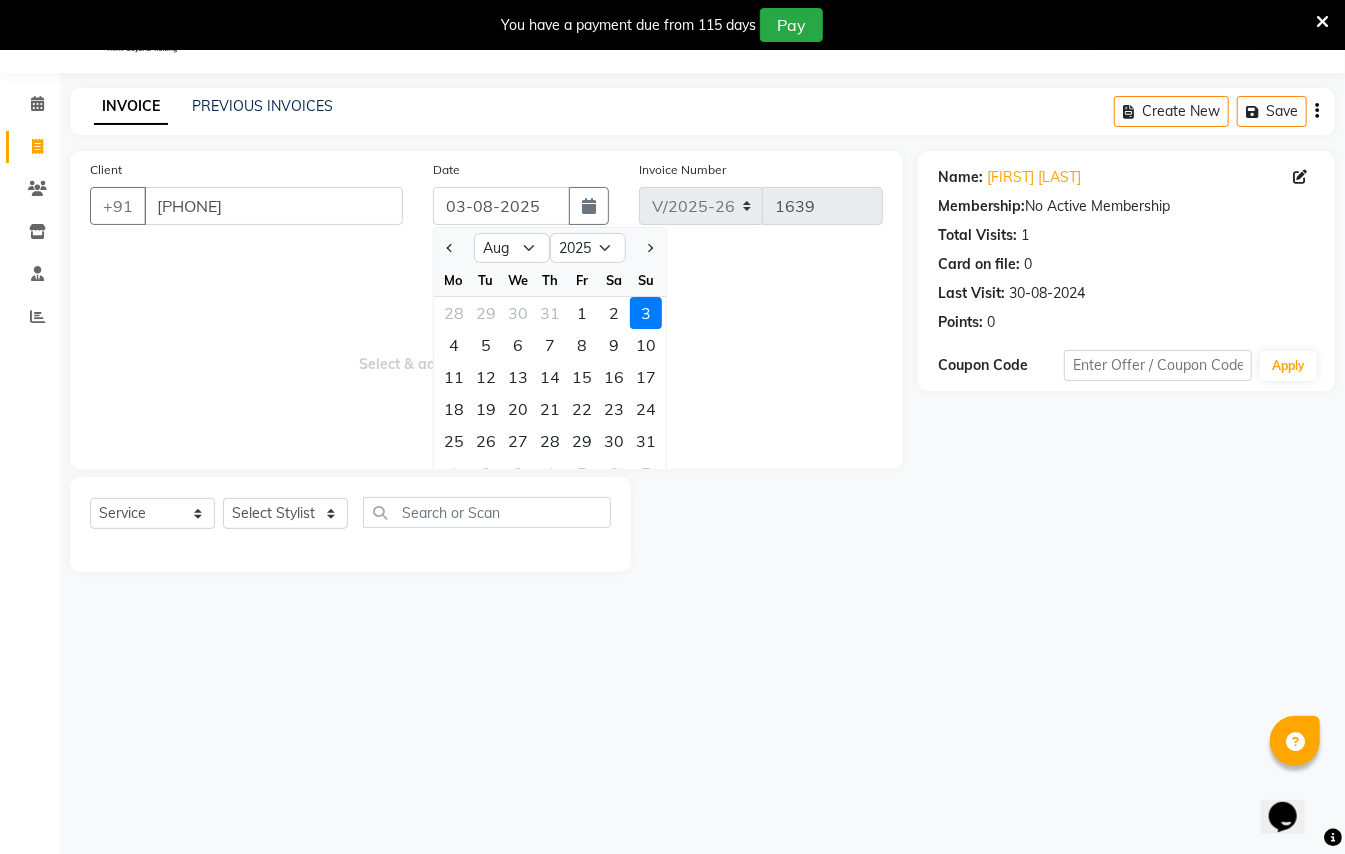 drag, startPoint x: 394, startPoint y: 384, endPoint x: 341, endPoint y: 461, distance: 93.47727 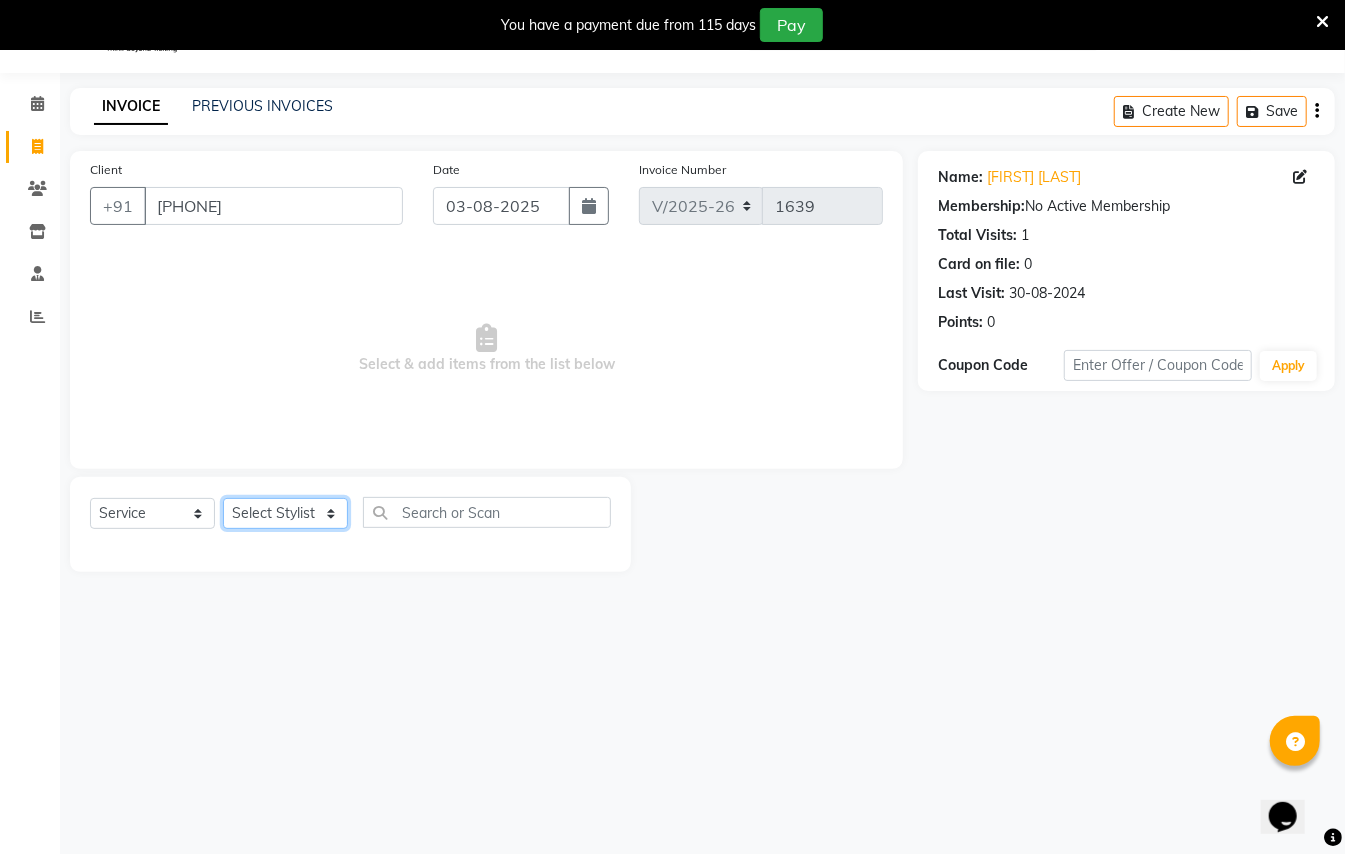 click on "Select Stylist [FIRST] [LAST] [FIRST] [LAST] [FIRST] [LAST] [FIRST] [FIRST] [FIRST] [LAST] Manager [FIRST] [FIRST] Owner [FIRST] [LAST] [LAST]" 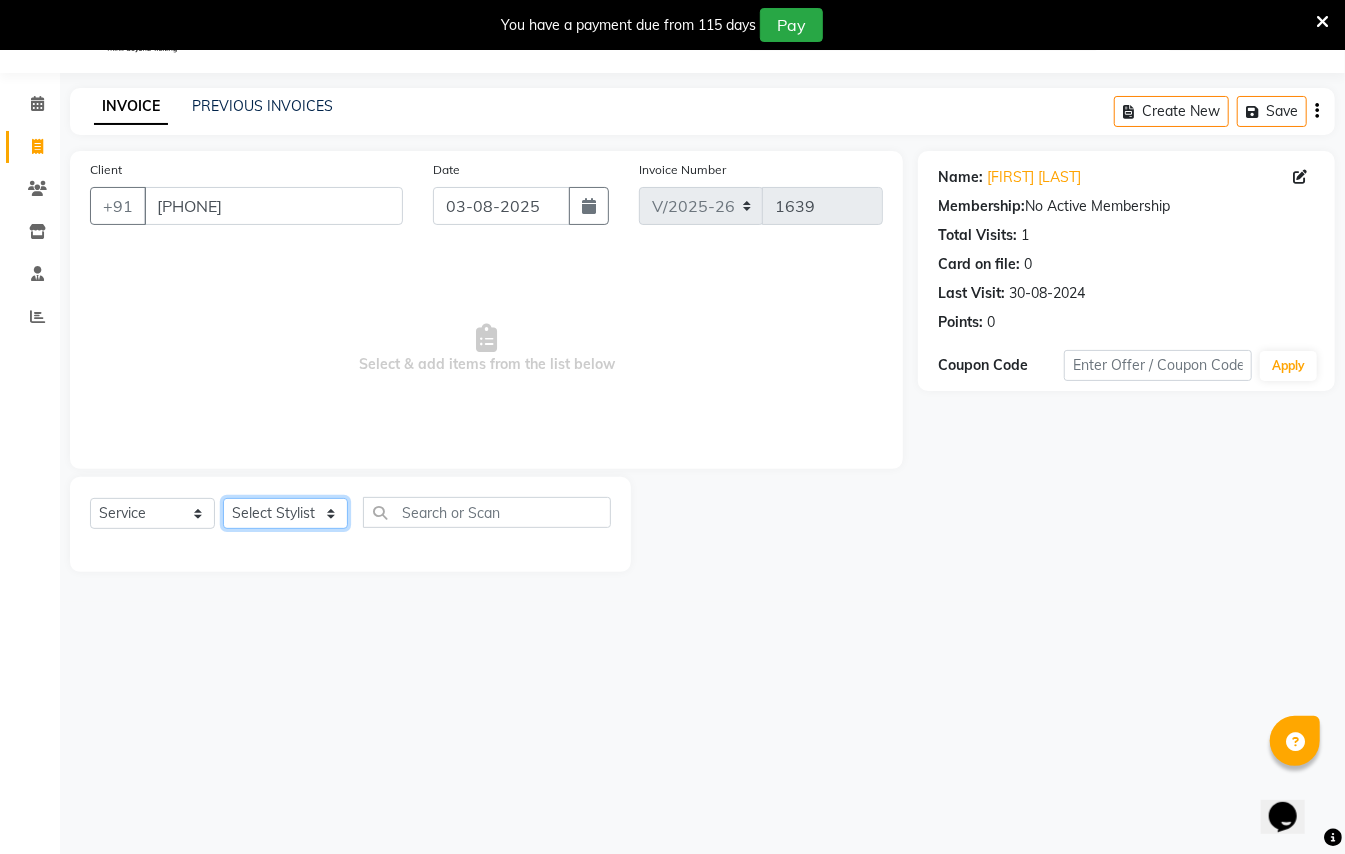 select on "7322" 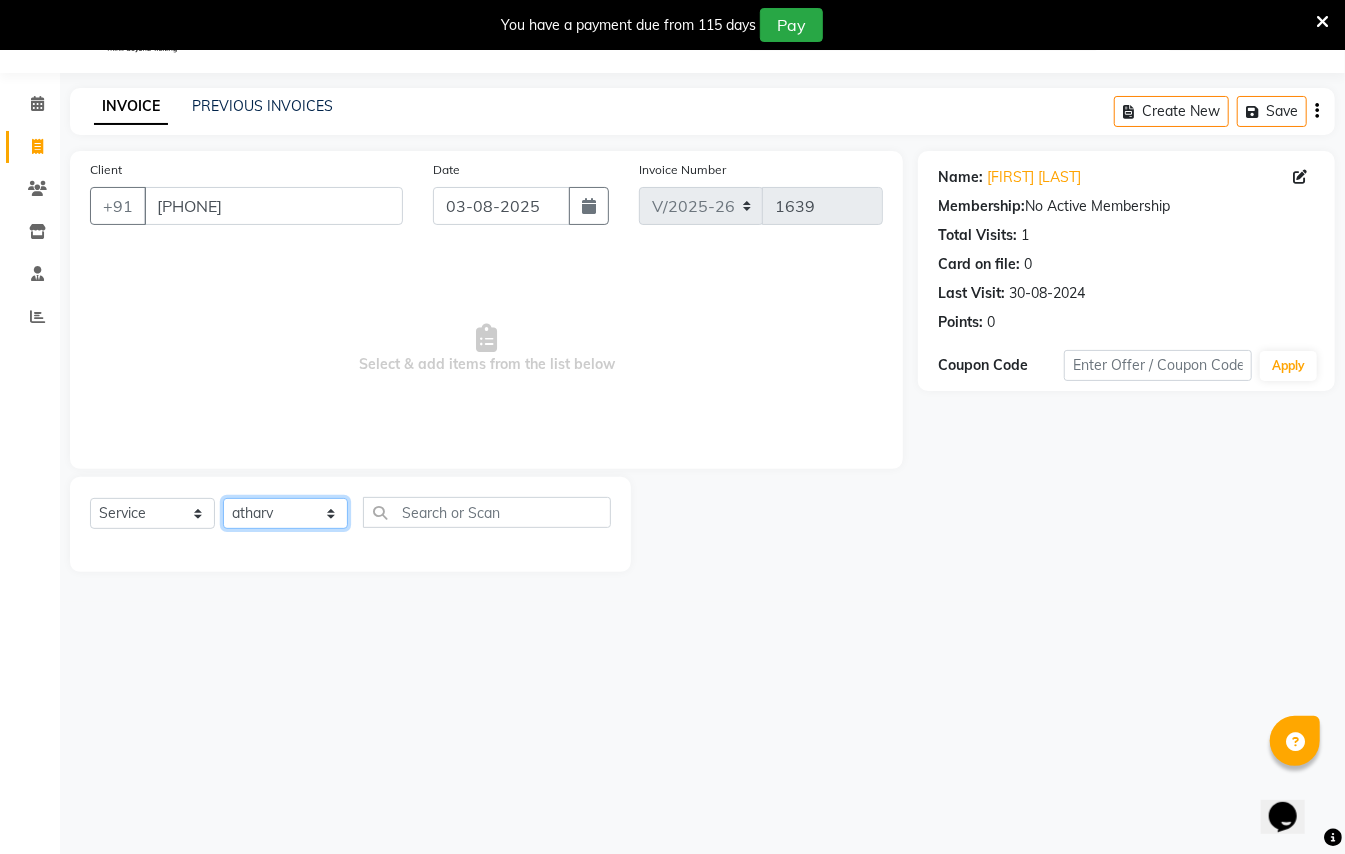 click on "Select Stylist [FIRST] [LAST] [FIRST] [LAST] [FIRST] [LAST] [FIRST] [FIRST] [FIRST] [LAST] Manager [FIRST] [FIRST] Owner [FIRST] [LAST] [LAST]" 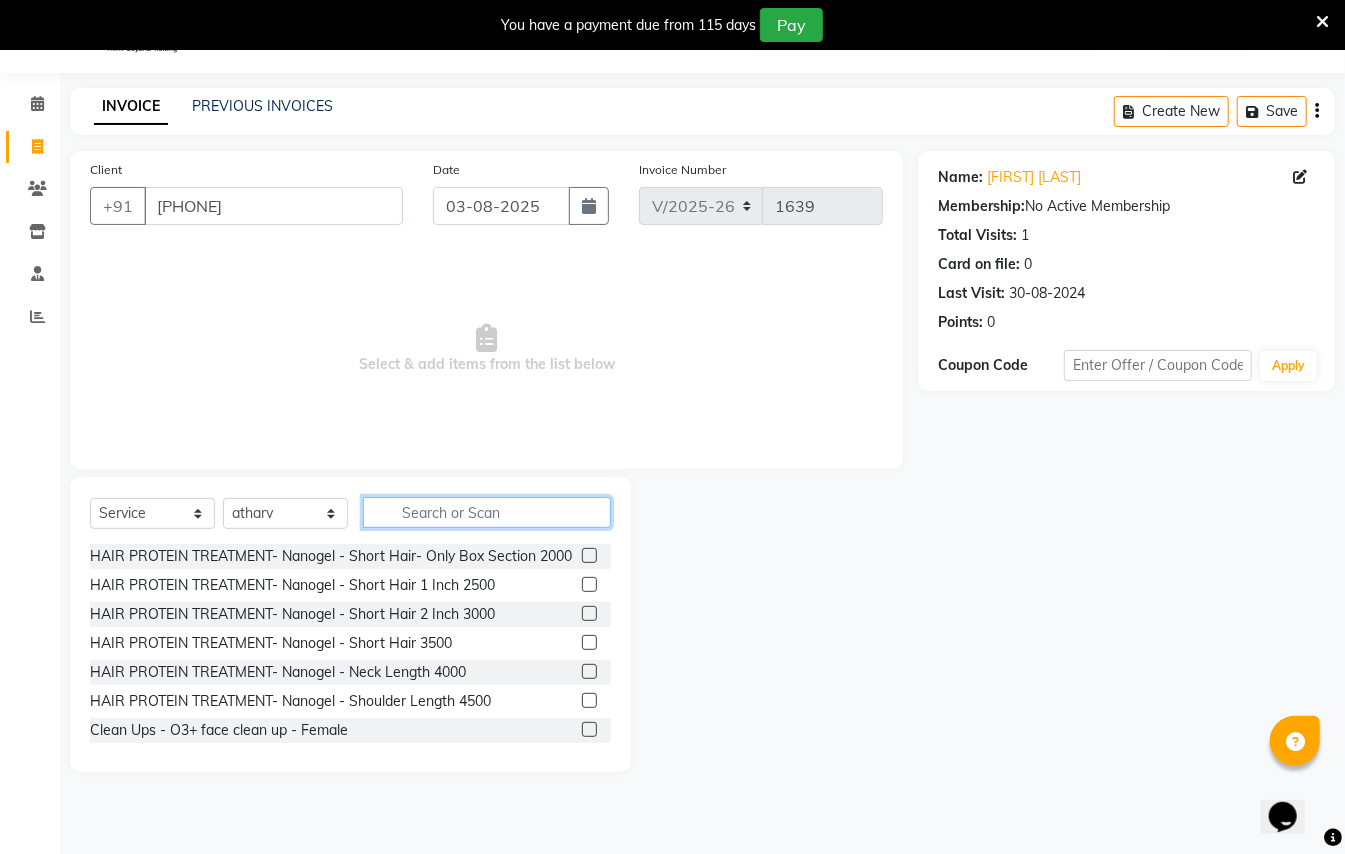 click 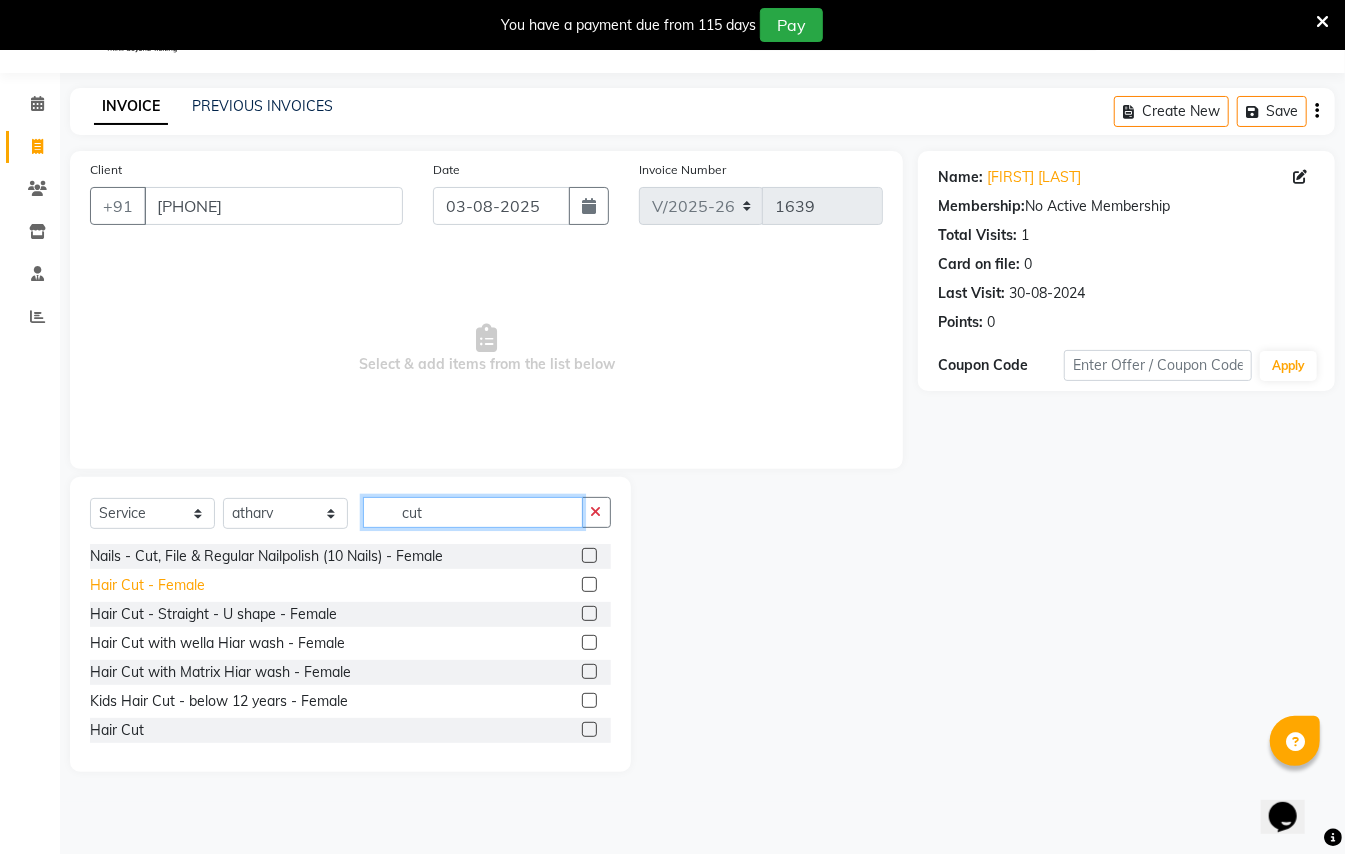 type on "cut" 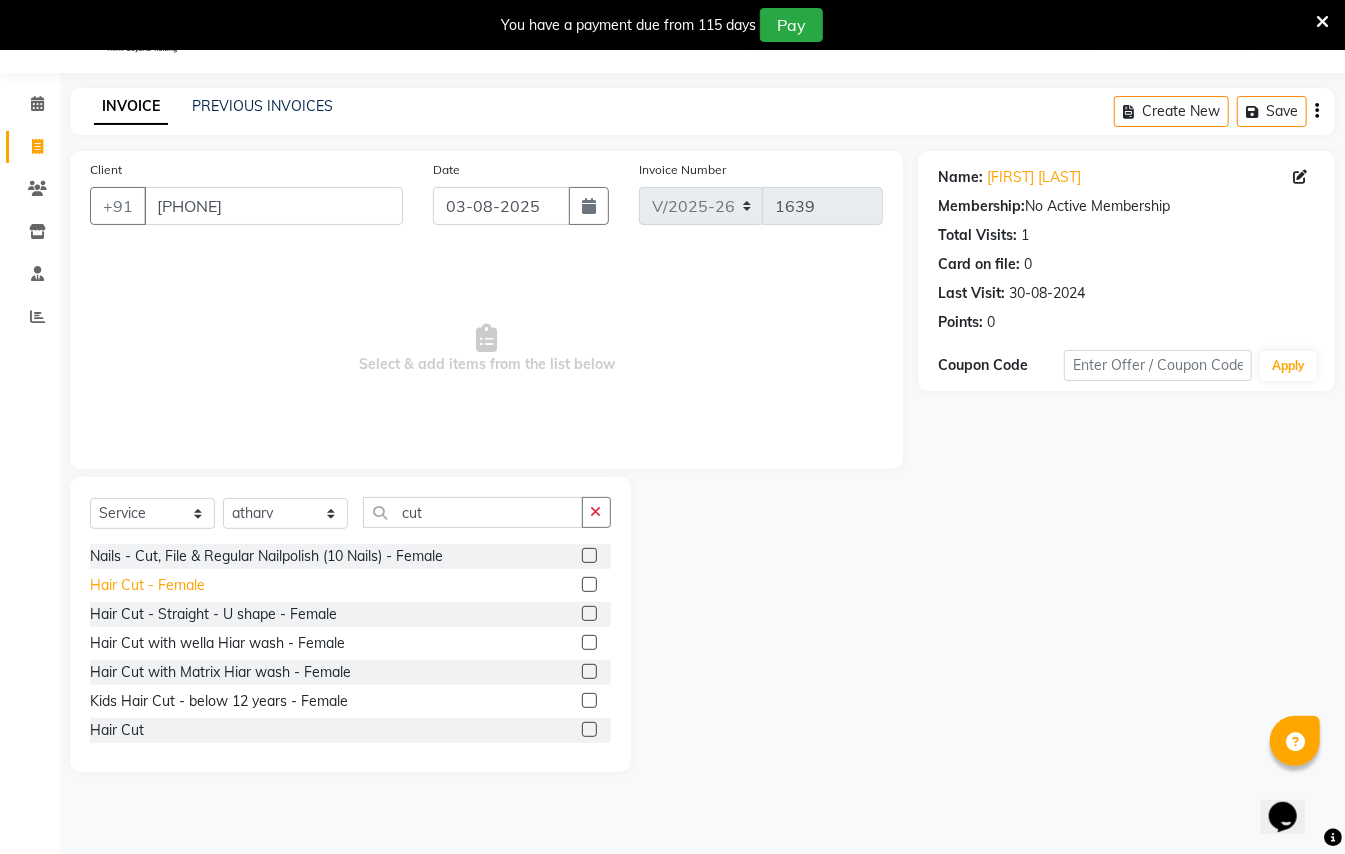 click on "Hair Cut - Female" 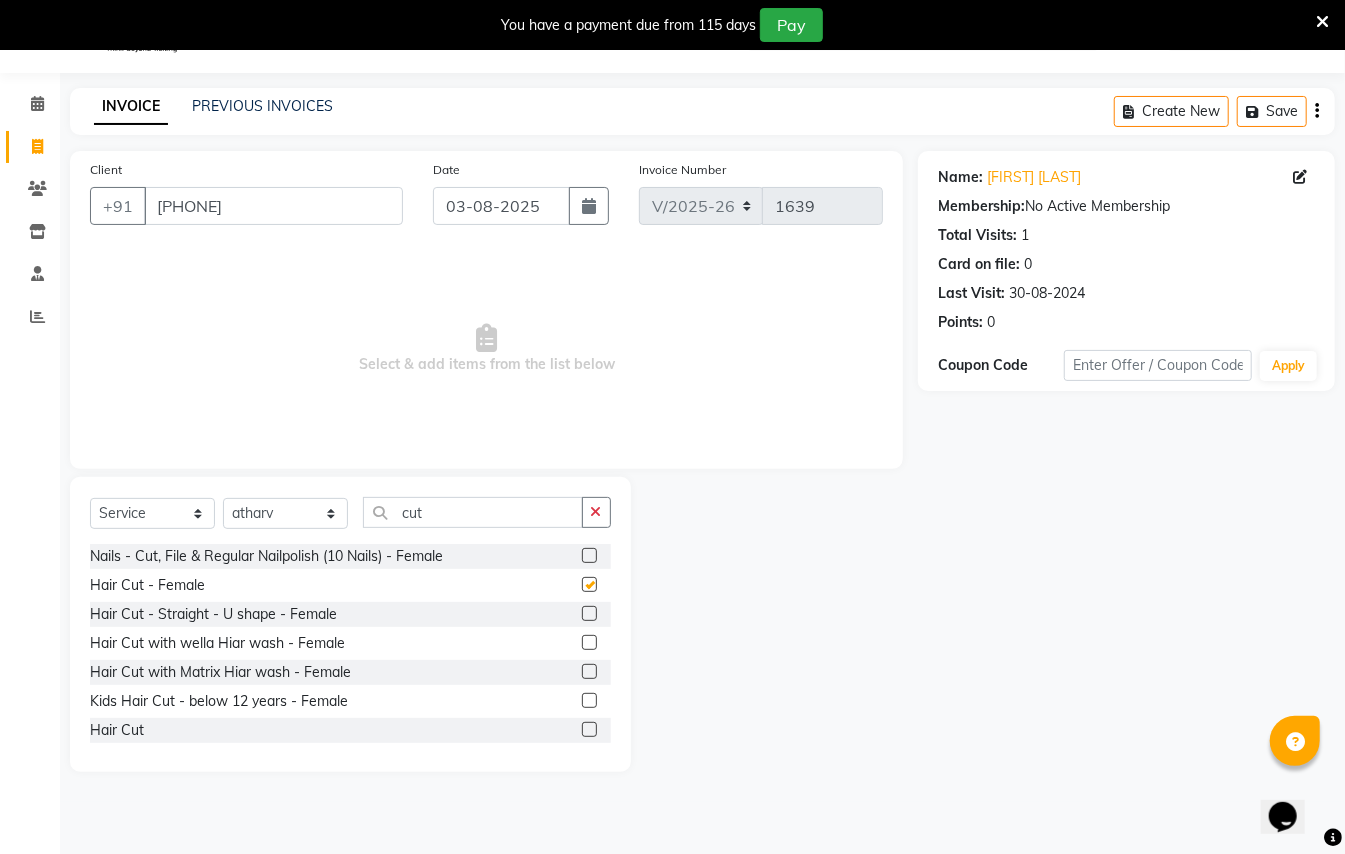 checkbox on "false" 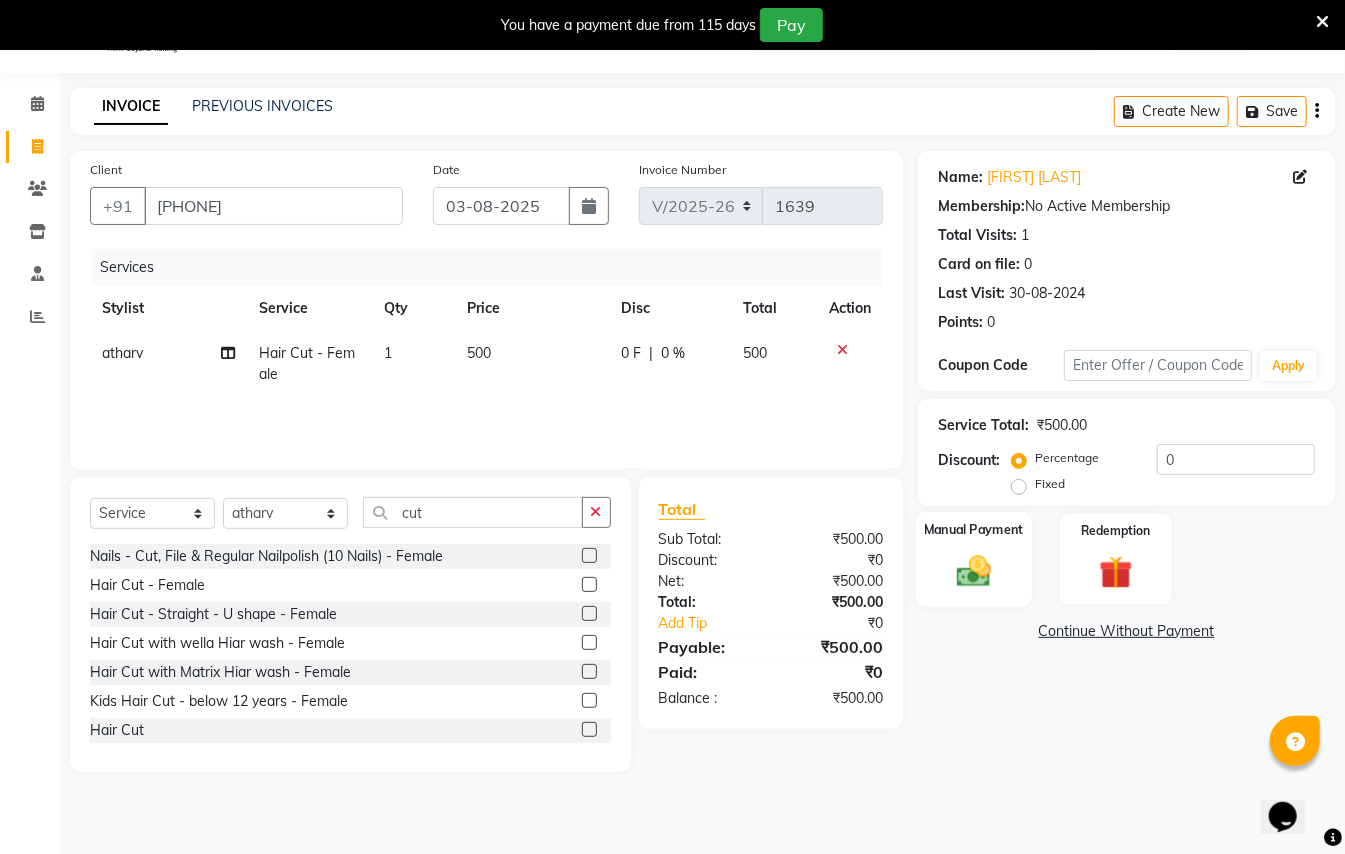 click 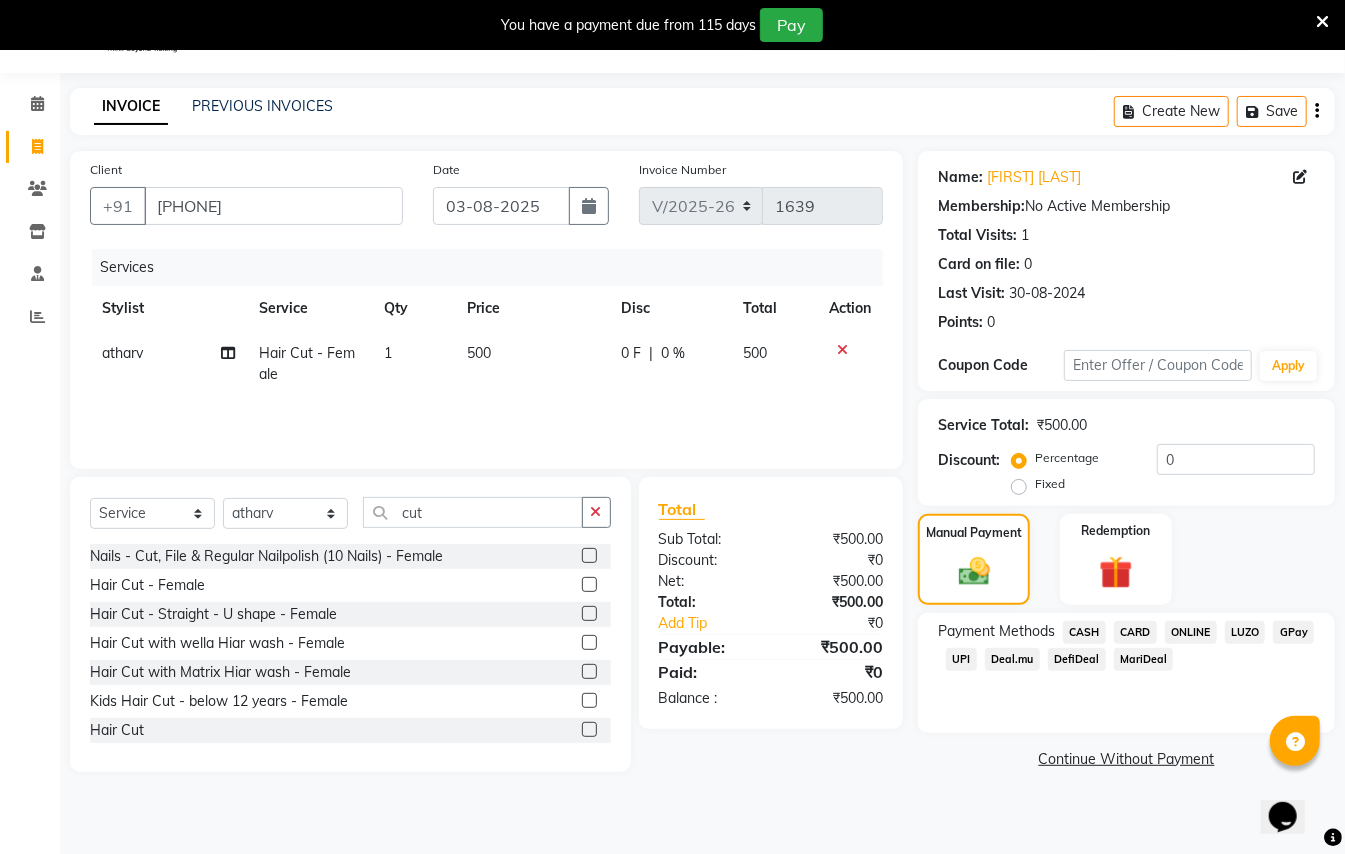 click on "CASH" 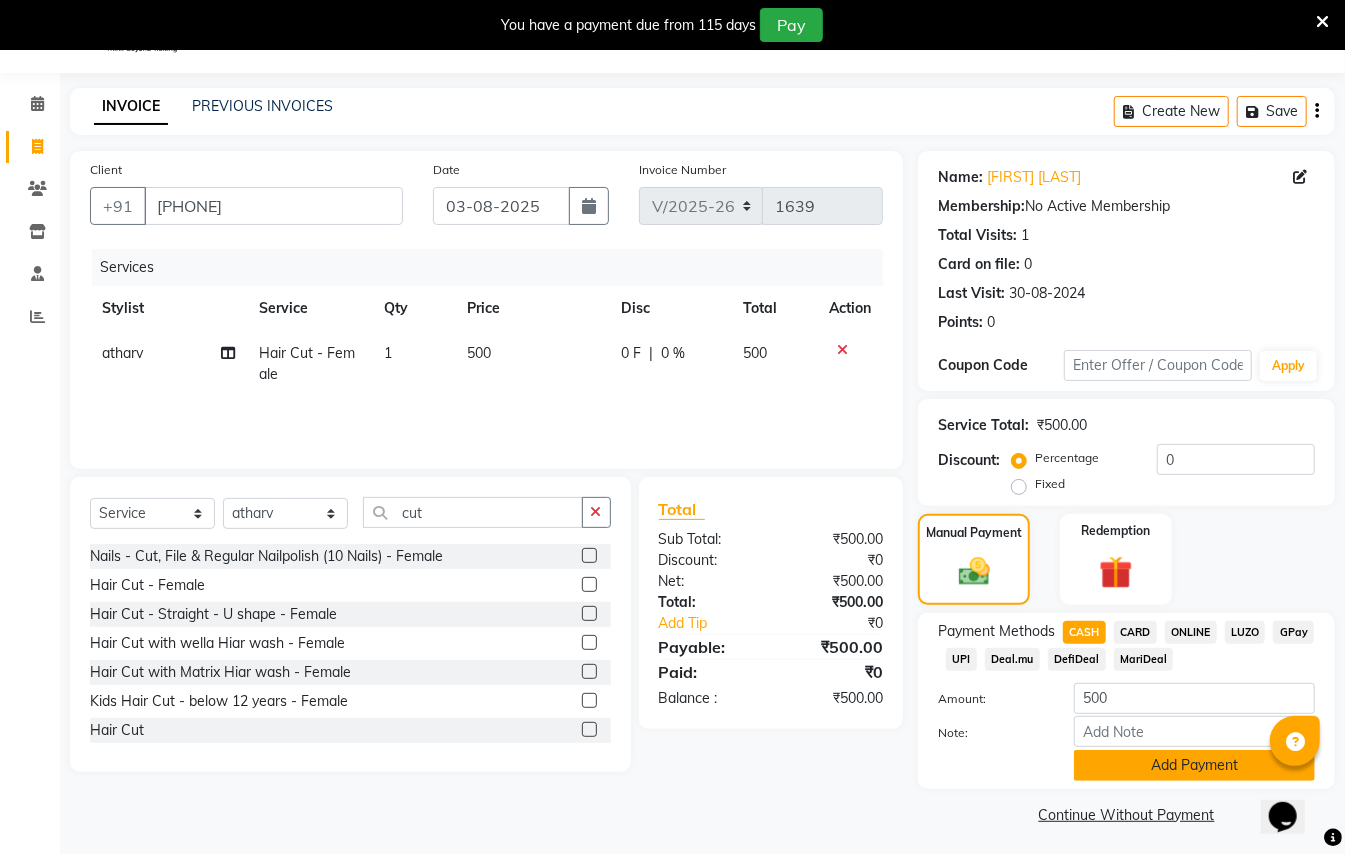 click on "Add Payment" 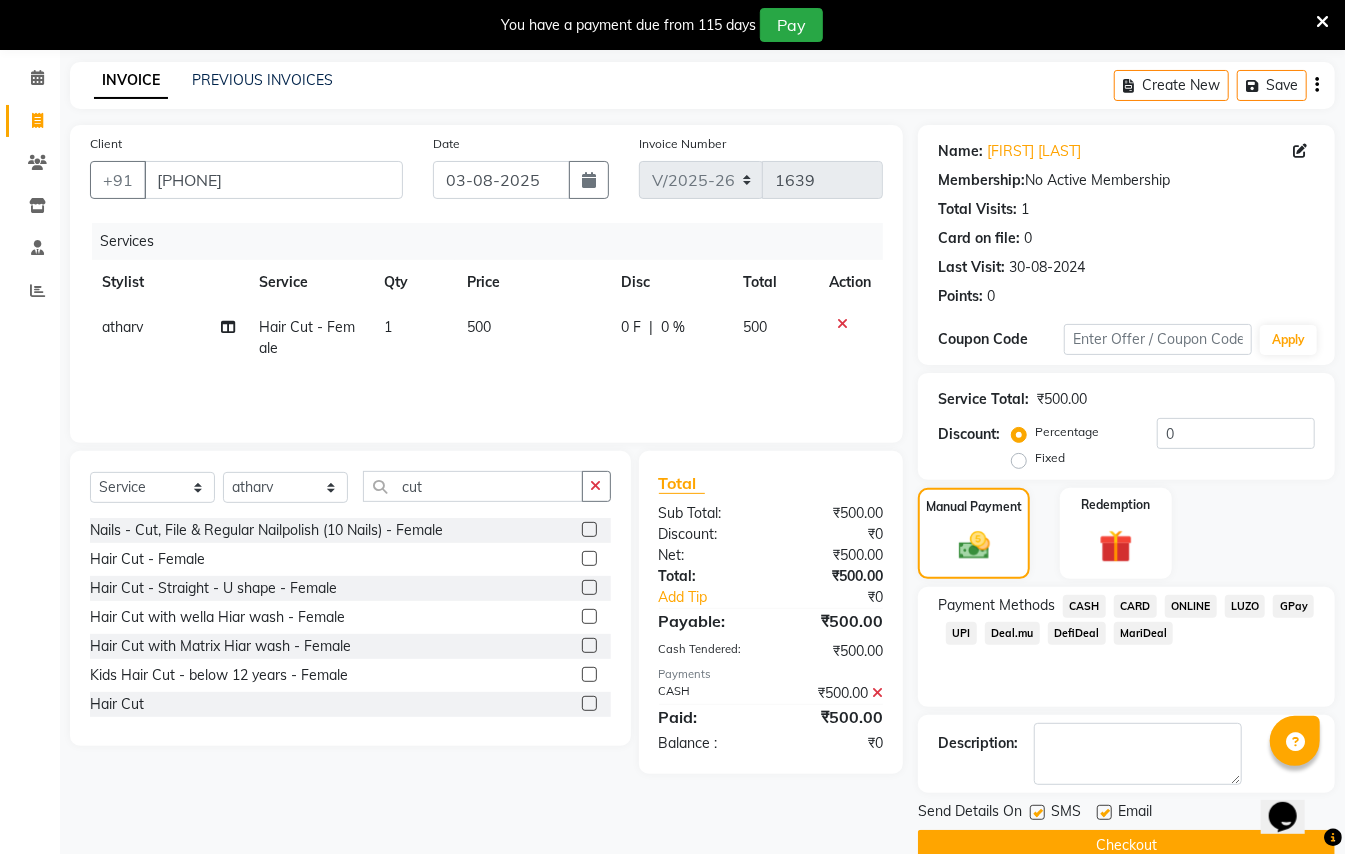 scroll, scrollTop: 114, scrollLeft: 0, axis: vertical 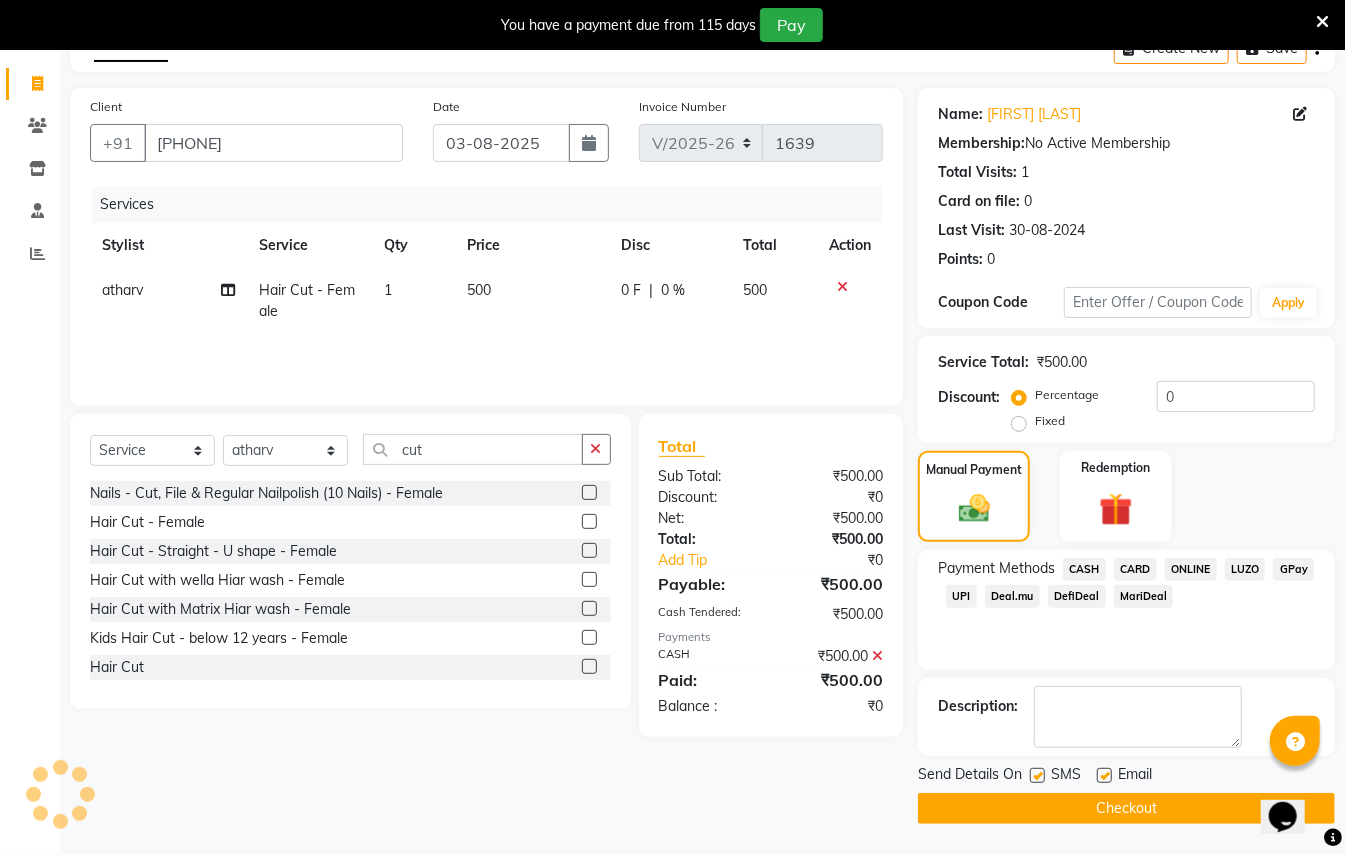 click on "Checkout" 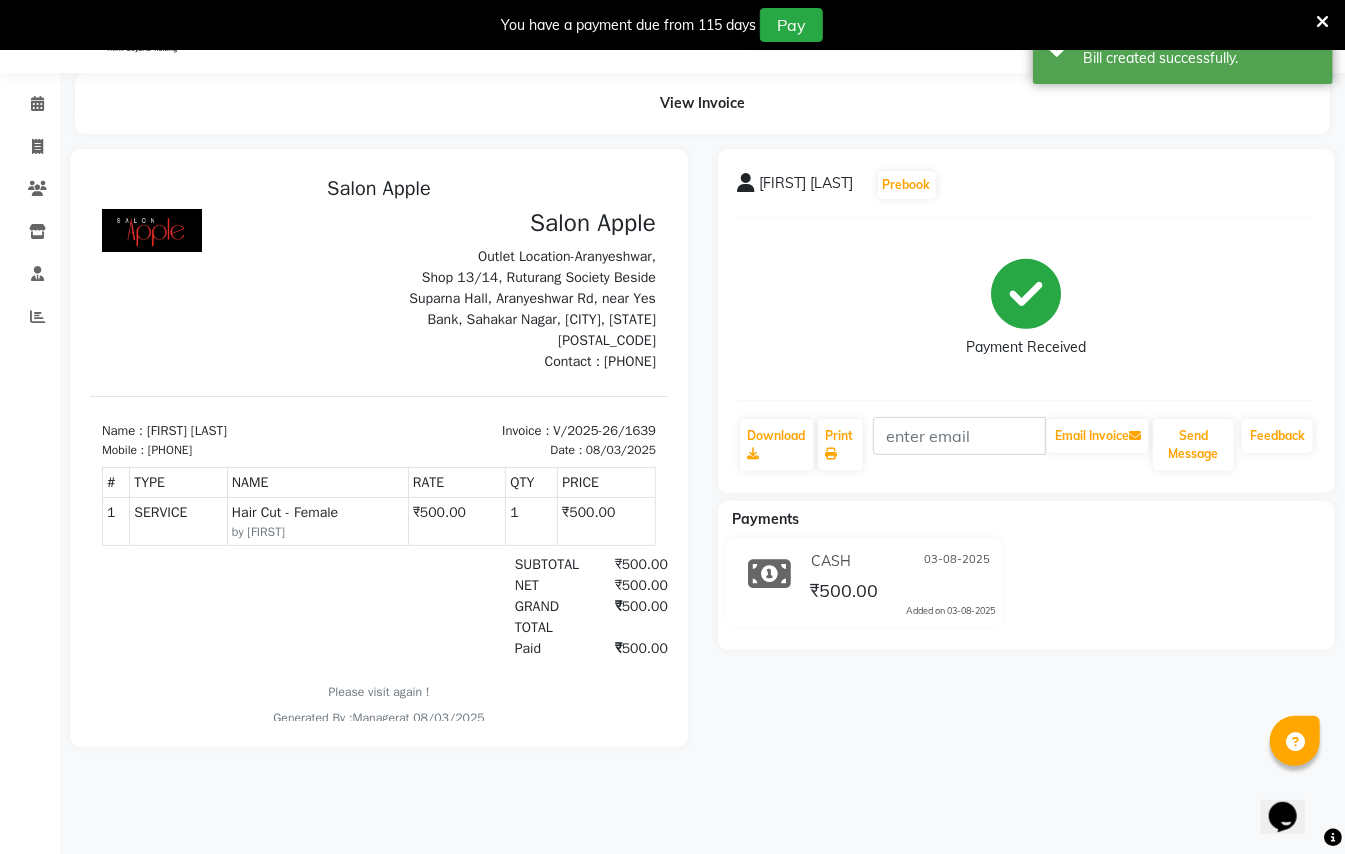scroll, scrollTop: 0, scrollLeft: 0, axis: both 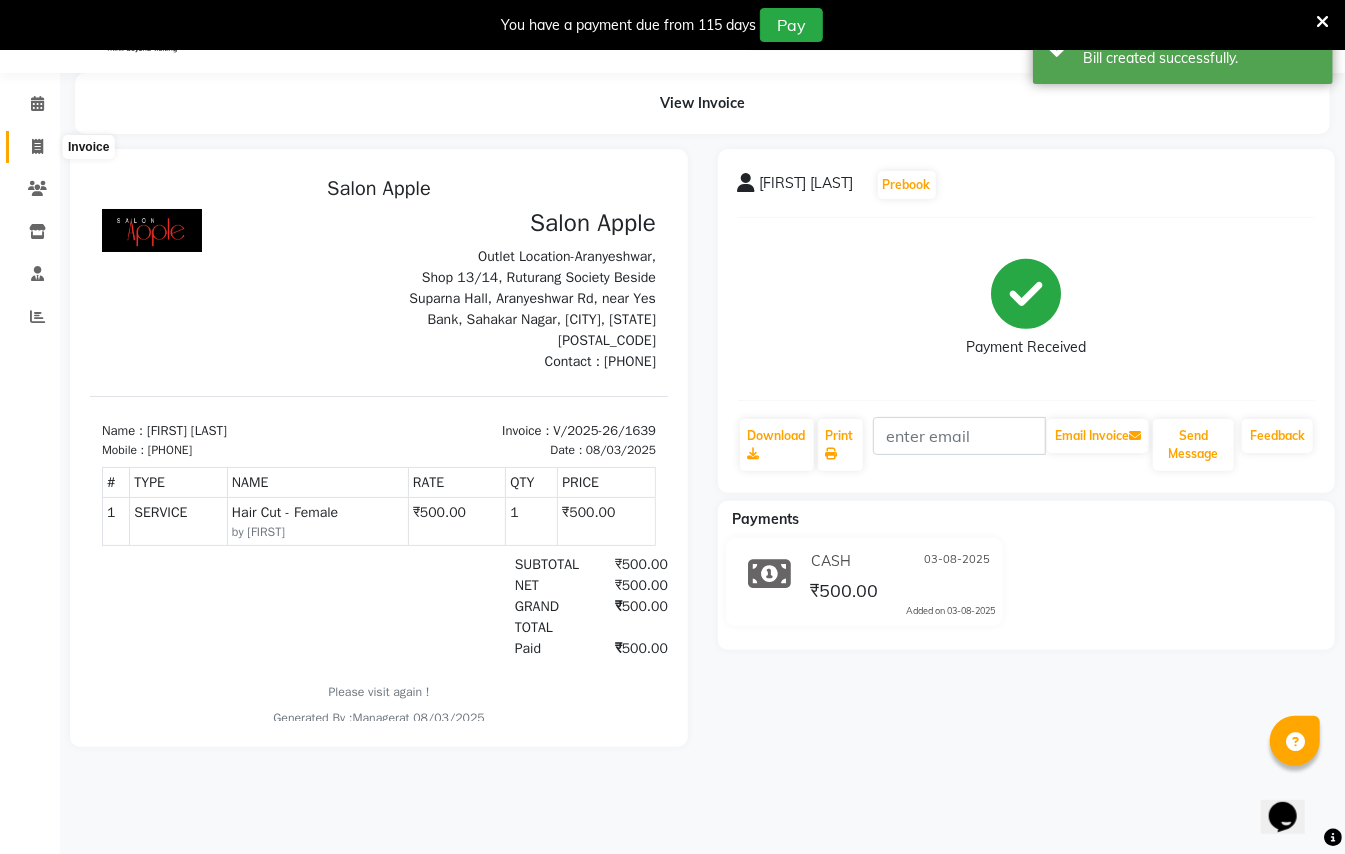 click 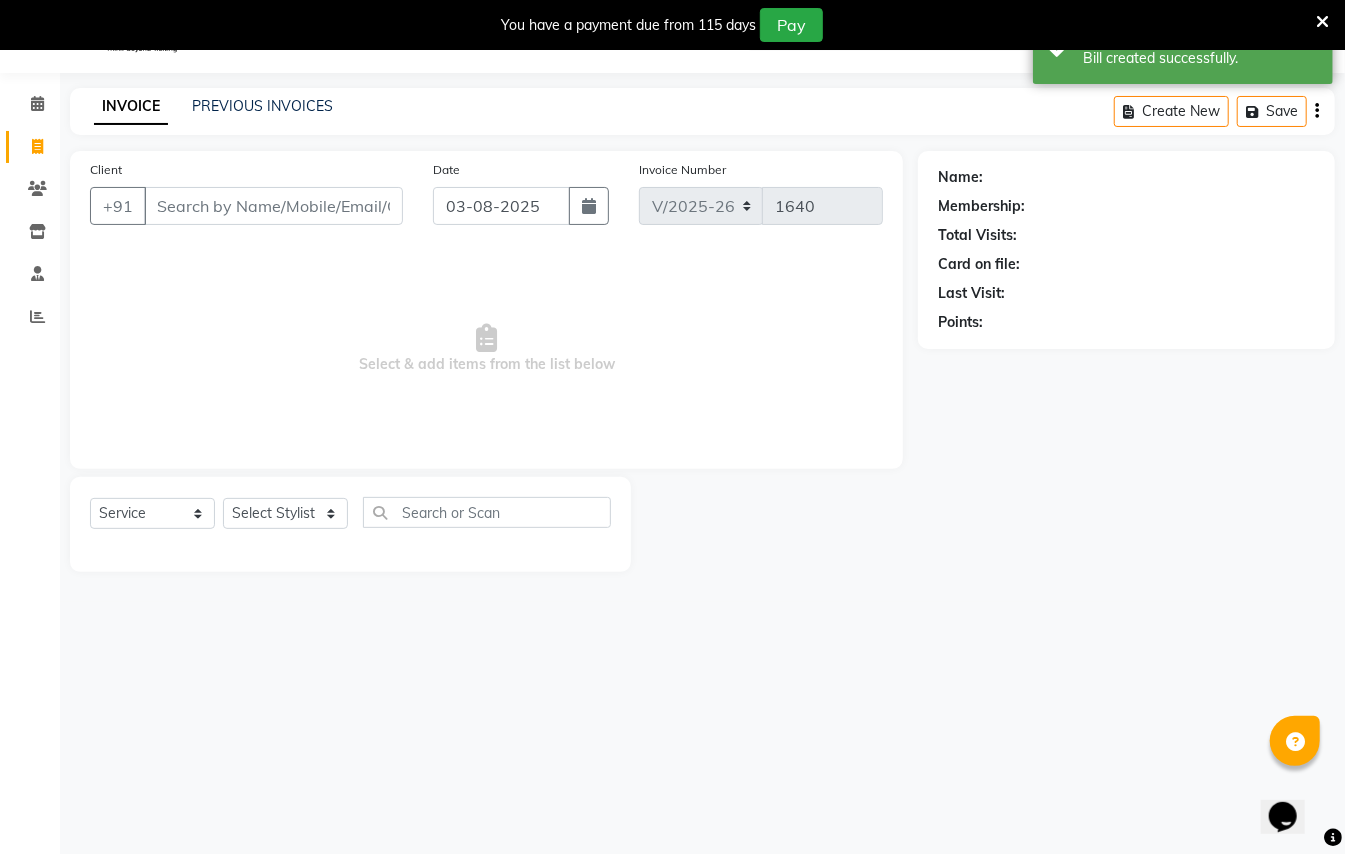 click on "Client" at bounding box center [273, 206] 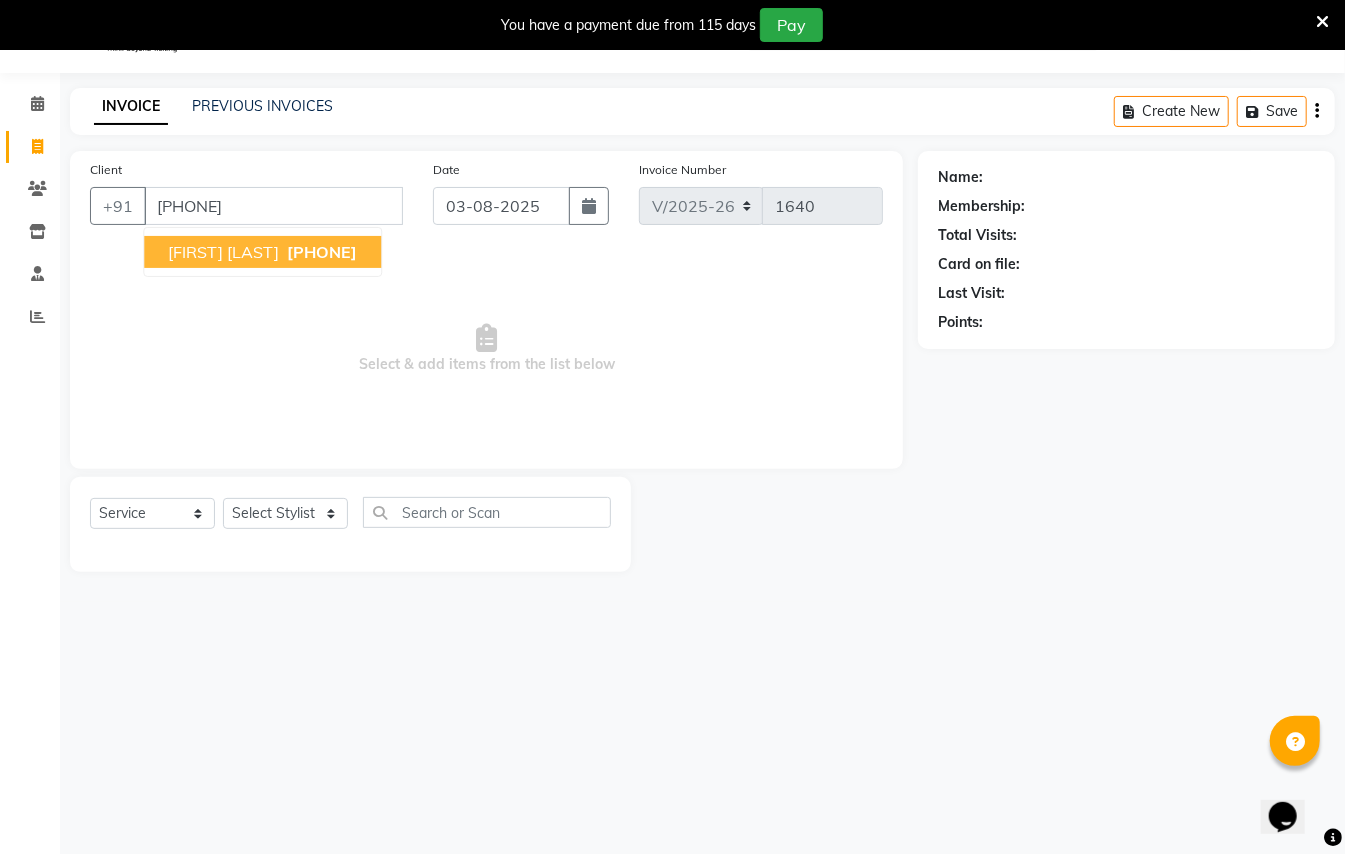 type on "[PHONE]" 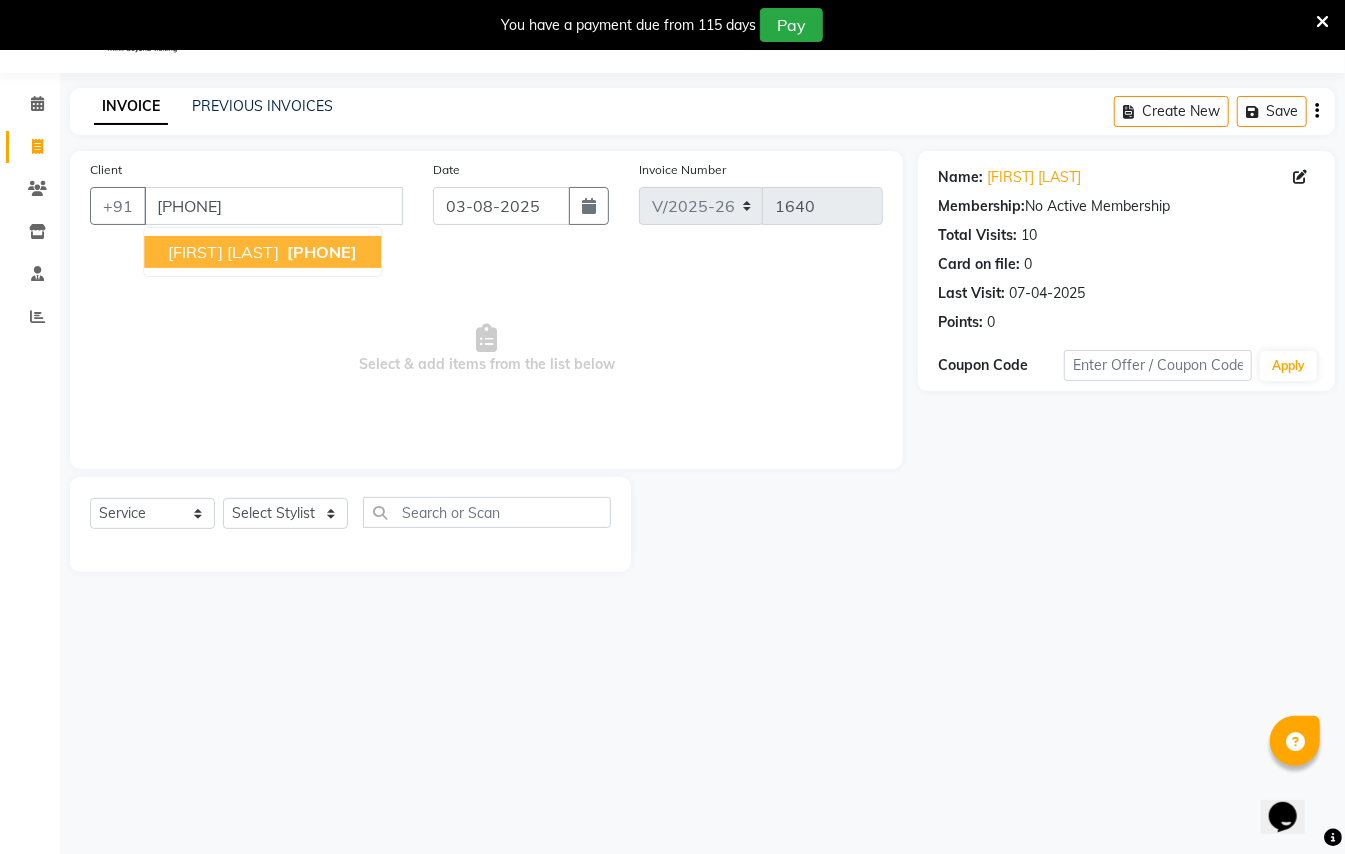 click on "[FIRST] [LAST] [PHONE]" at bounding box center (262, 252) 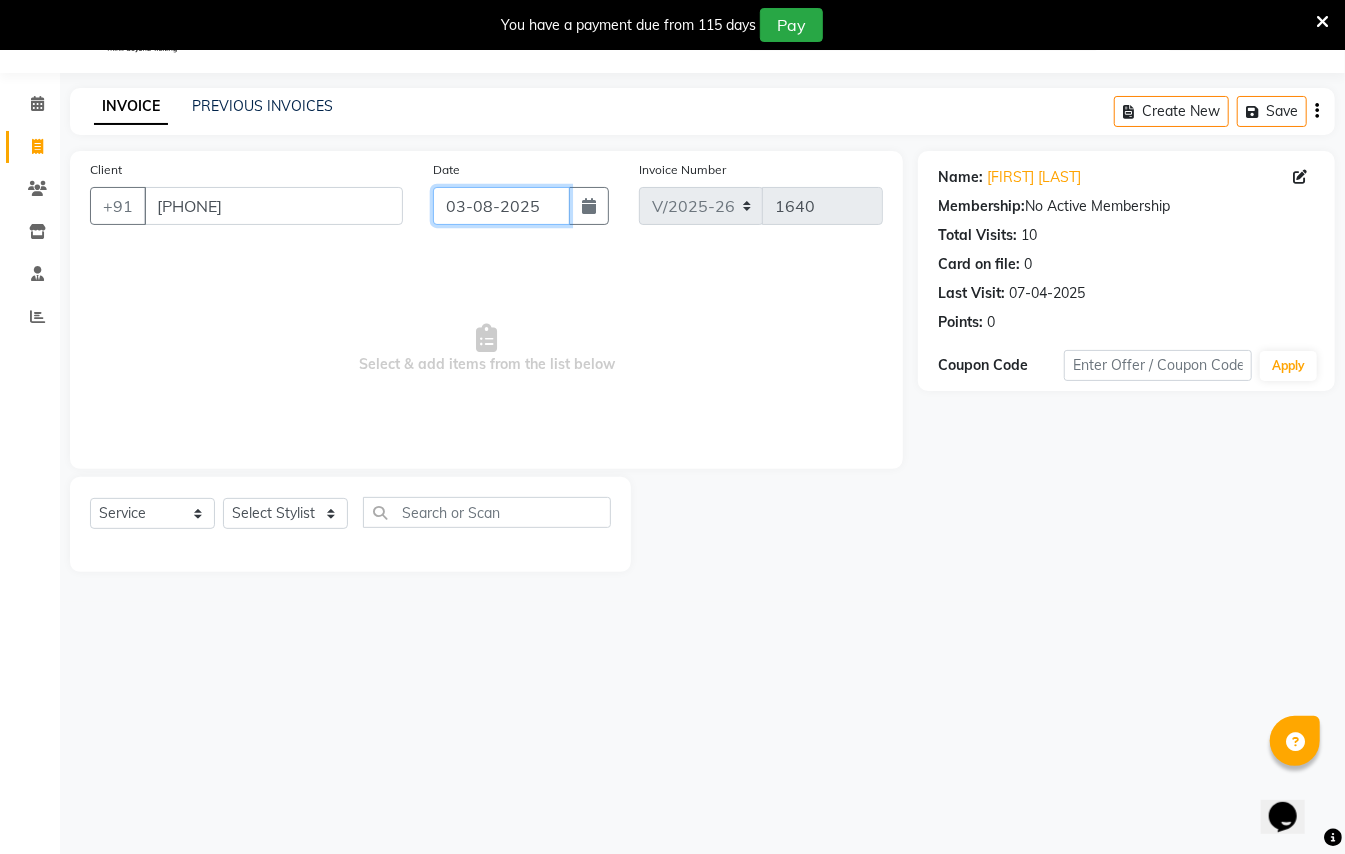 click on "03-08-2025" 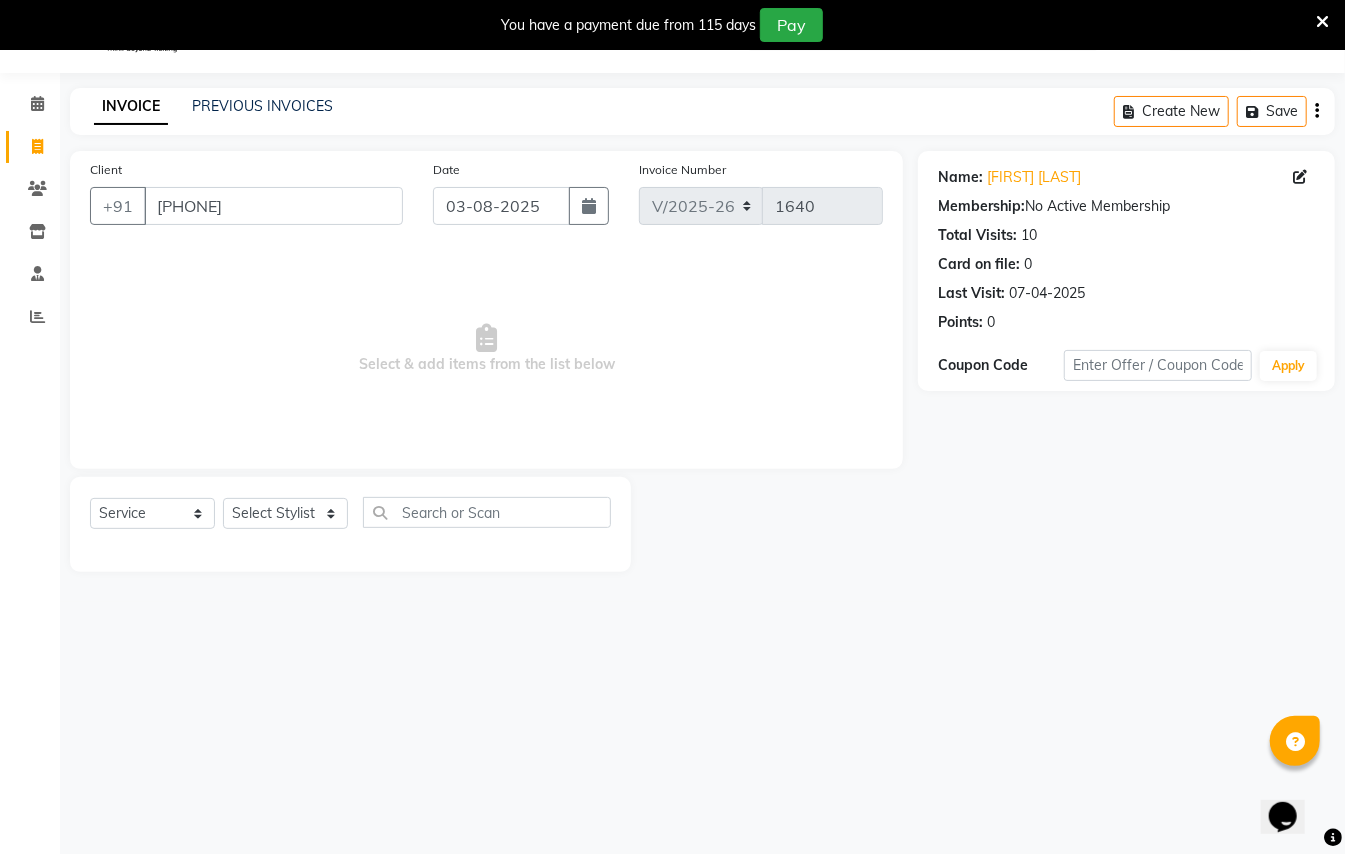 select on "8" 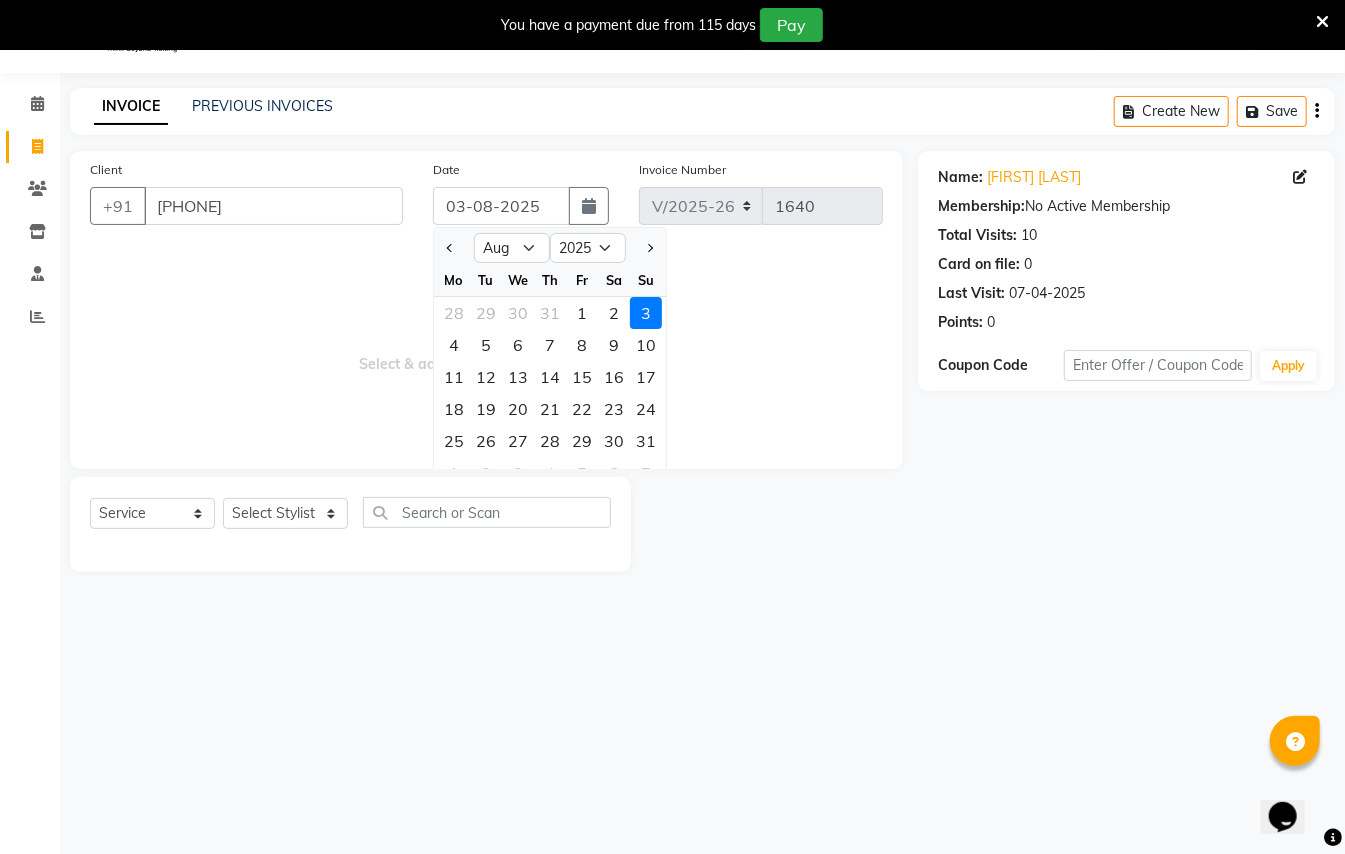 click on "Select & add items from the list below" at bounding box center [486, 349] 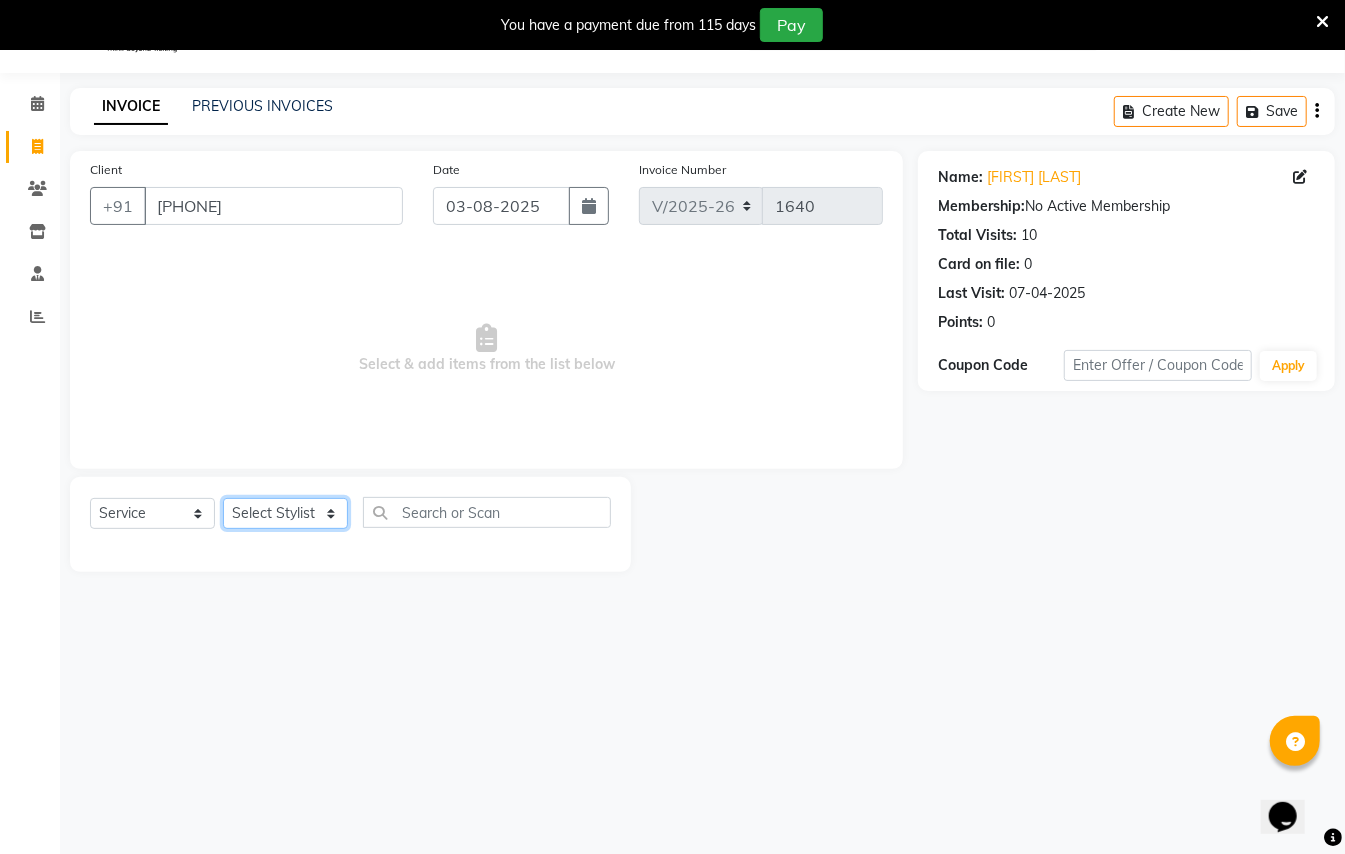 click on "Select Stylist [FIRST] [LAST] [FIRST] [LAST] [FIRST] [LAST] [FIRST] [FIRST] [FIRST] [LAST] Manager [FIRST] [FIRST] Owner [FIRST] [LAST] [LAST]" 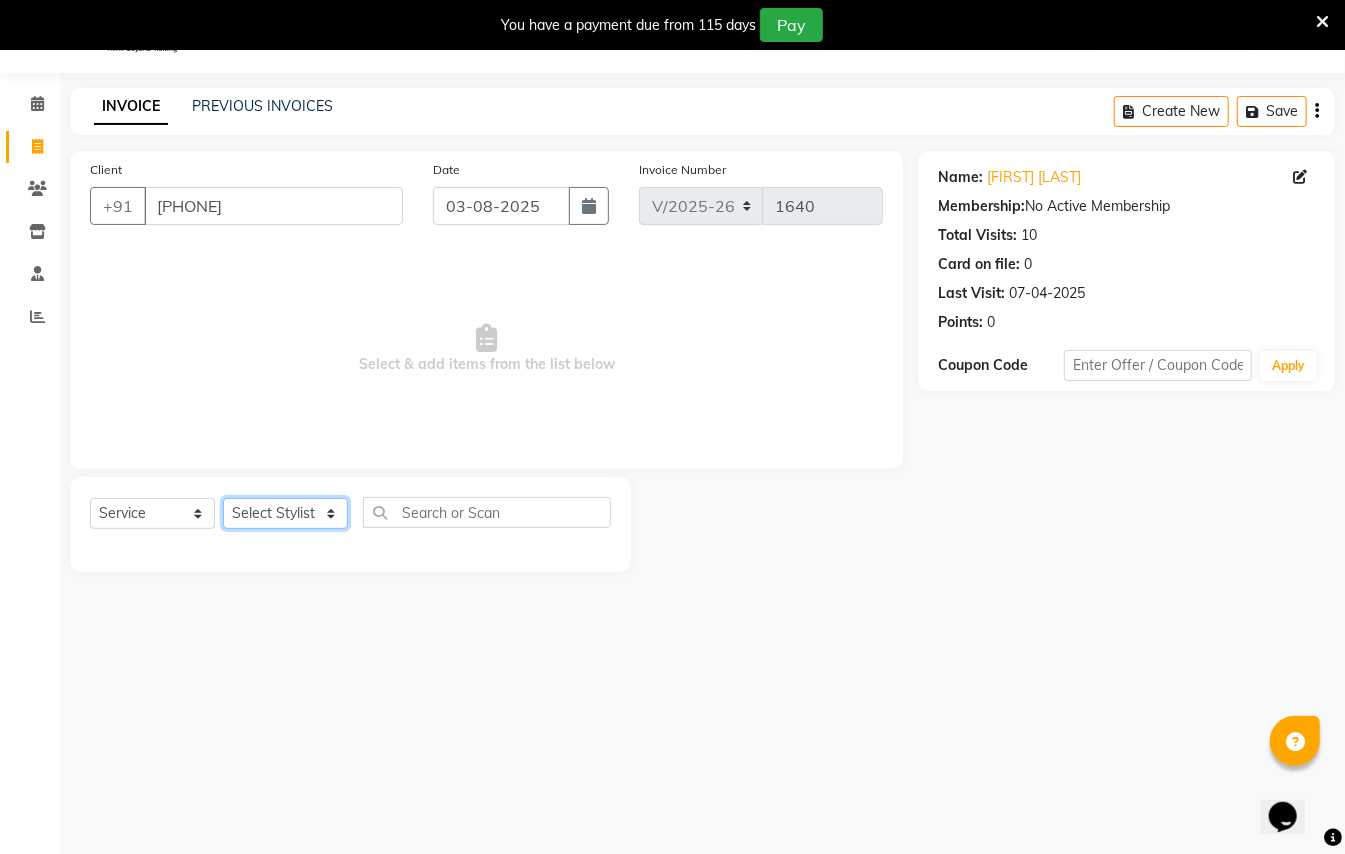 select on "31729" 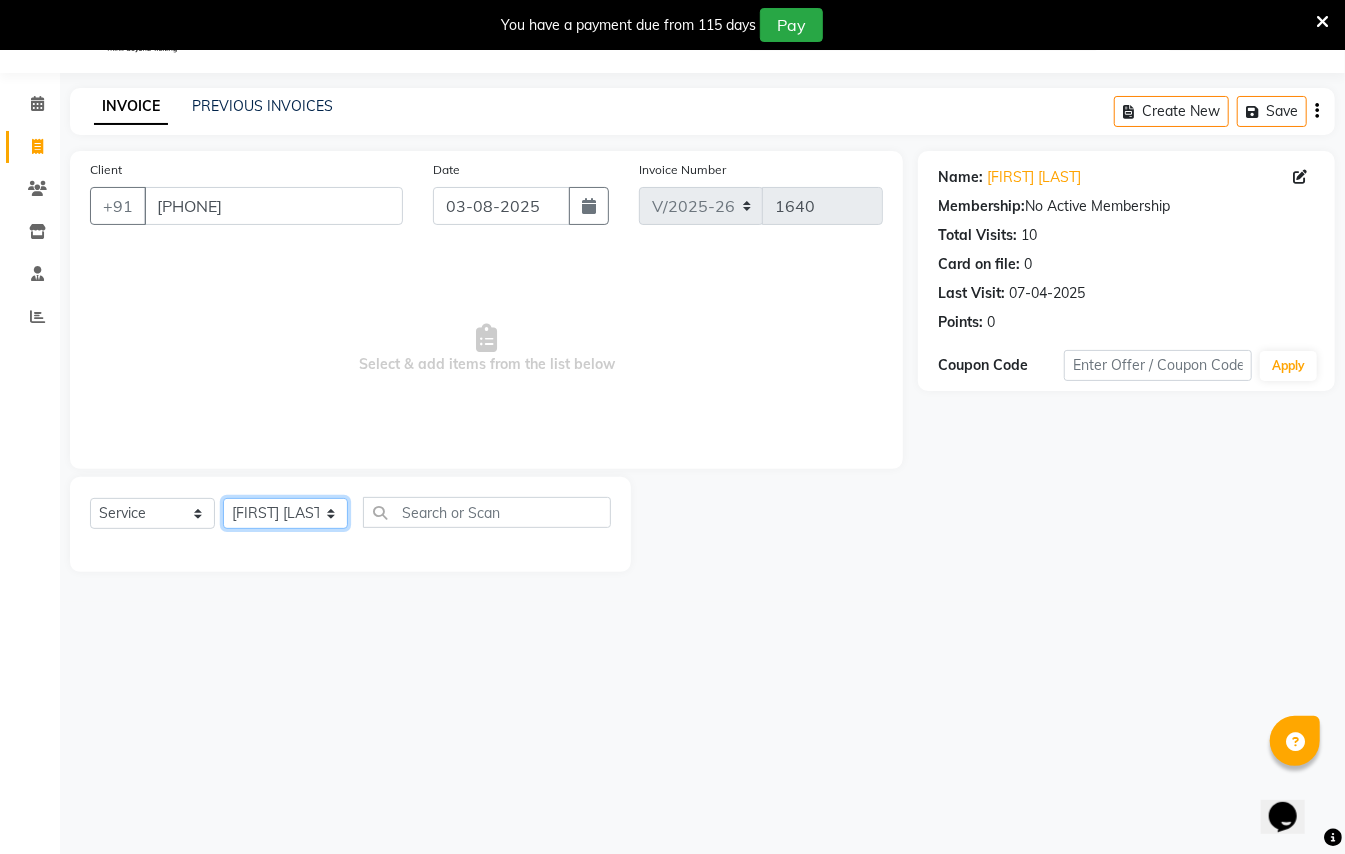 click on "Select Stylist [FIRST] [LAST] [FIRST] [LAST] [FIRST] [LAST] [FIRST] [FIRST] [FIRST] [LAST] Manager [FIRST] [FIRST] Owner [FIRST] [LAST] [LAST]" 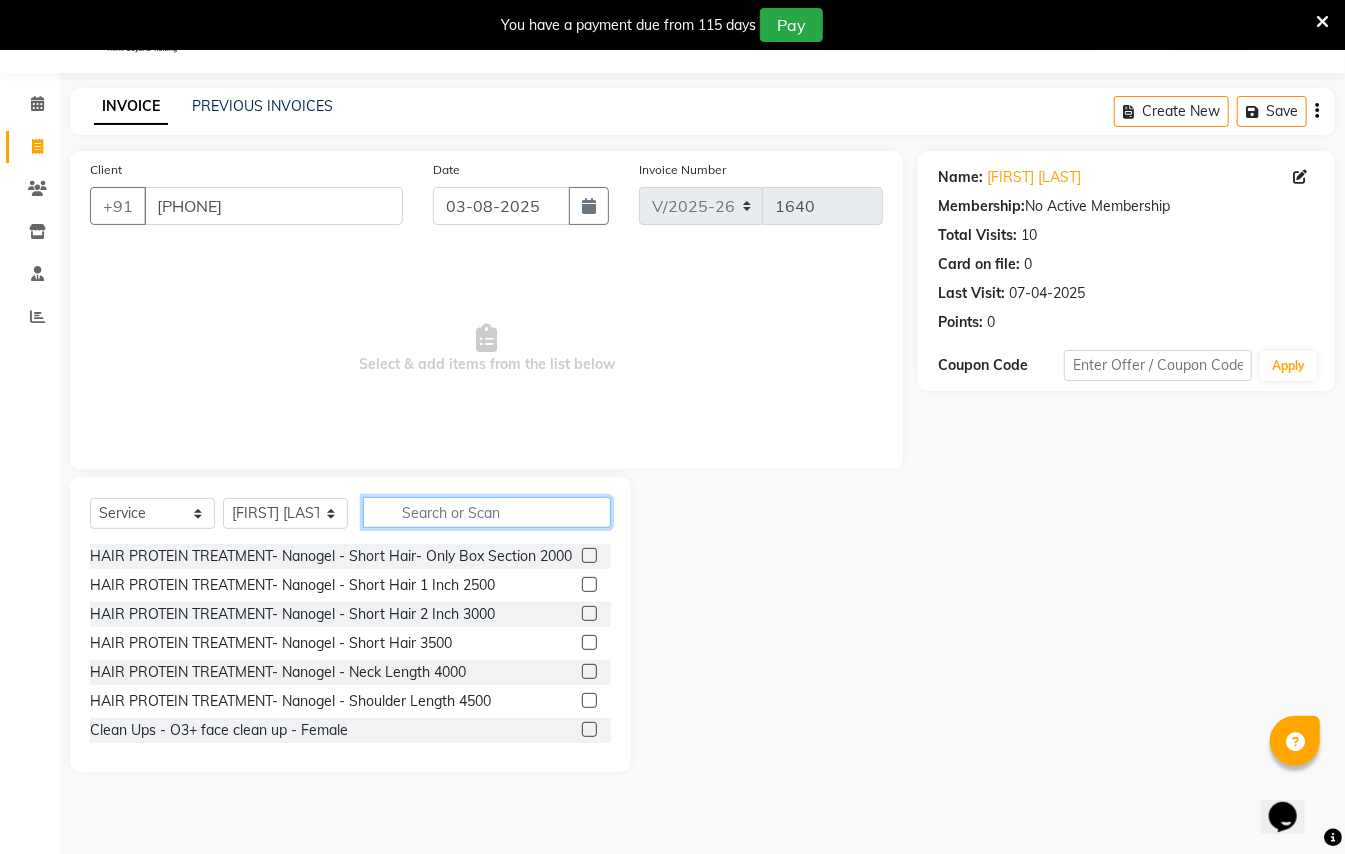 click 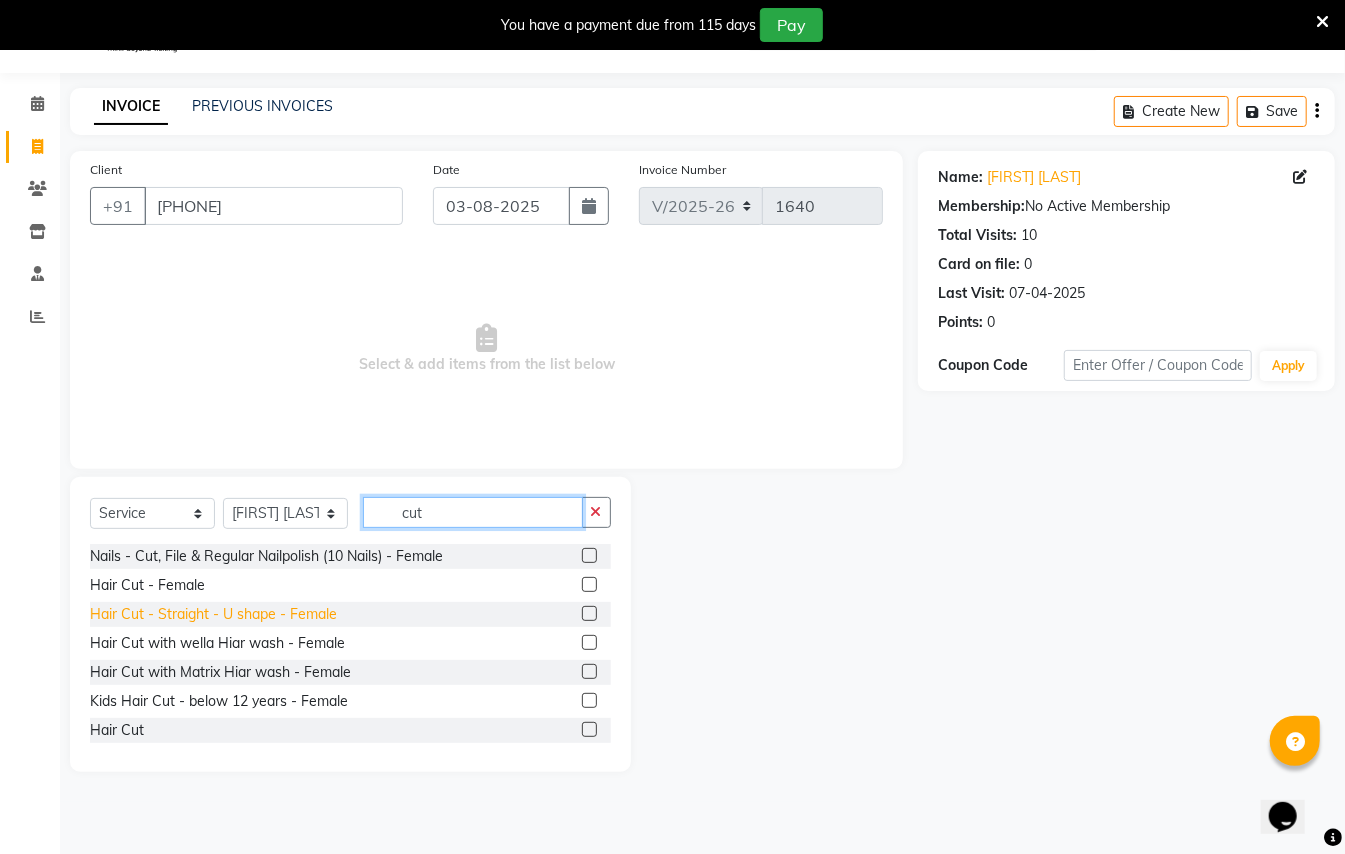 type on "cut" 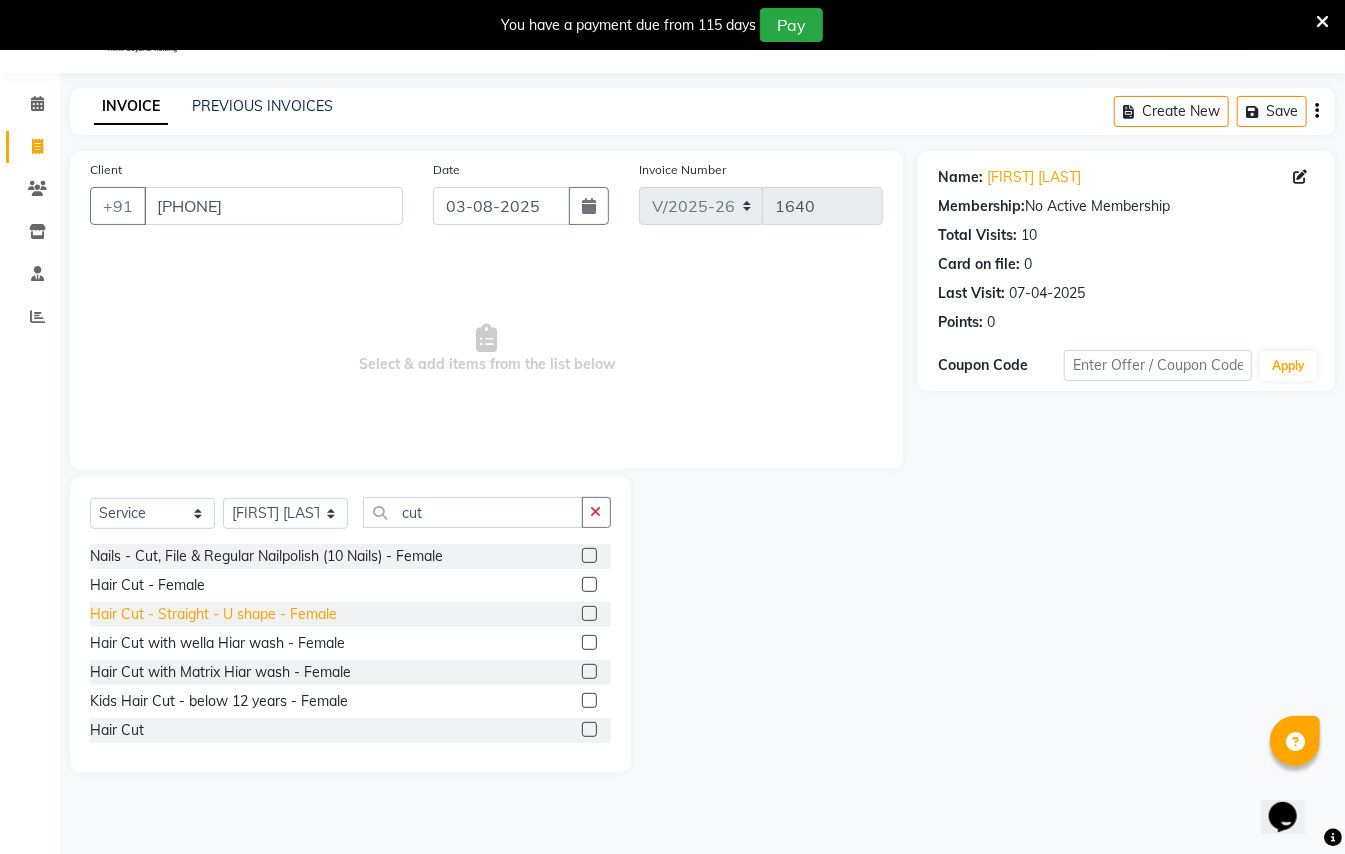 click on "Hair Cut - Straight - U shape - Female" 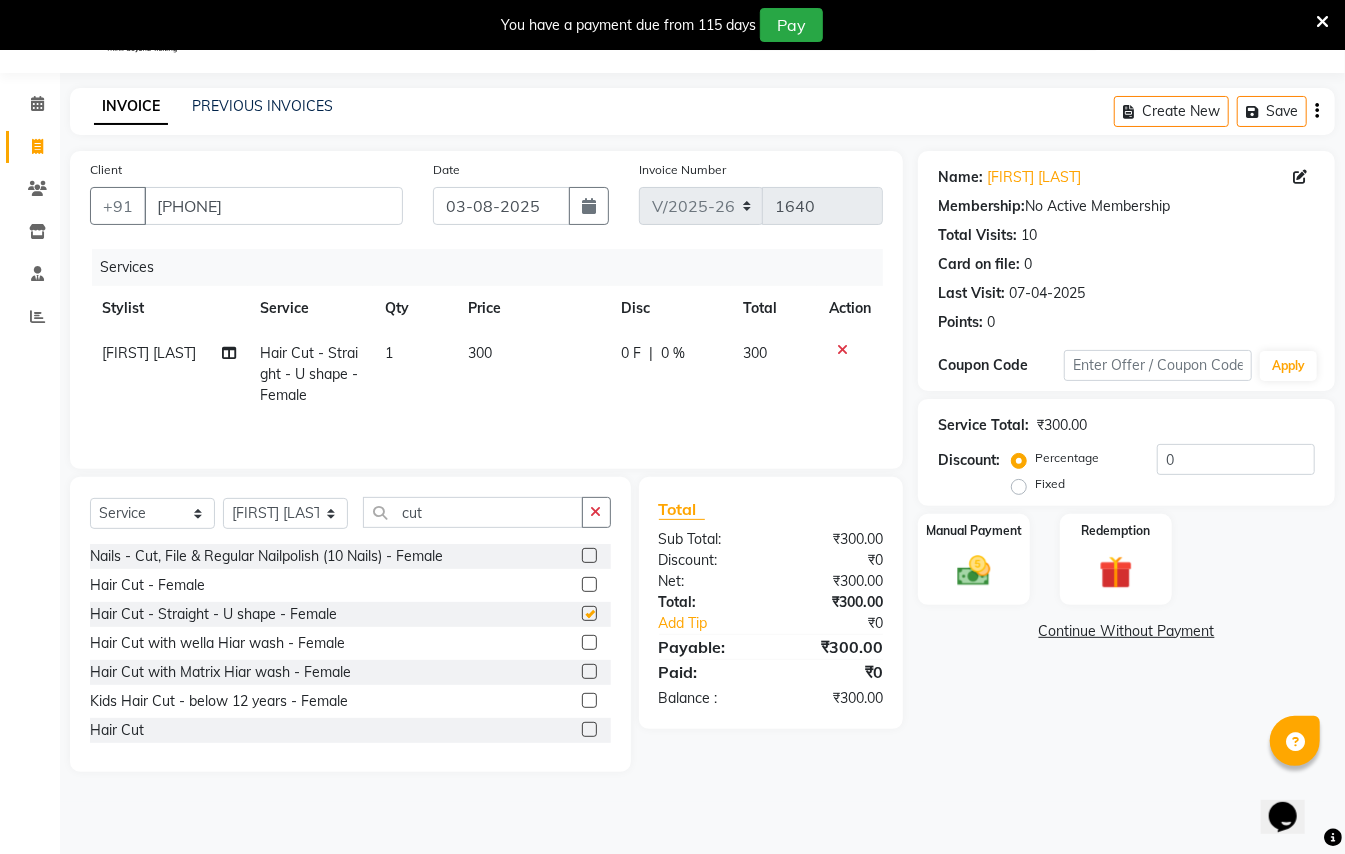 checkbox on "false" 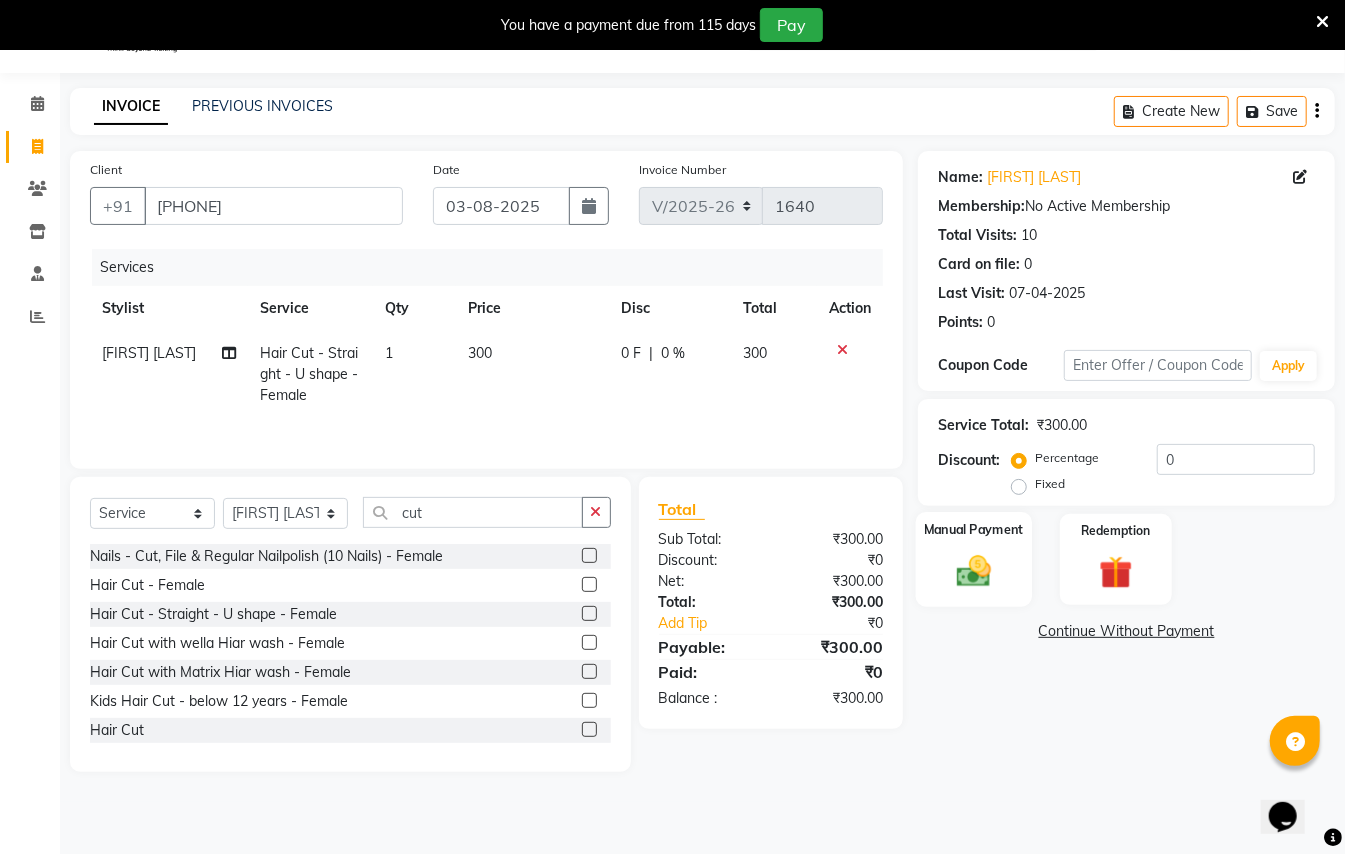 click 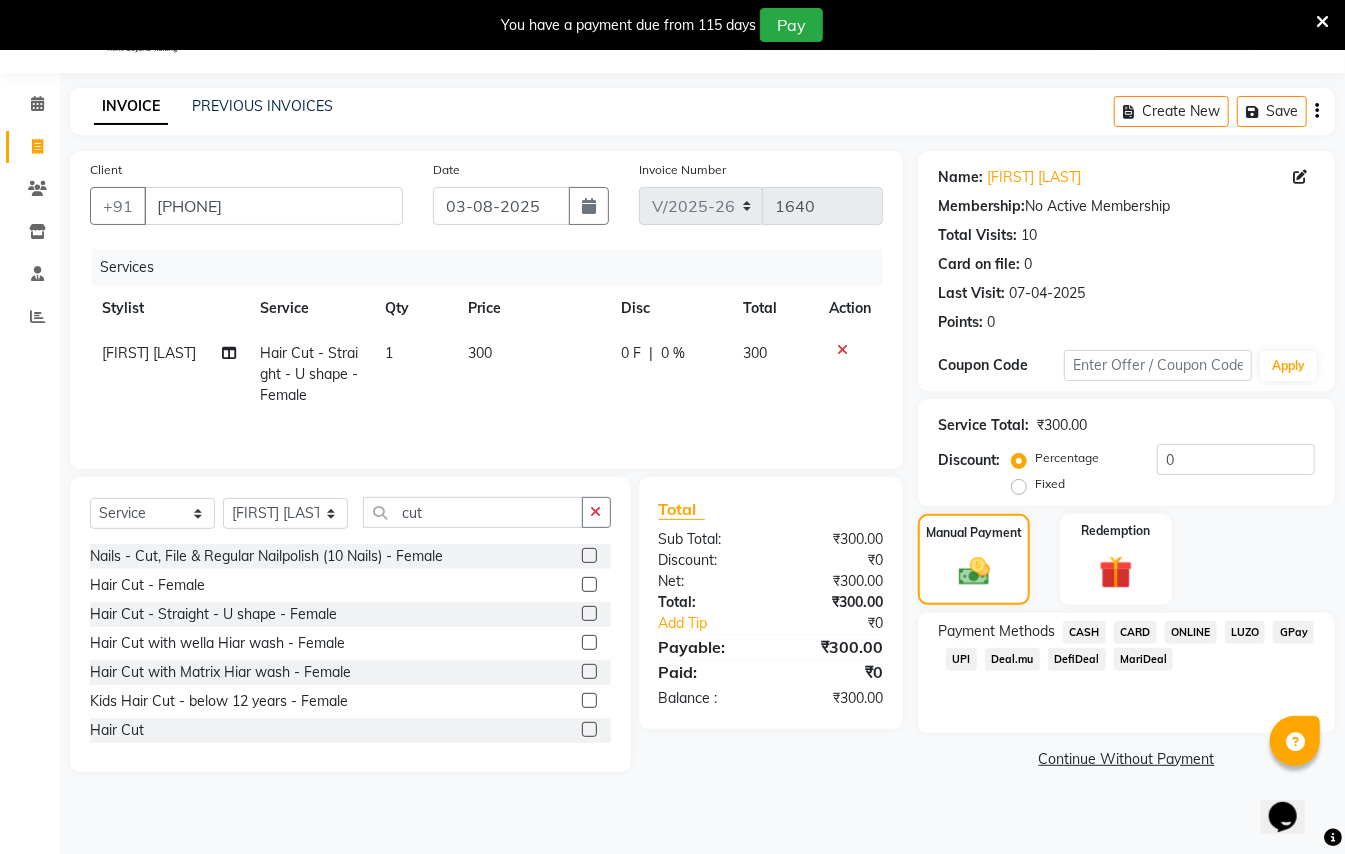 click on "GPay" 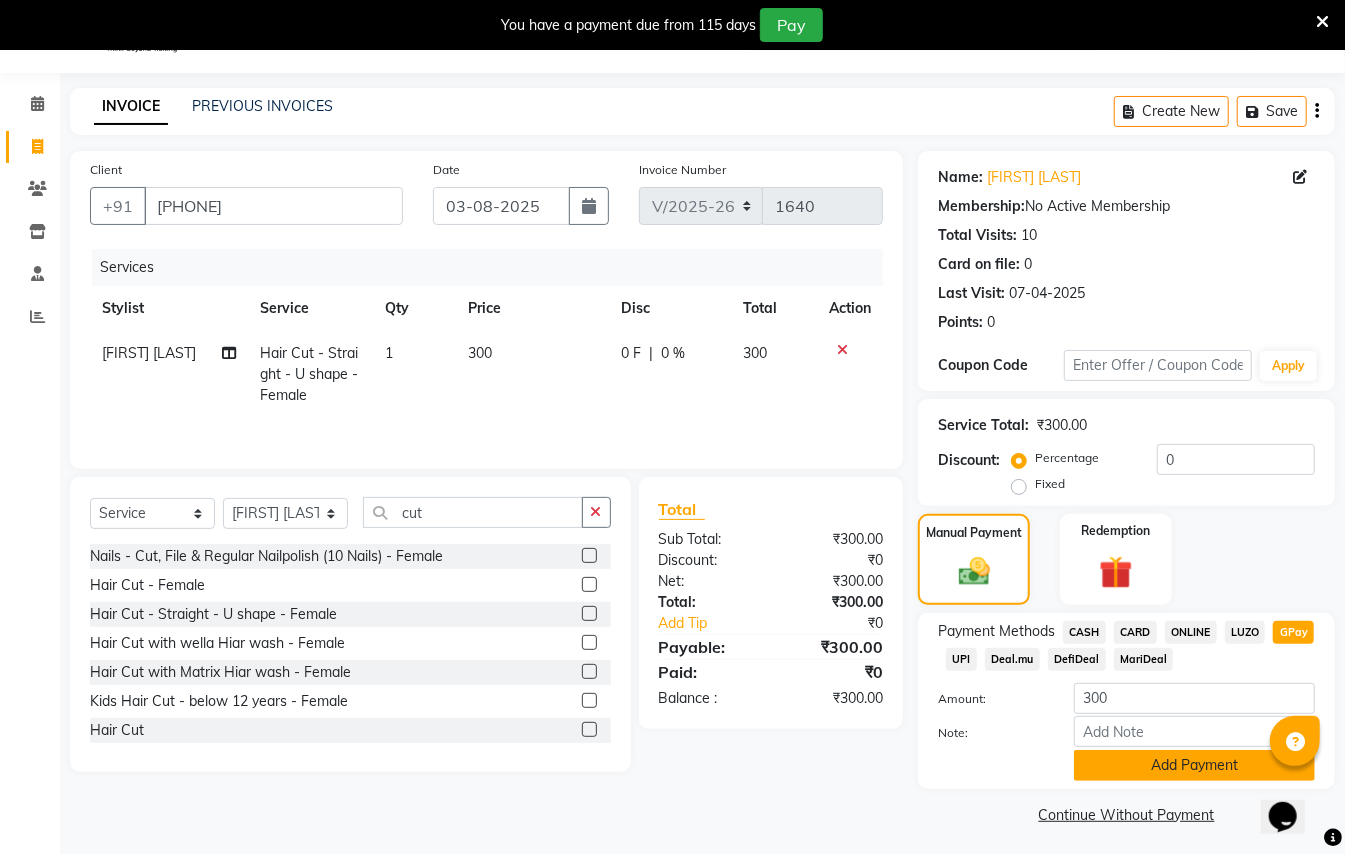 click on "Add Payment" 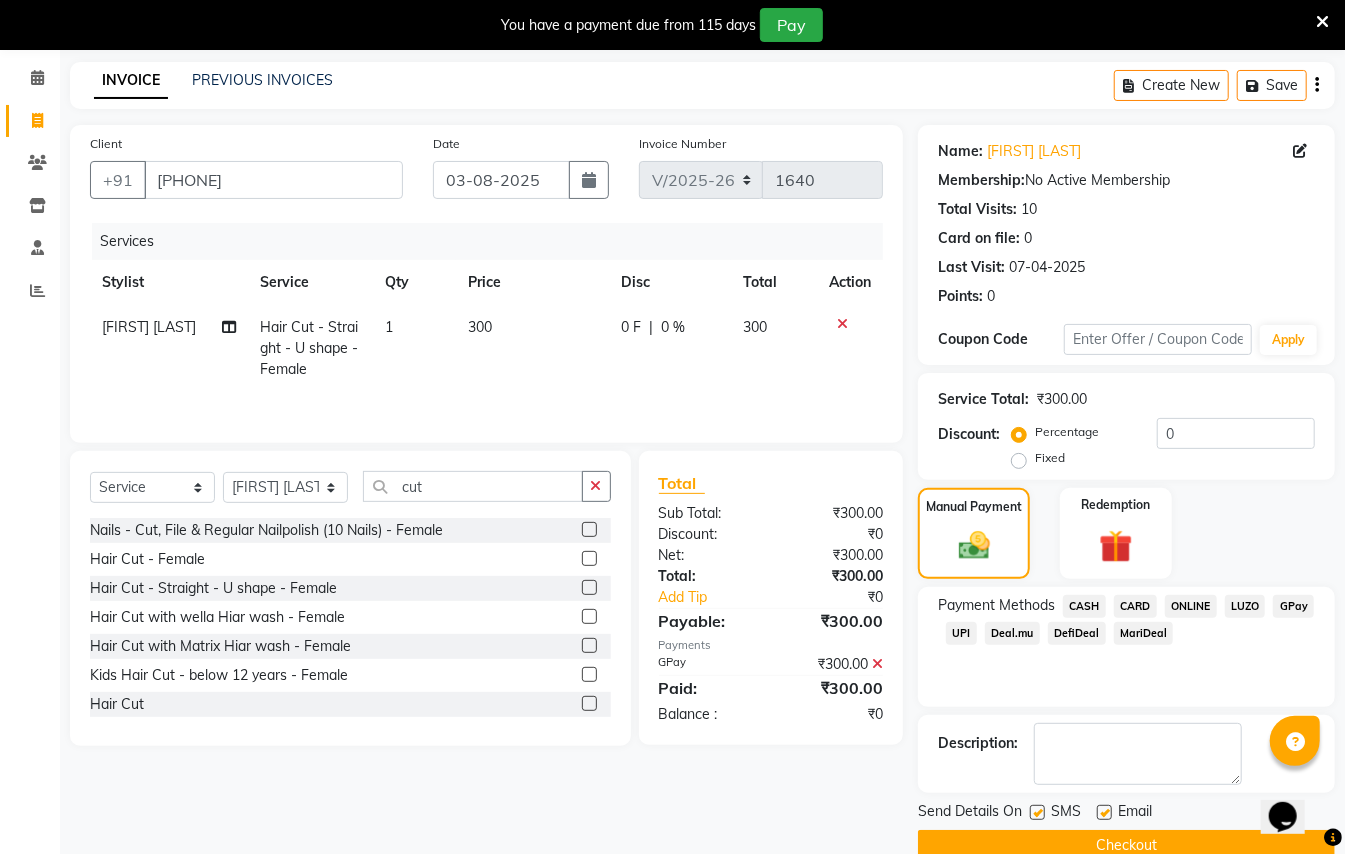 scroll, scrollTop: 114, scrollLeft: 0, axis: vertical 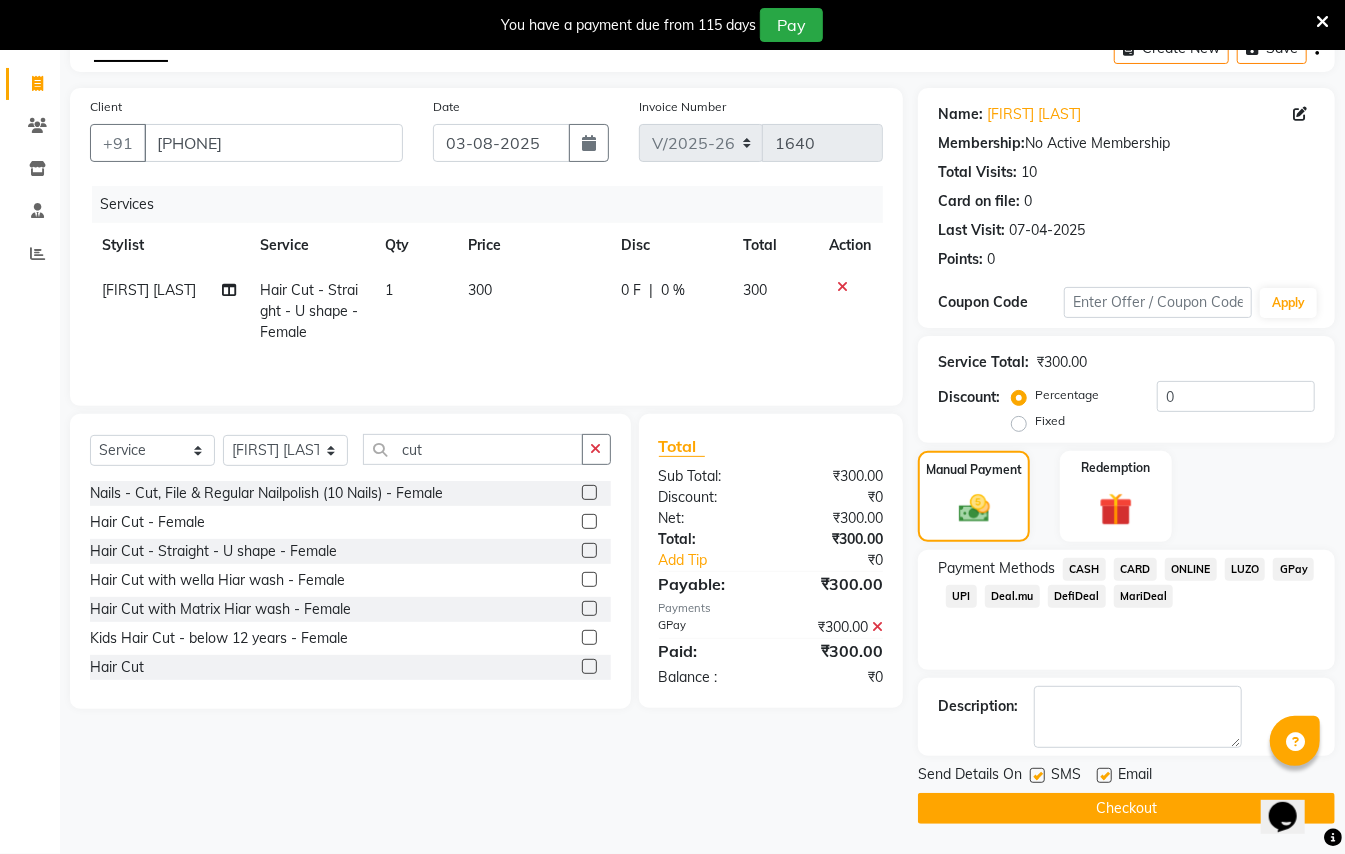click on "Checkout" 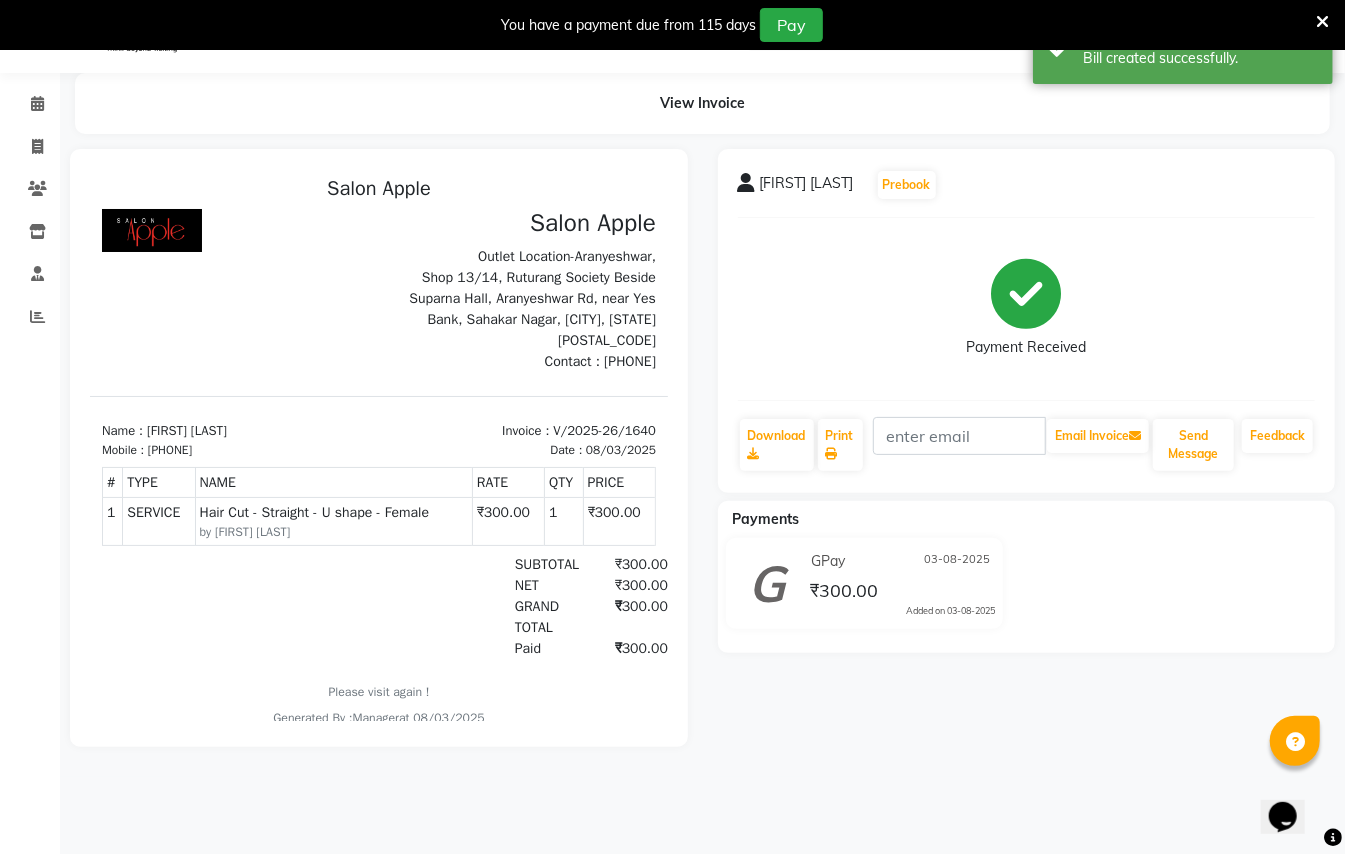 scroll, scrollTop: 0, scrollLeft: 0, axis: both 